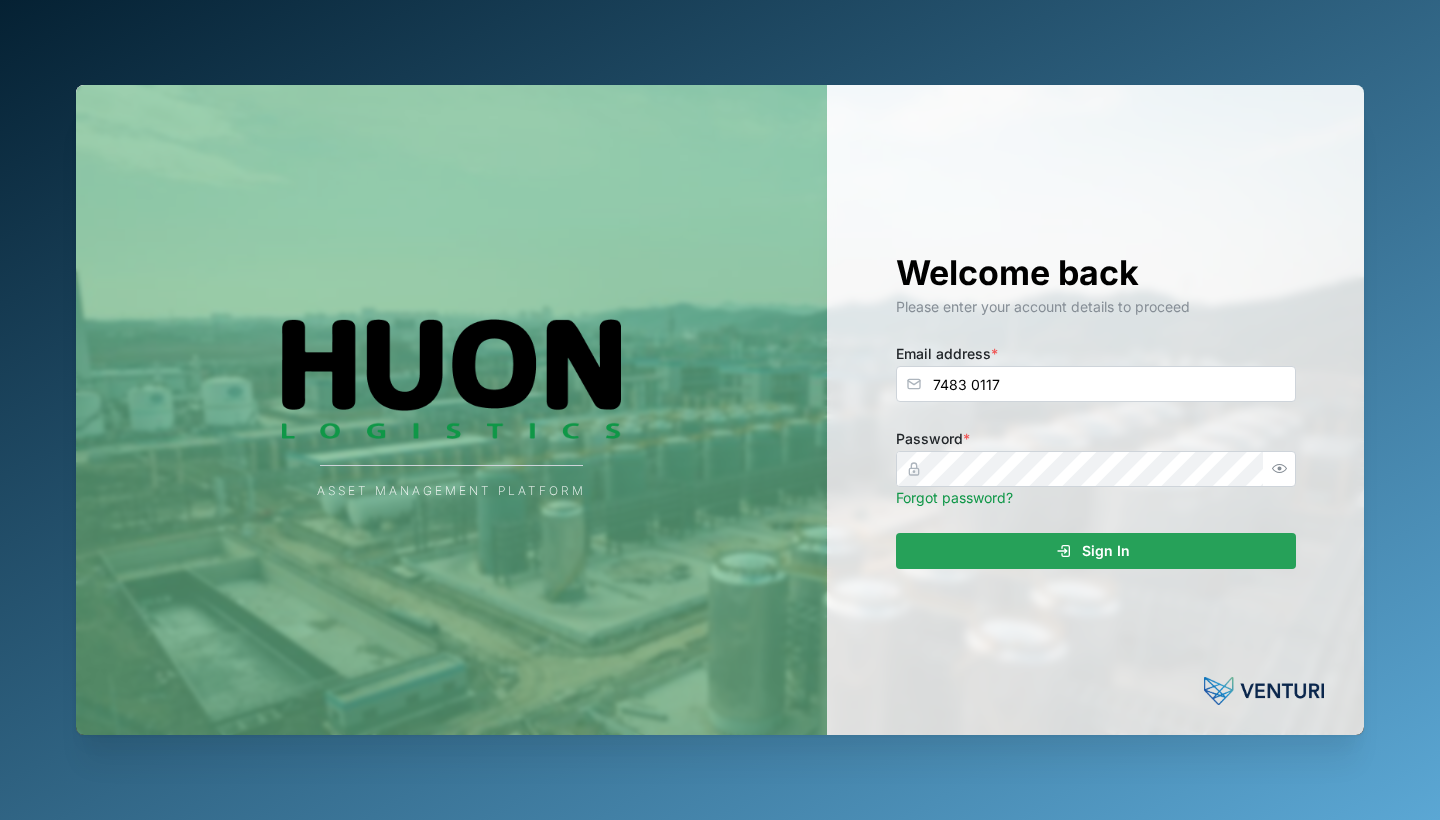 scroll, scrollTop: 0, scrollLeft: 0, axis: both 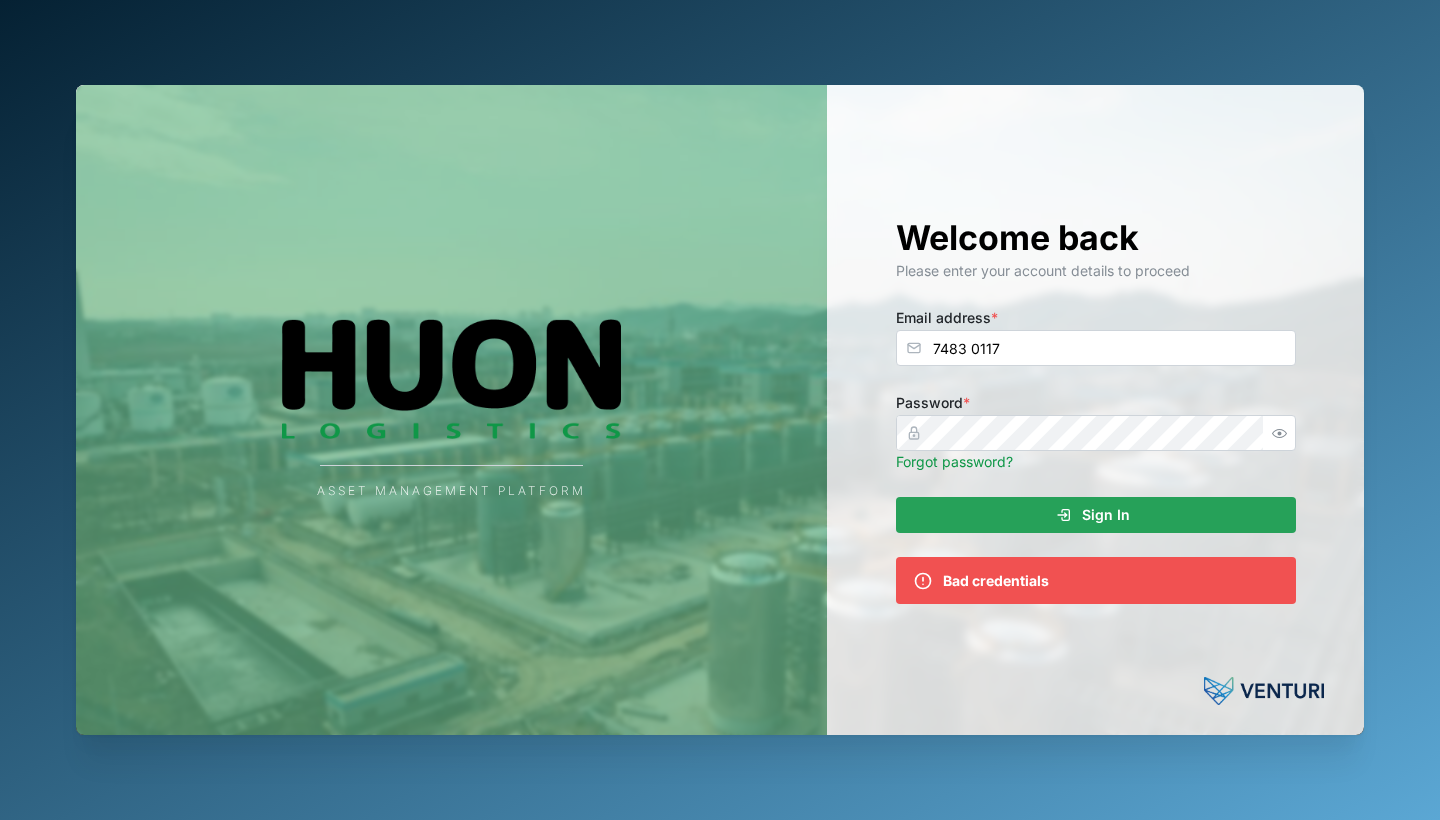 click on "Sign In" at bounding box center [1093, 515] 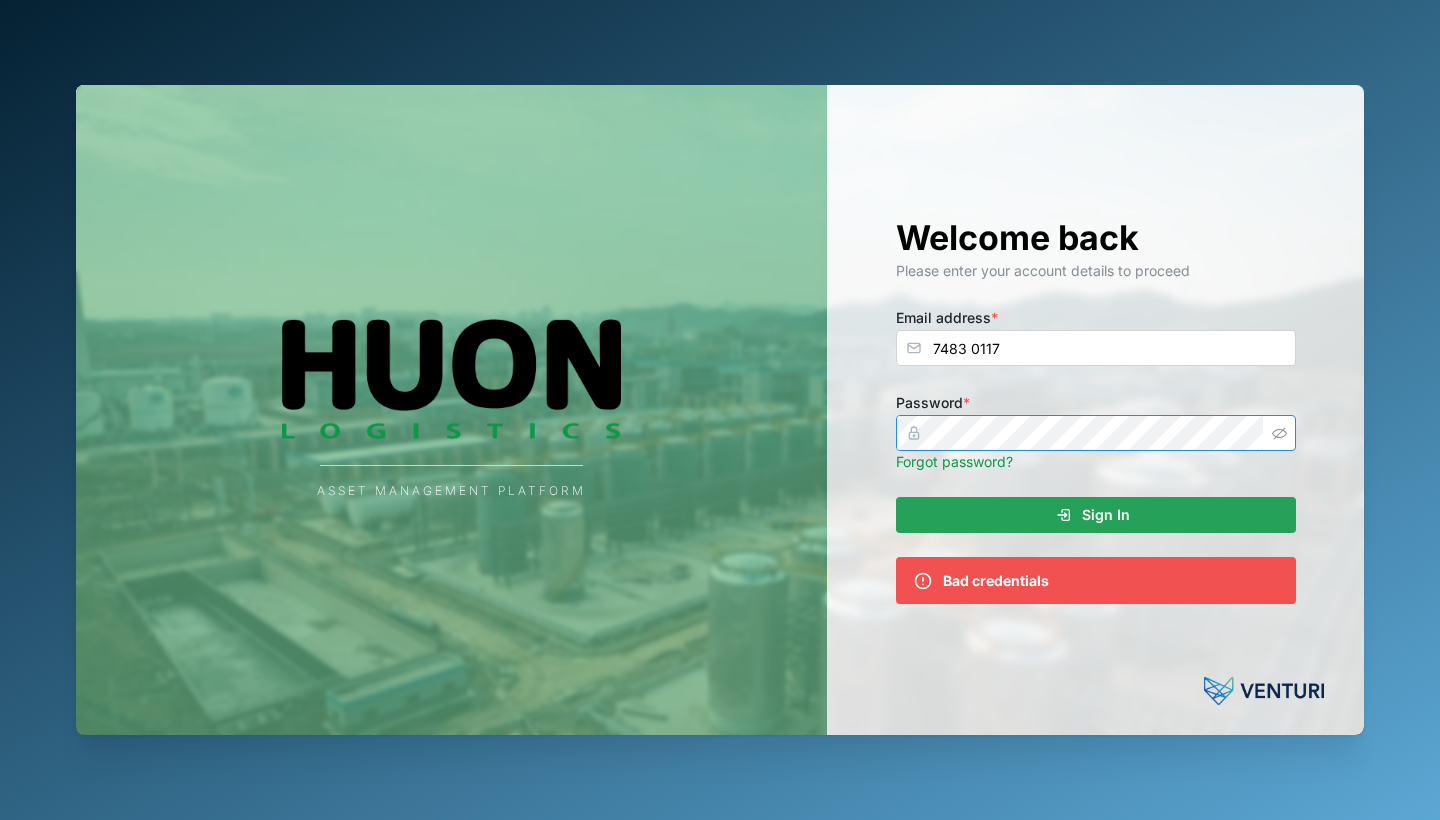 click on "Welcome back Please enter your account details to proceed Email address  * 7483 0117 Password  * Forgot password? Sign In Bad credentials" at bounding box center (1096, 410) 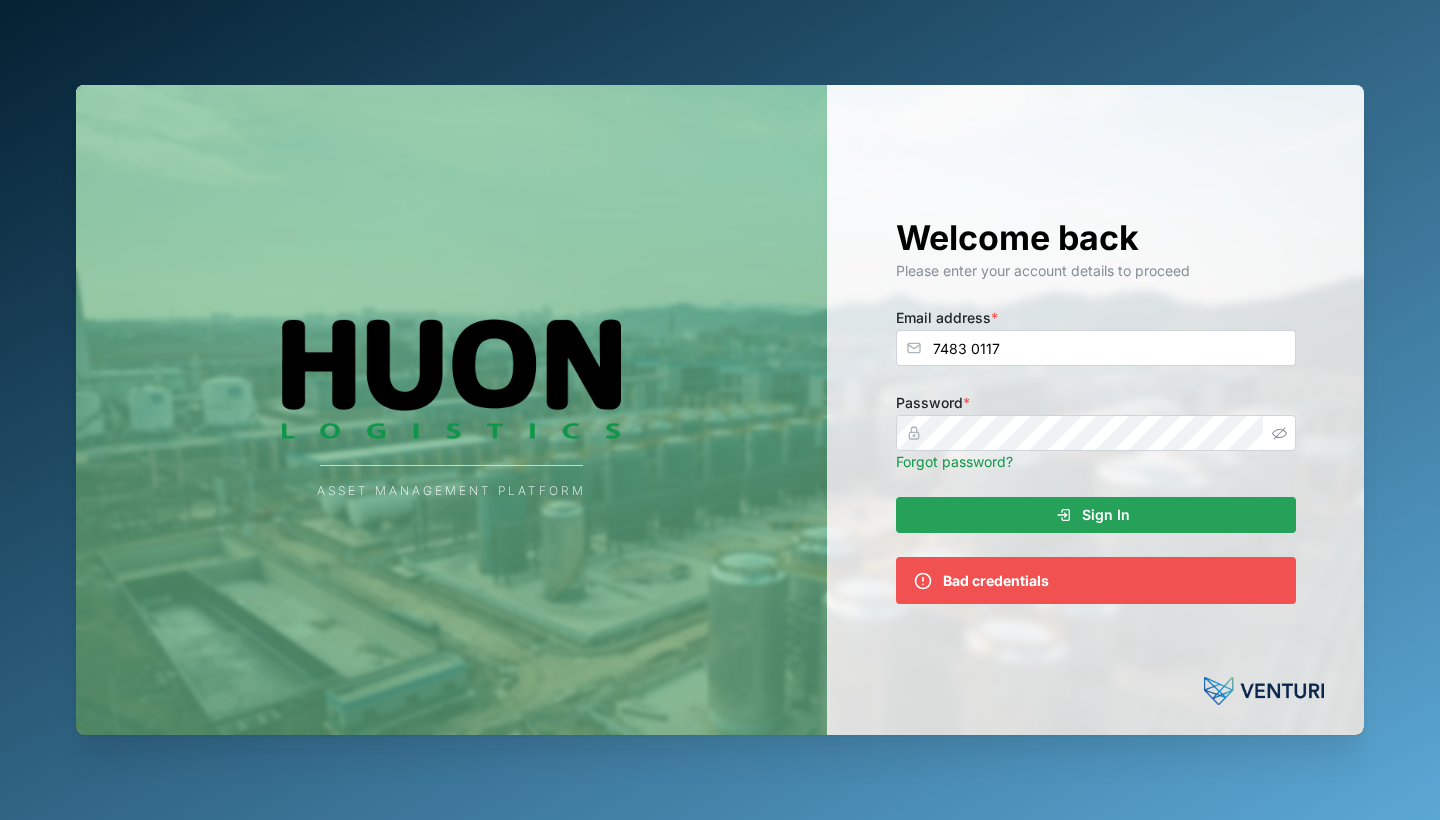 click on "Password  * Forgot password?" at bounding box center (1096, 431) 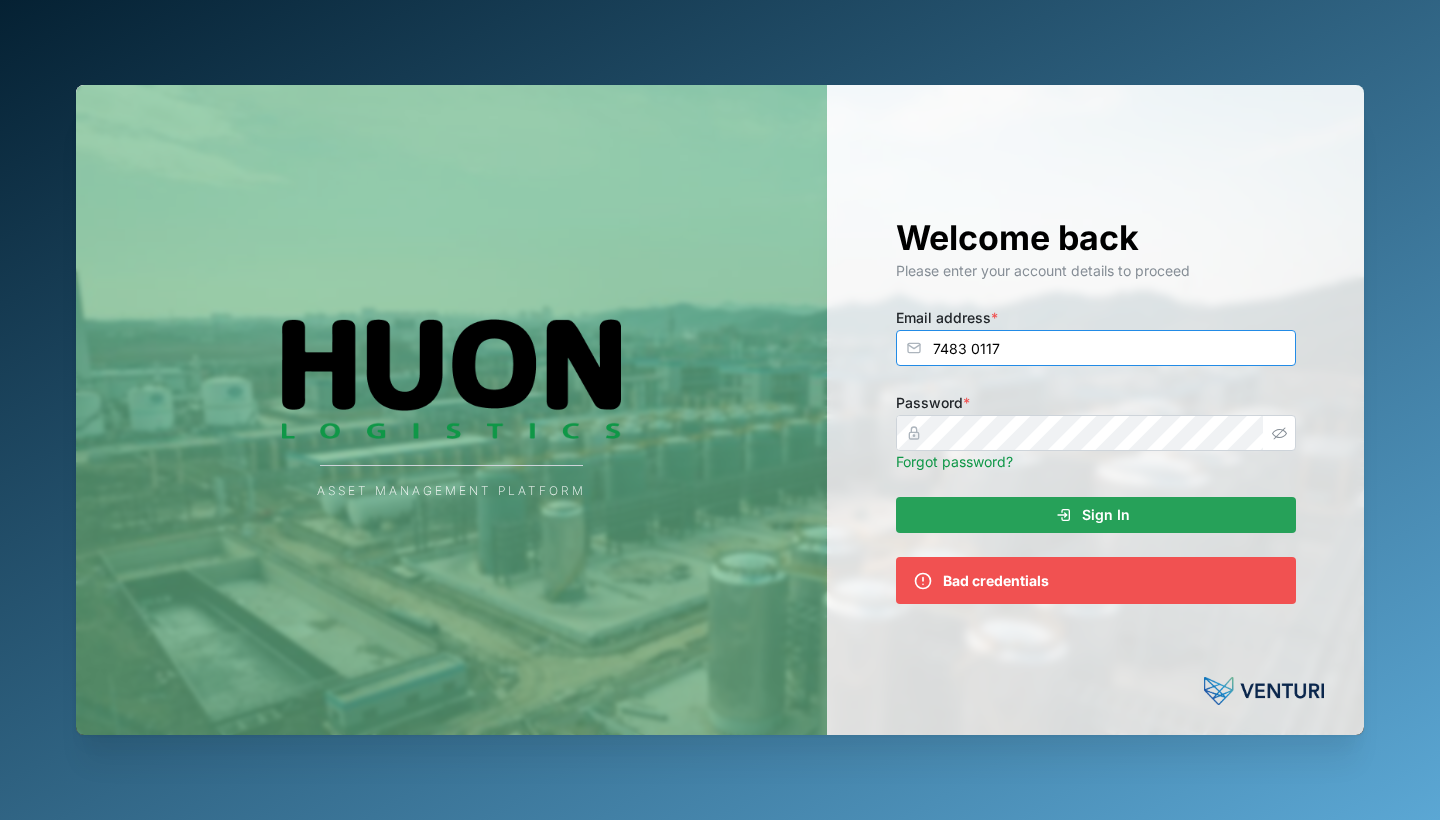 click on "7483 0117" at bounding box center [1096, 348] 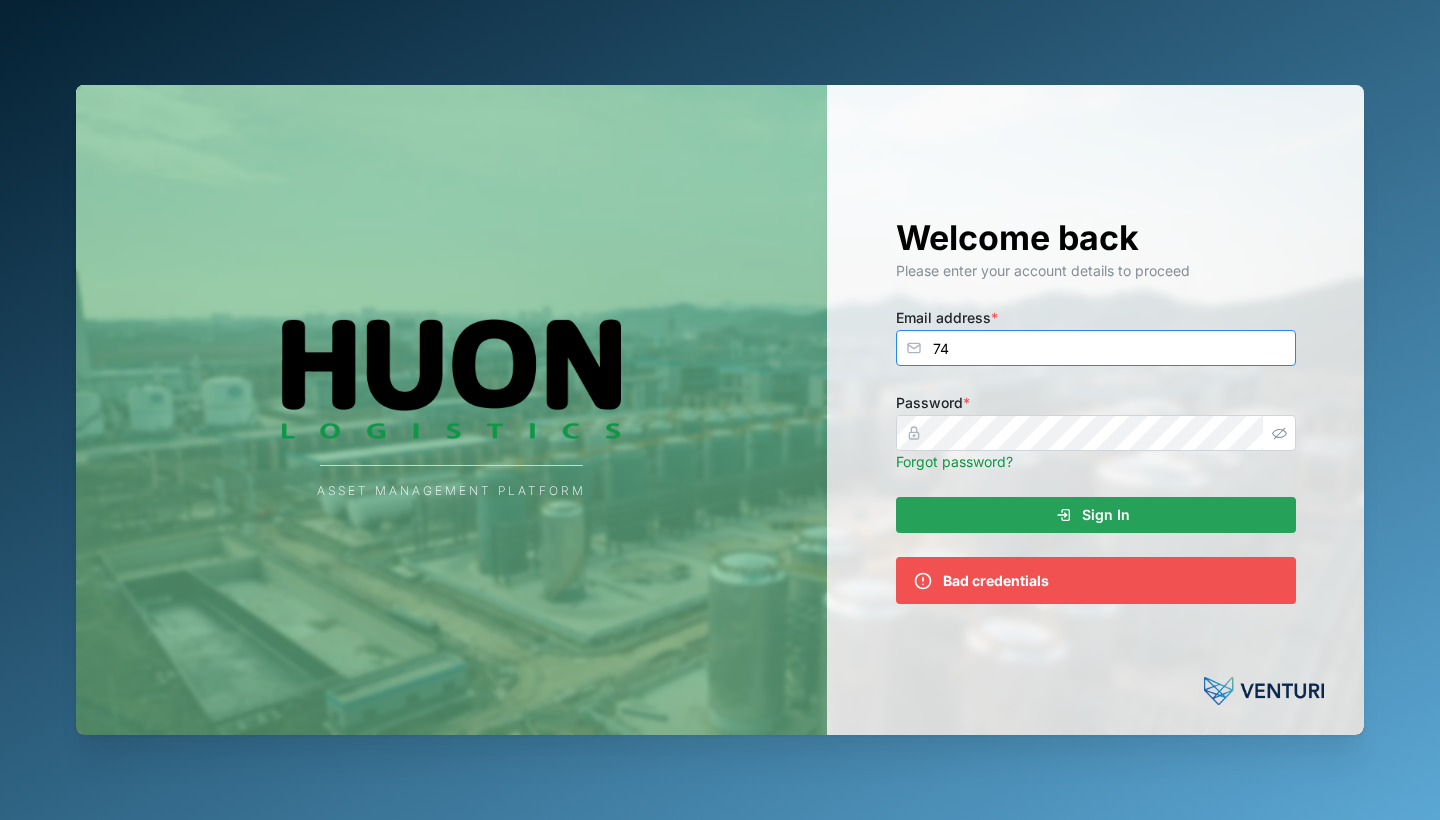 type on "7" 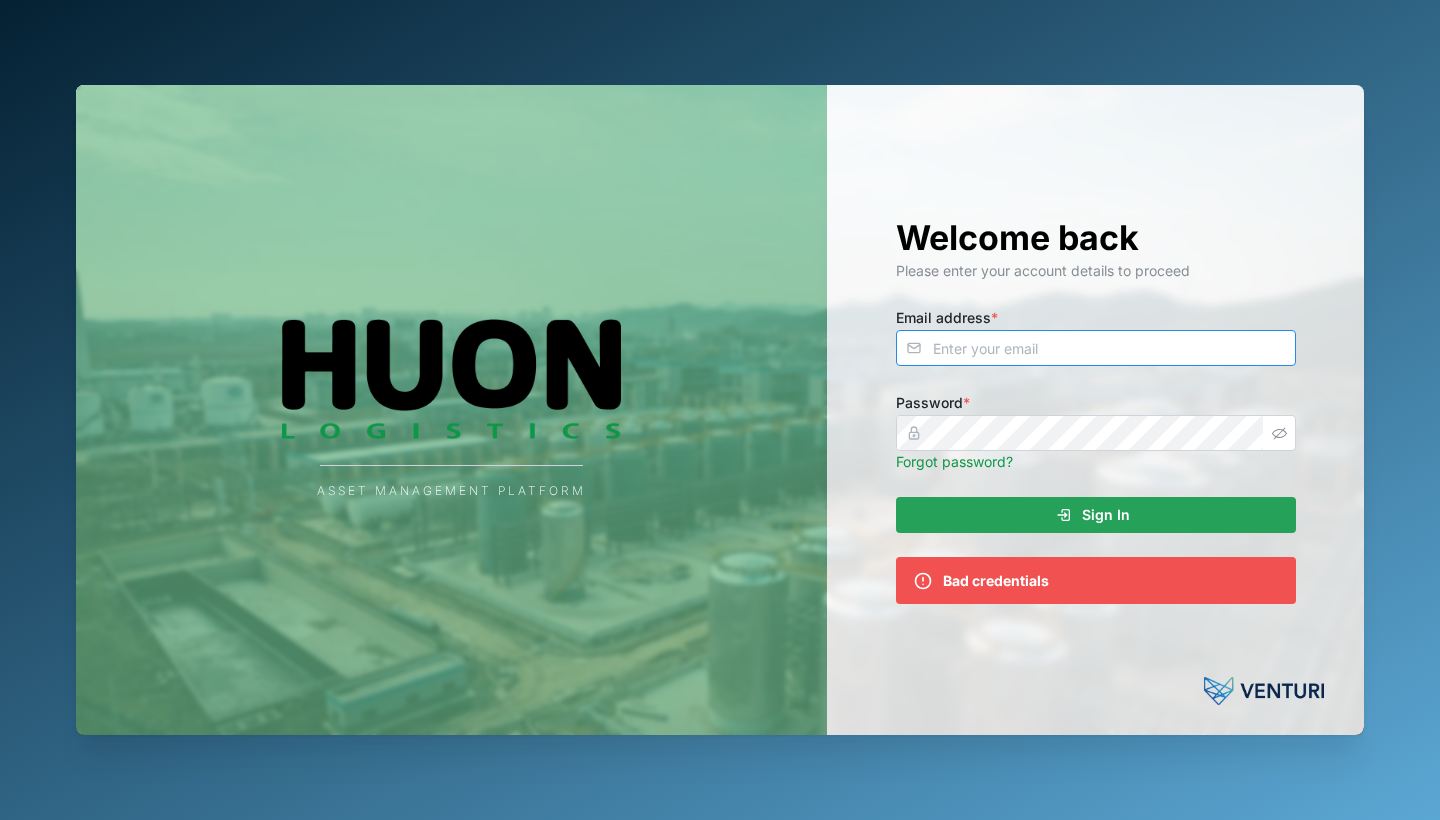paste on "[EMAIL_ADDRESS][DOMAIN_NAME]" 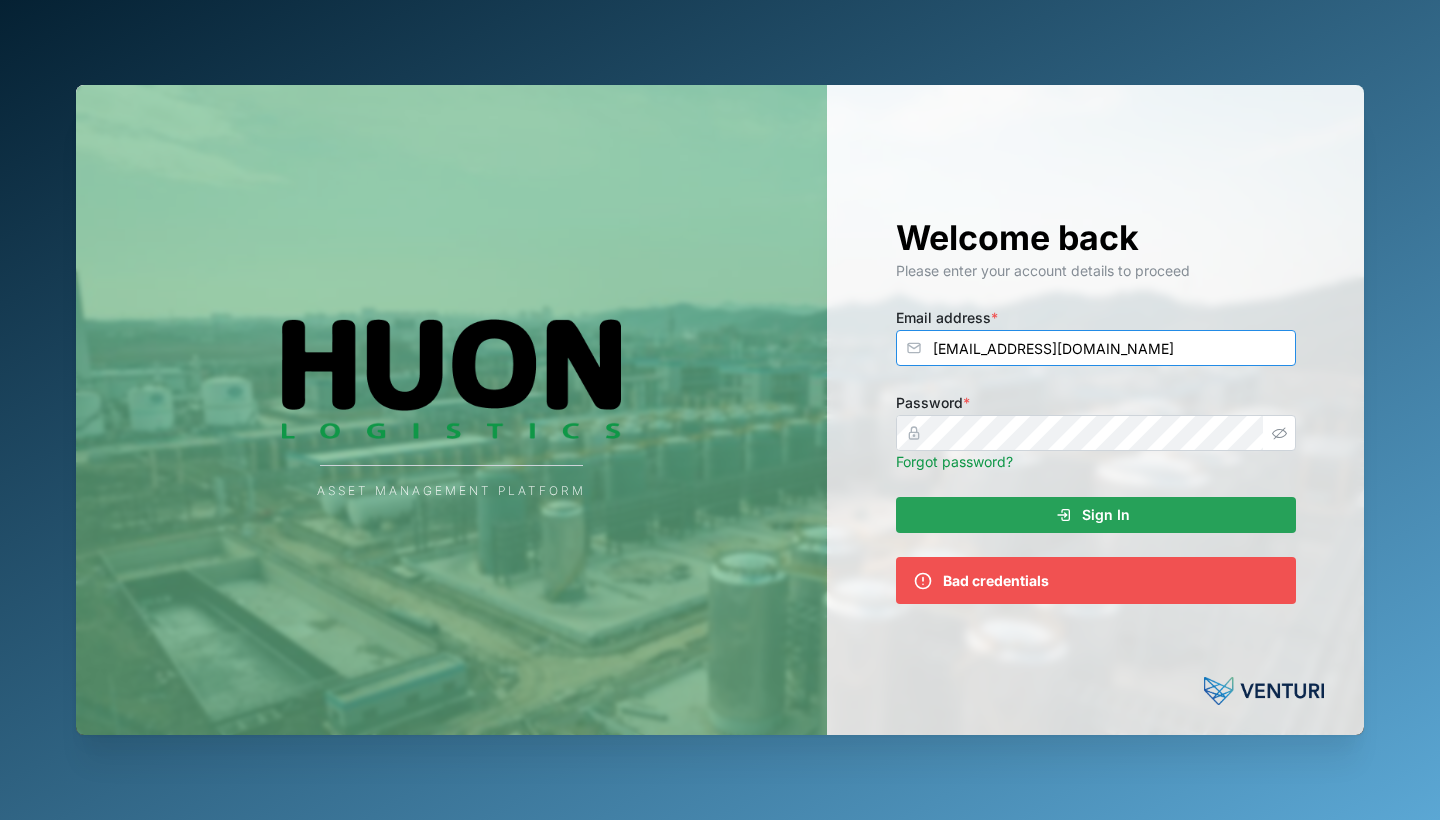 type on "[EMAIL_ADDRESS][DOMAIN_NAME]" 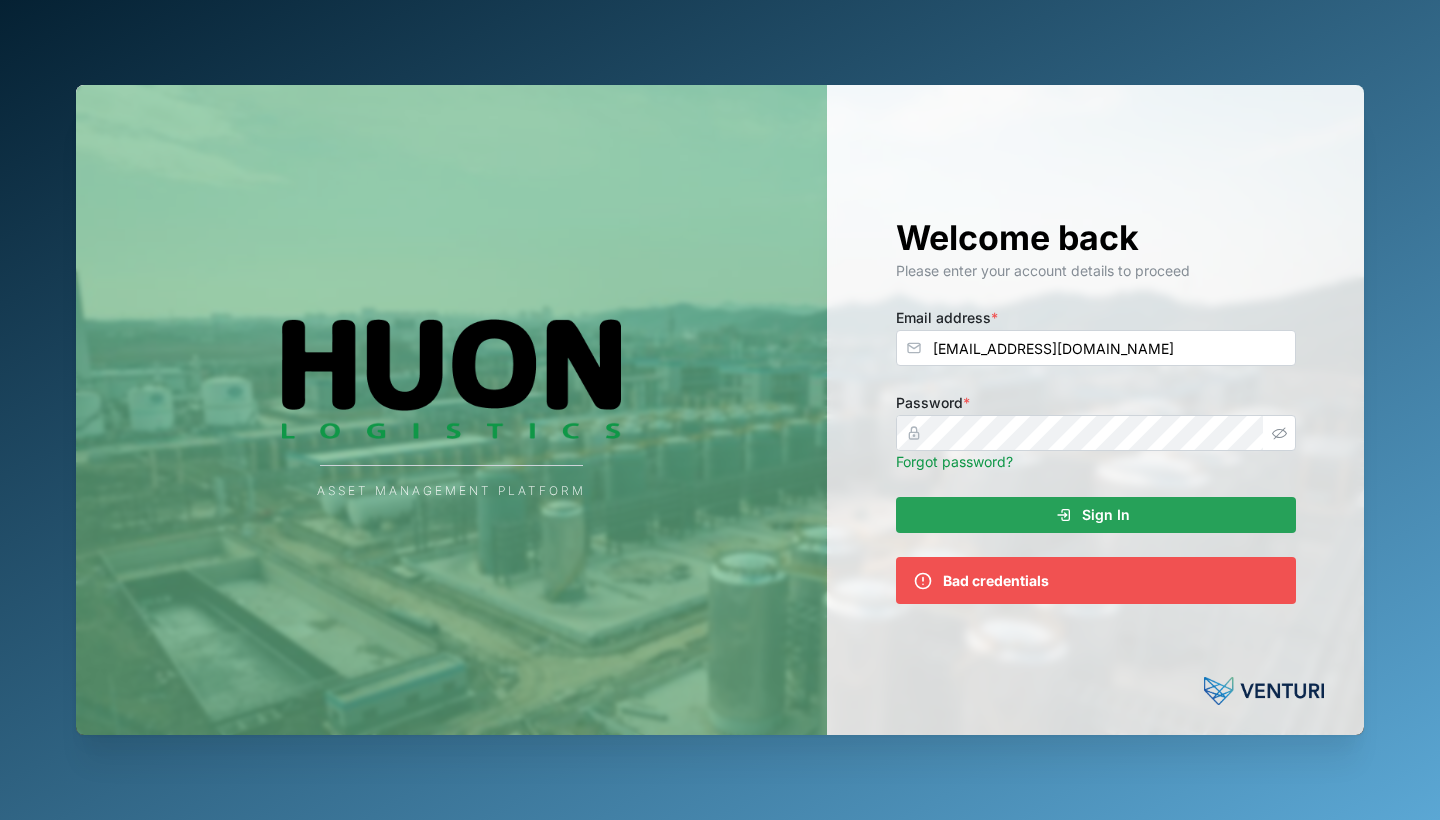 click on "Sign In" at bounding box center [1093, 515] 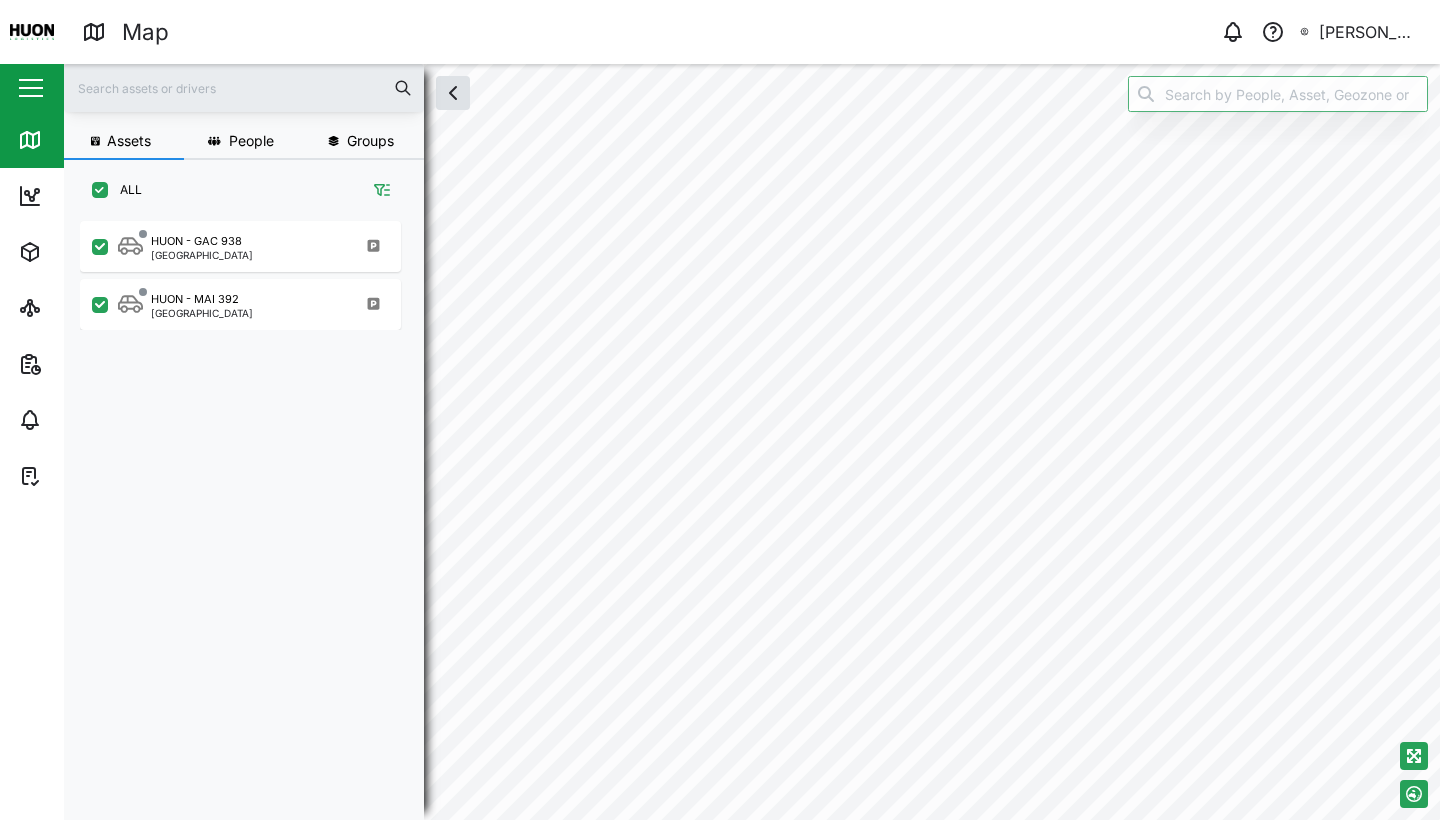 scroll, scrollTop: 575, scrollLeft: 313, axis: both 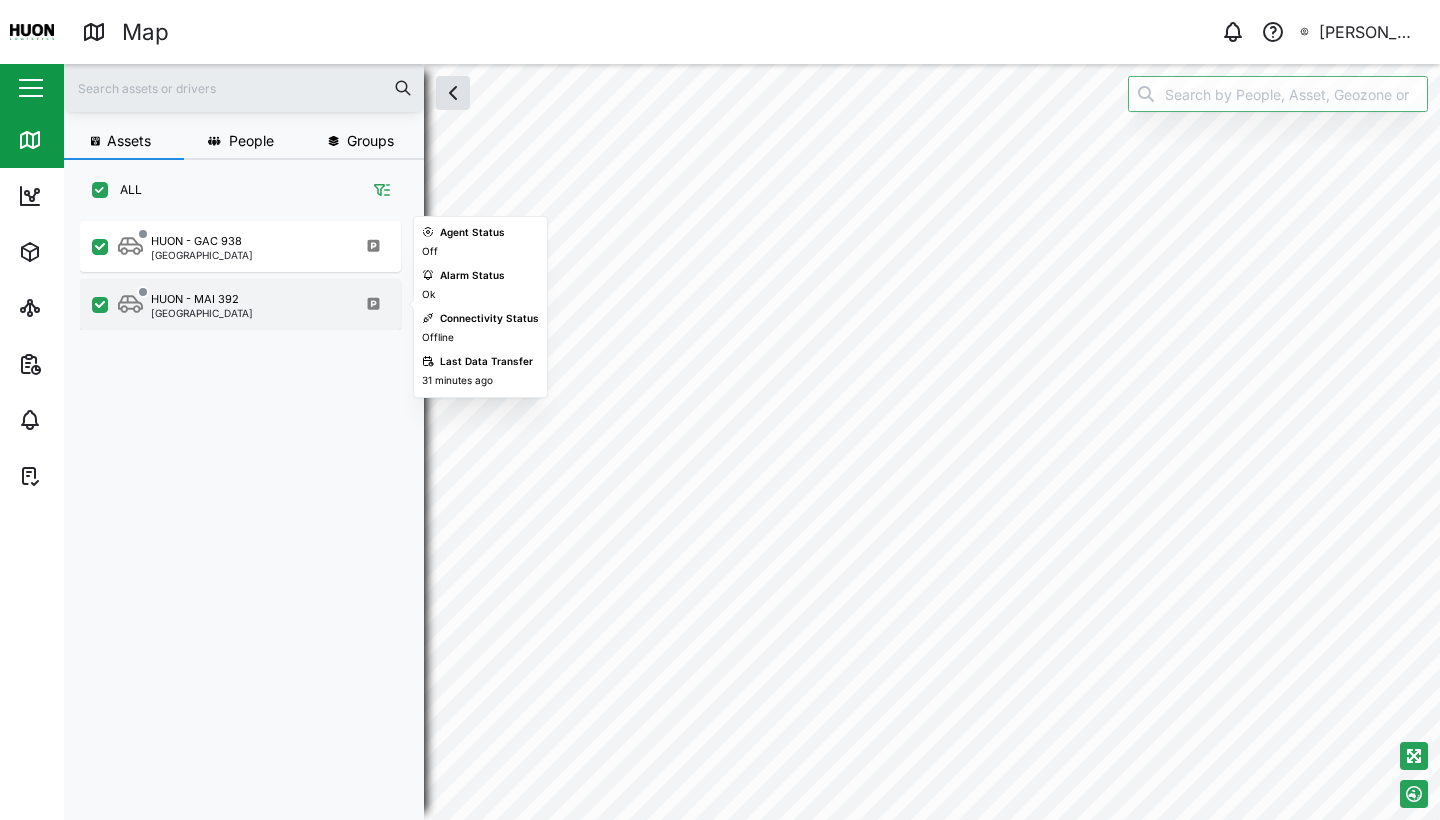 click on "HUON - MAI 392
[GEOGRAPHIC_DATA]" at bounding box center [253, 304] 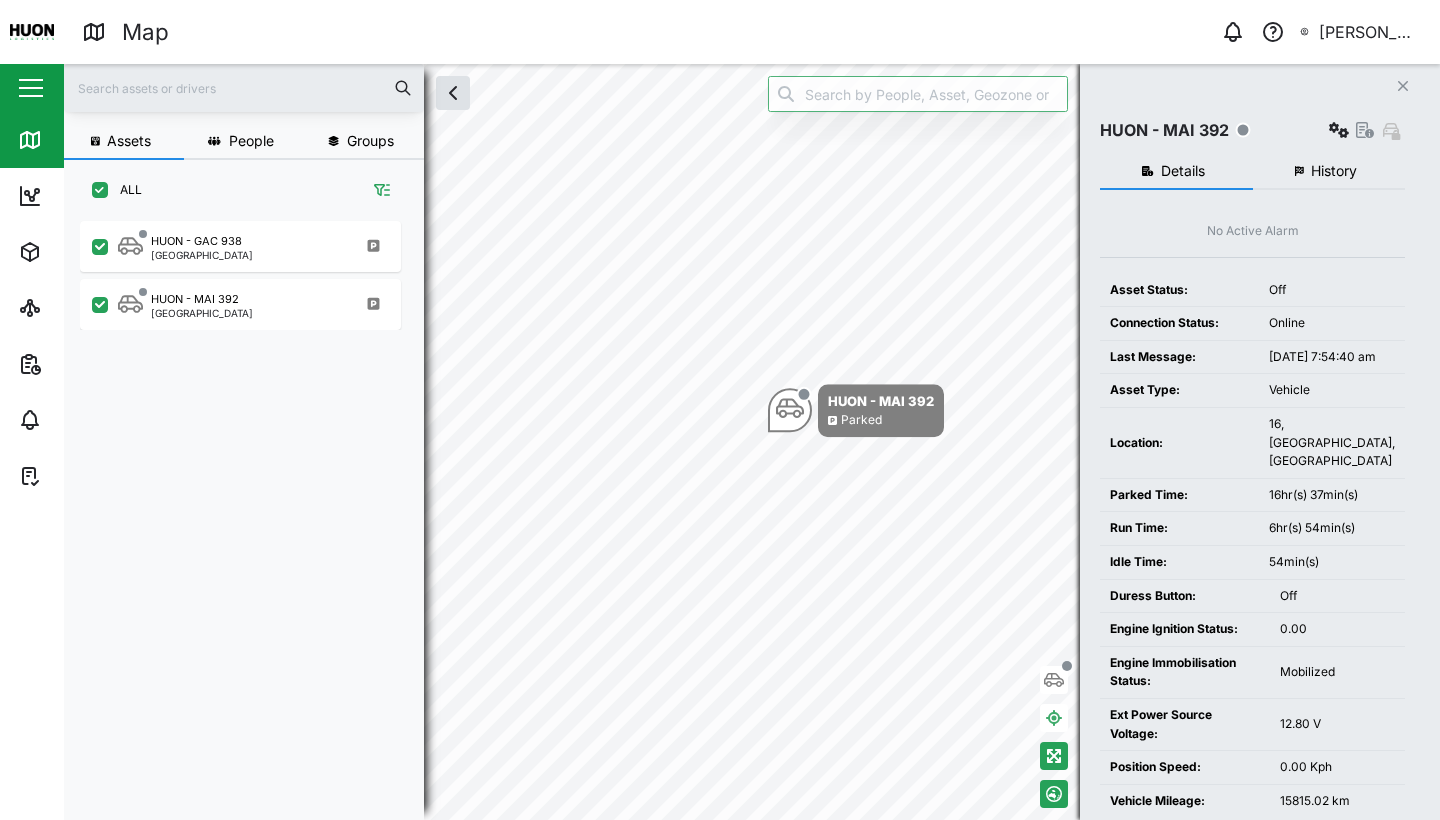 click on "History" at bounding box center (1334, 171) 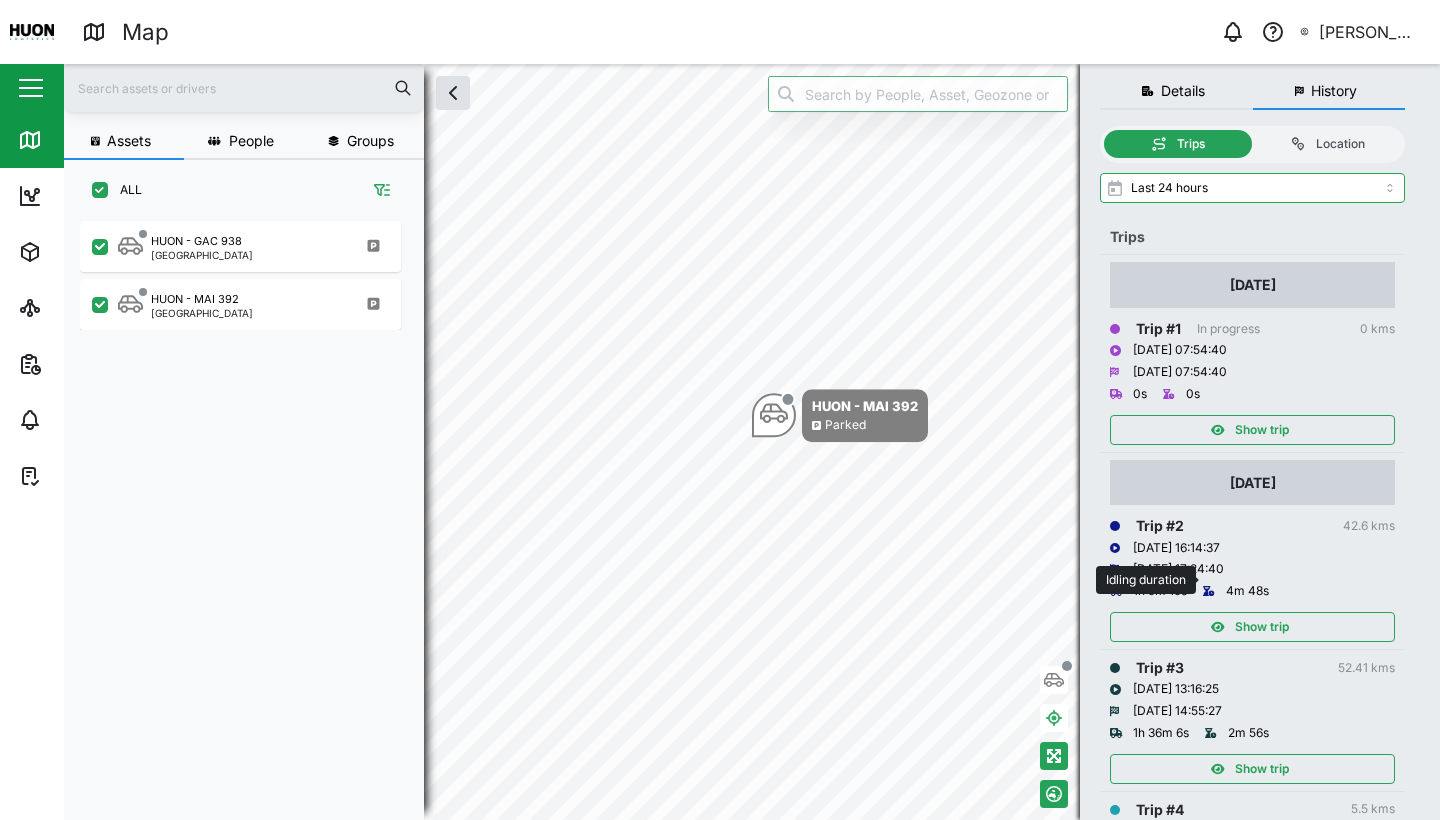scroll, scrollTop: 84, scrollLeft: 0, axis: vertical 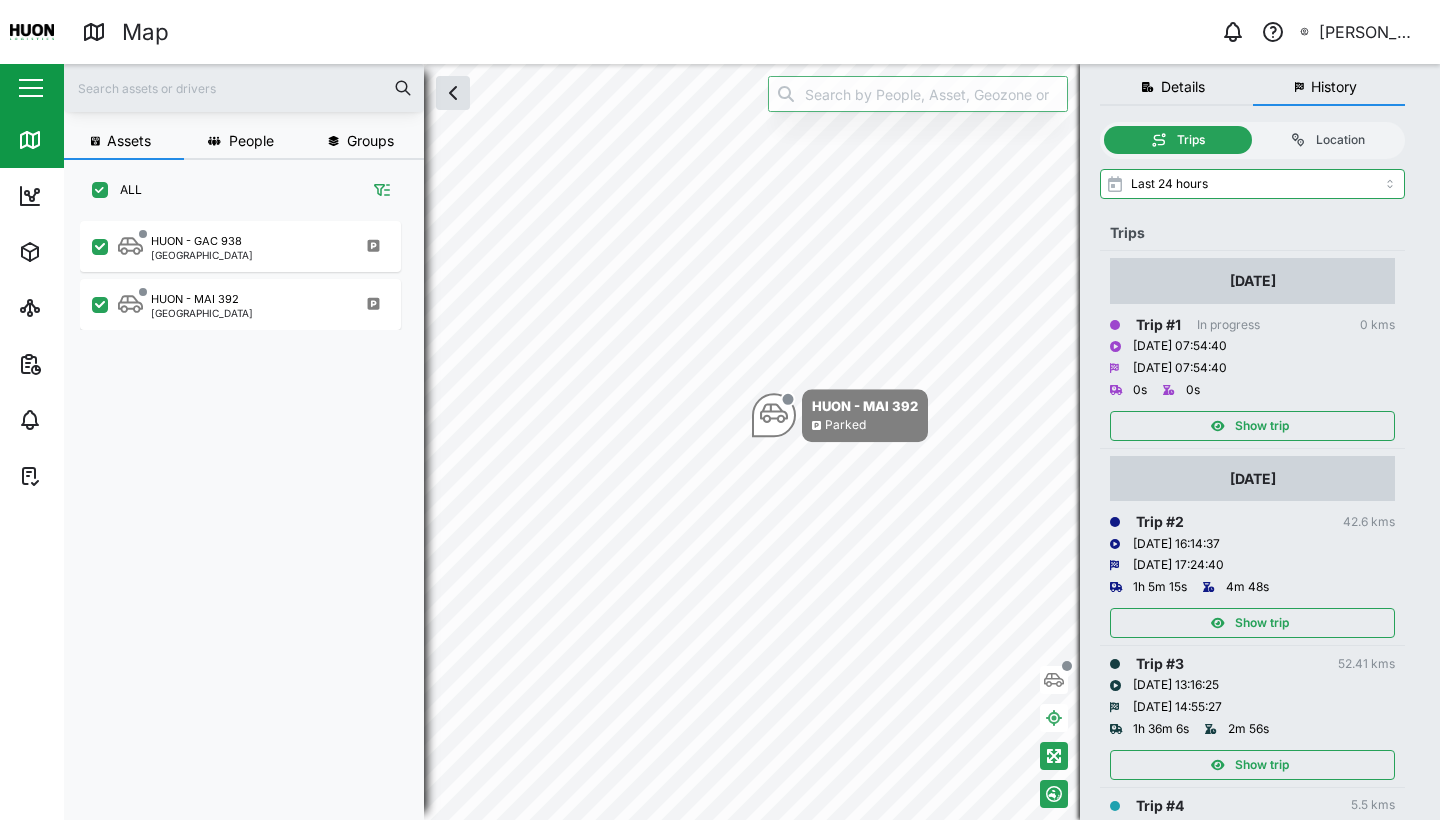 click 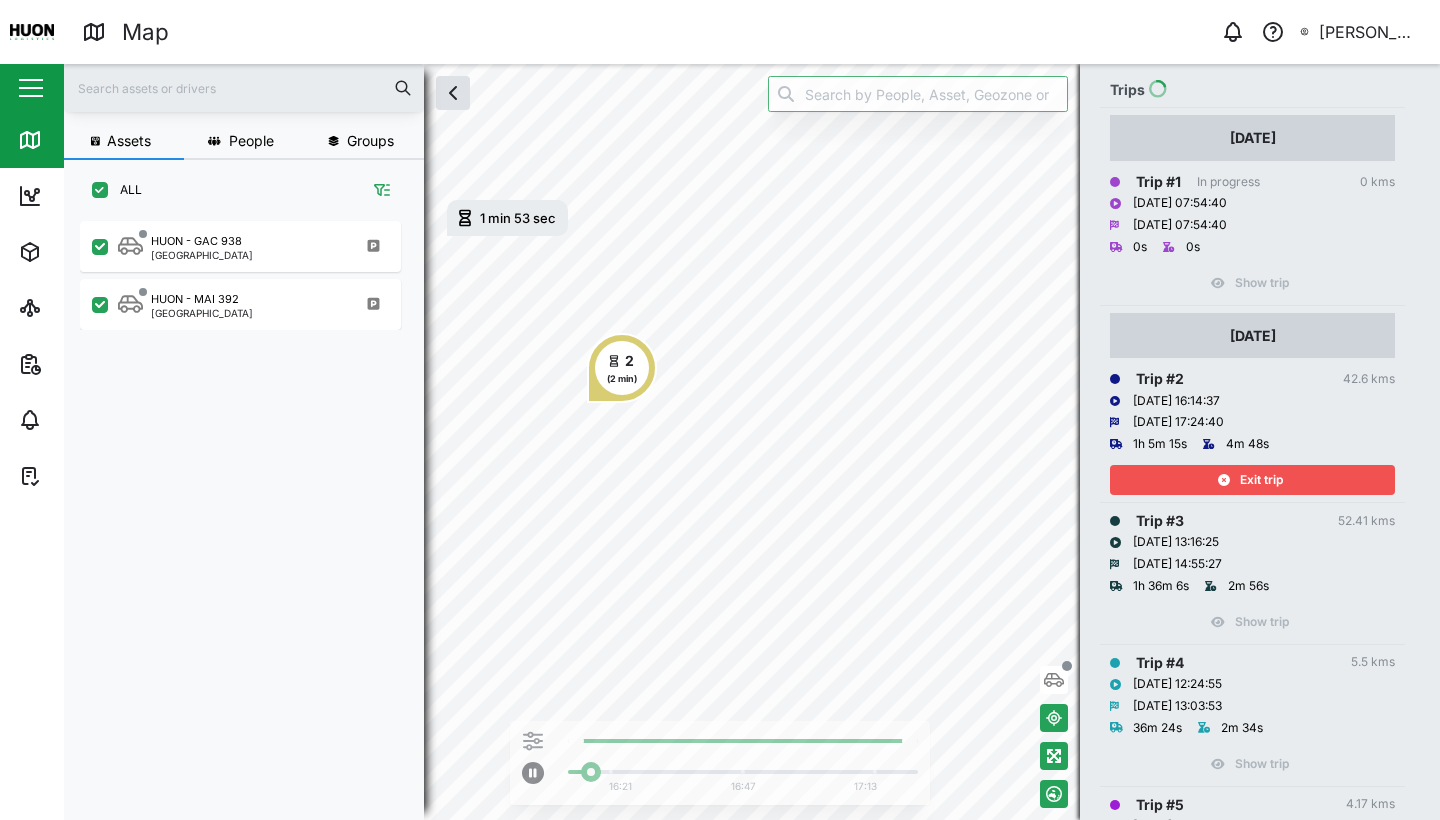 scroll, scrollTop: 363, scrollLeft: 0, axis: vertical 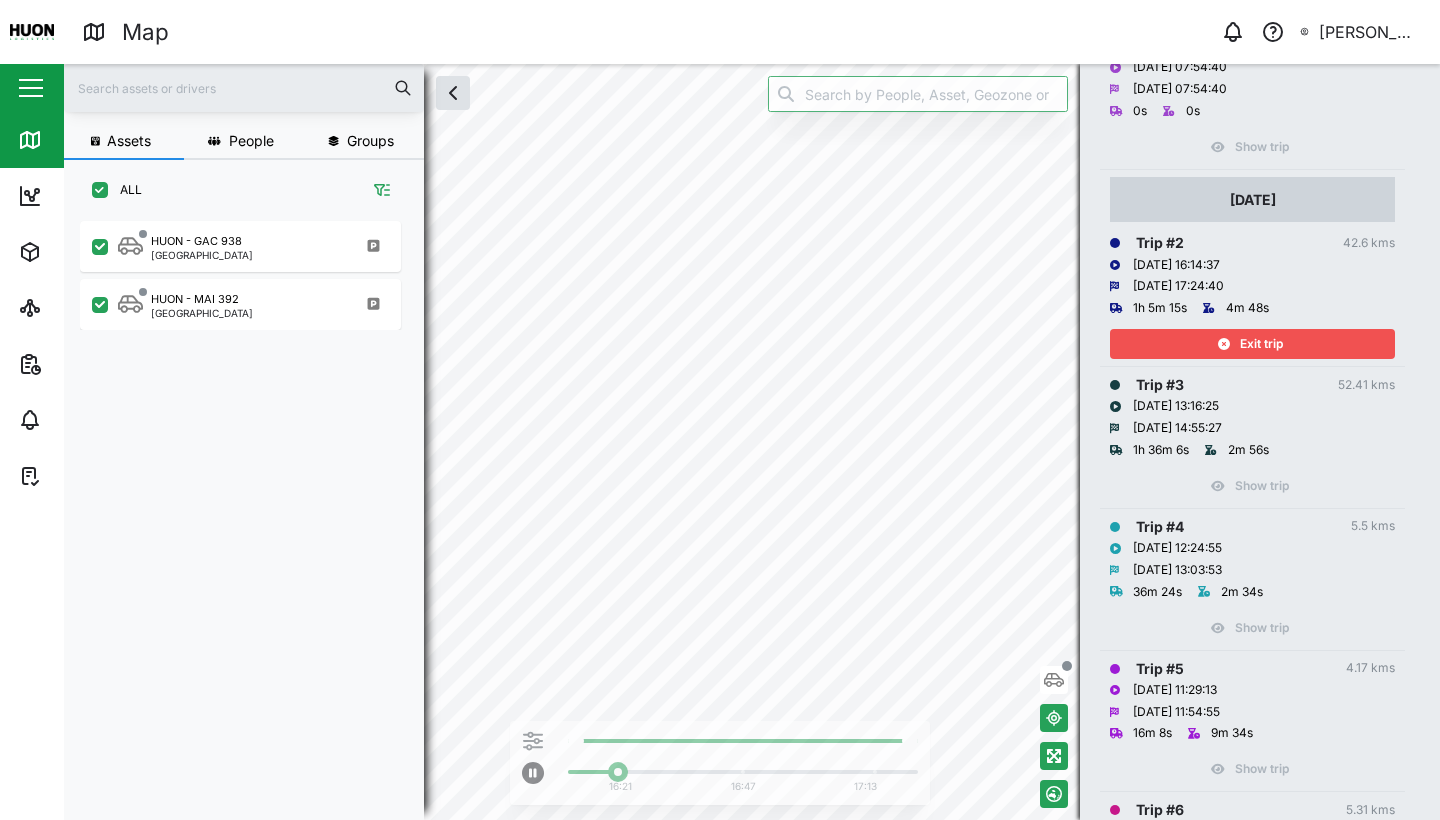 click on "Exit trip" at bounding box center (1261, 344) 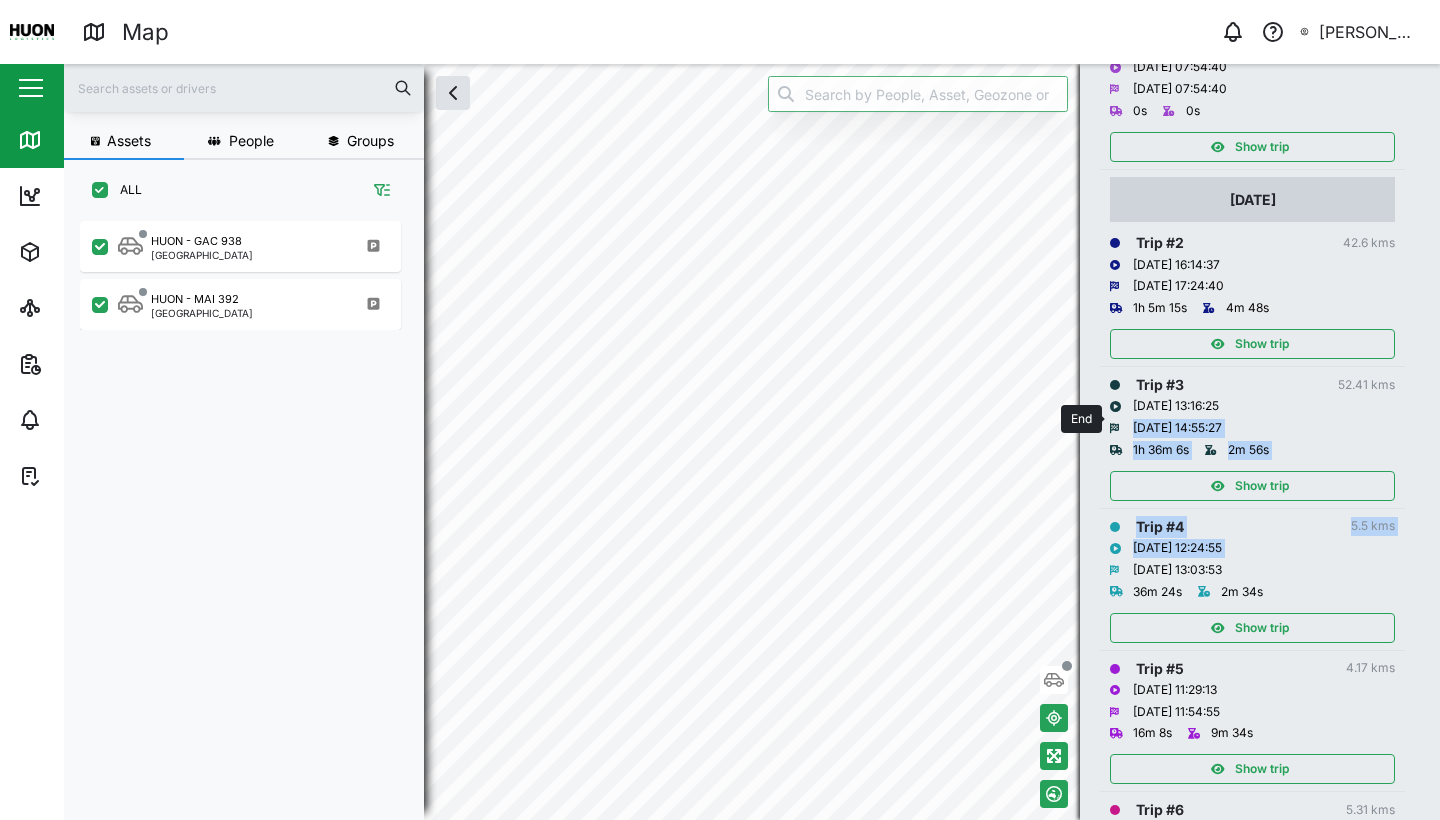 drag, startPoint x: 1243, startPoint y: 547, endPoint x: 1224, endPoint y: 409, distance: 139.30183 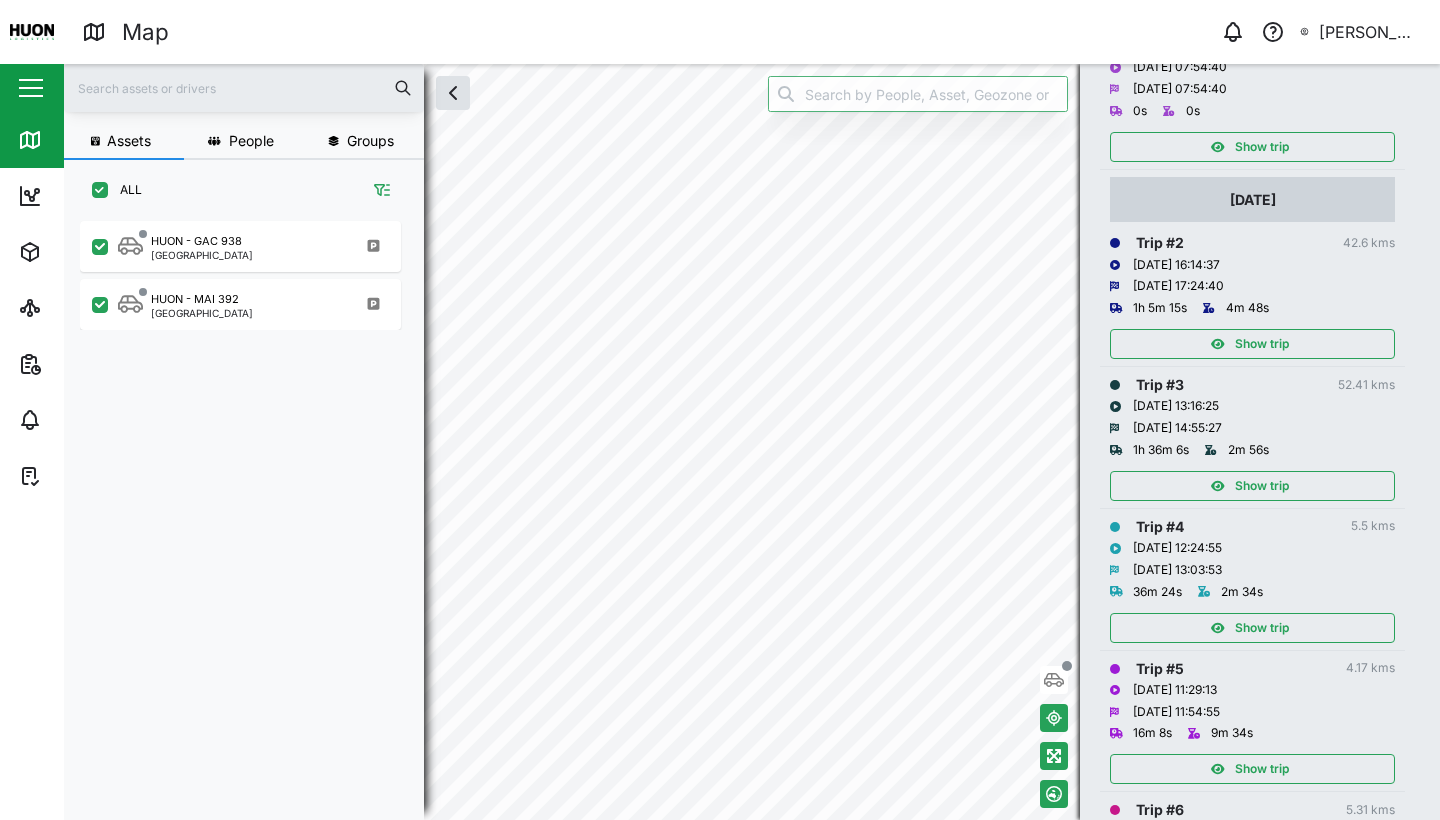 click on "Trip # 3 52.41 kms [DATE] 13:16:25 [DATE] 14:55:27 1h 36m 6s  2m 56s  Show trip" at bounding box center [1252, 438] 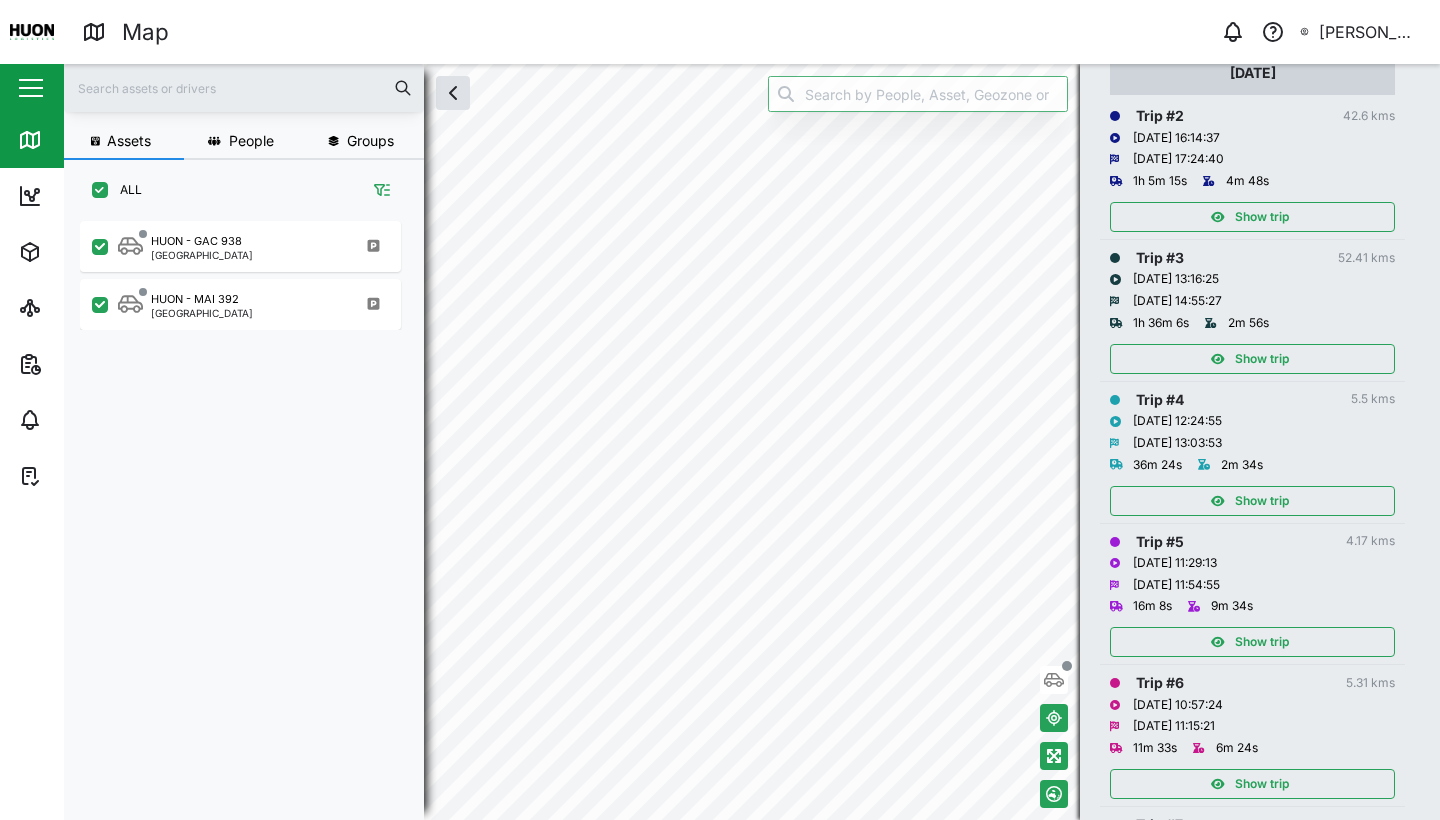 scroll, scrollTop: 0, scrollLeft: 0, axis: both 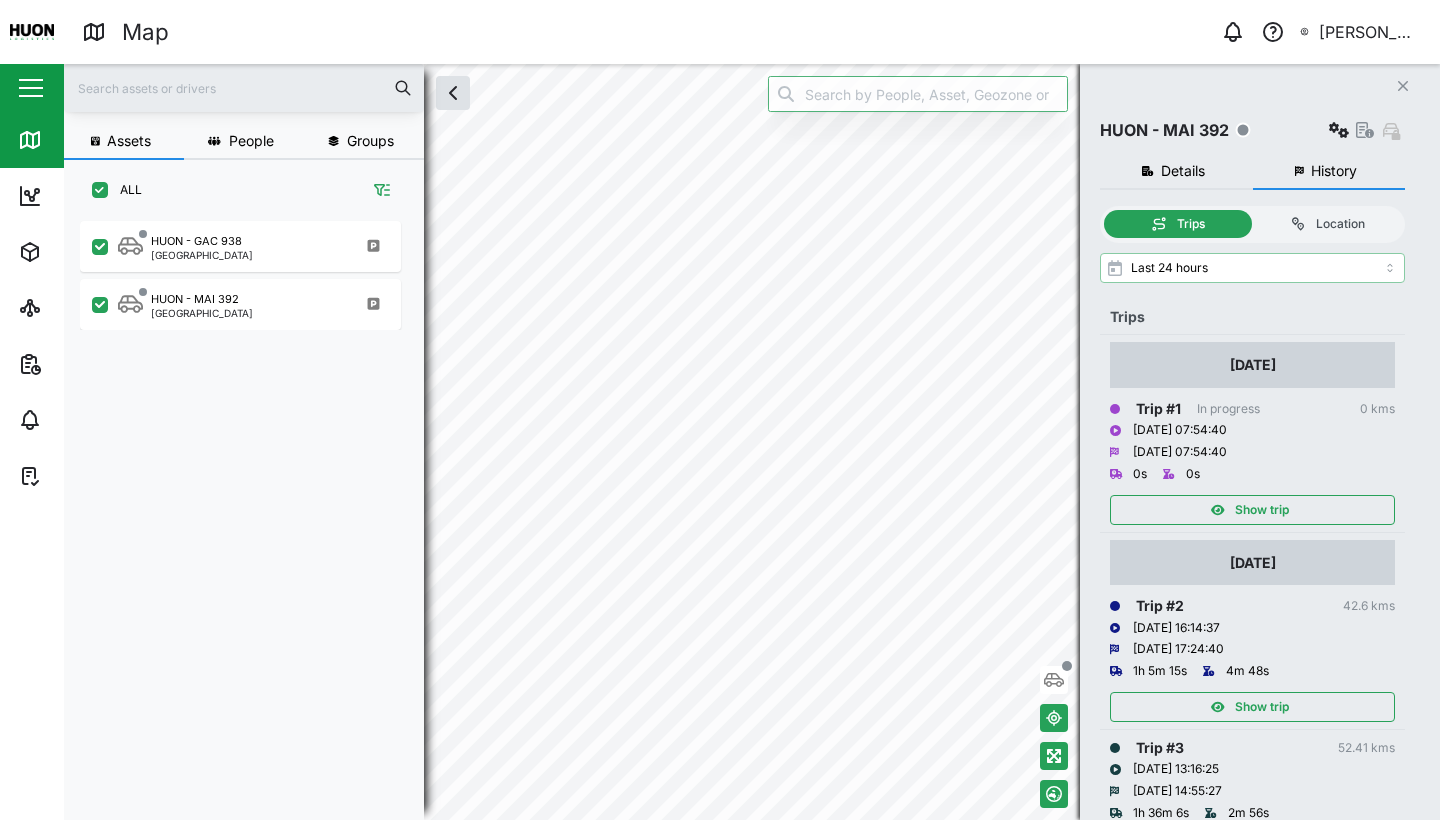 click on "Last 24 hours" at bounding box center [1252, 268] 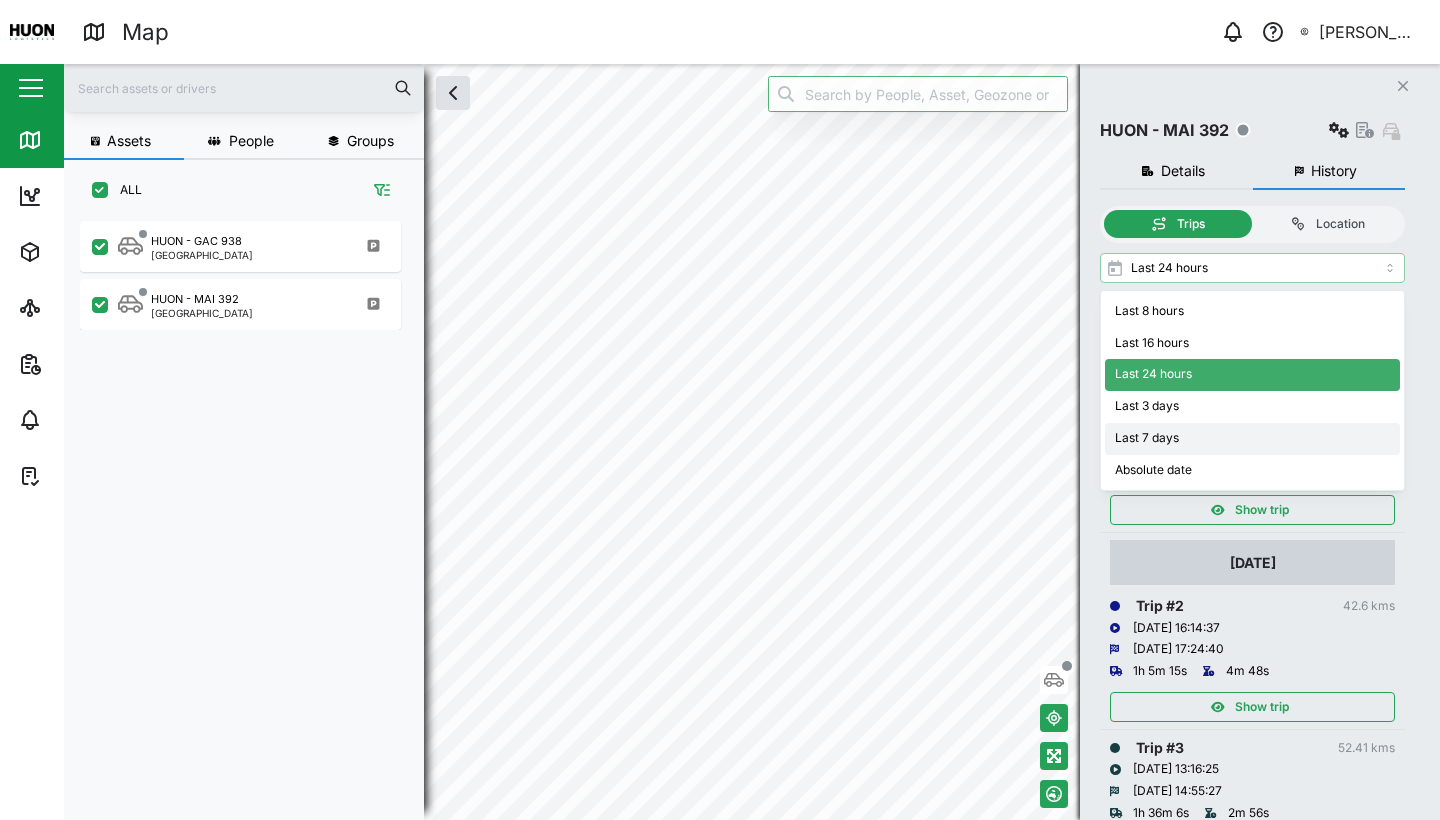 type on "Last 7 days" 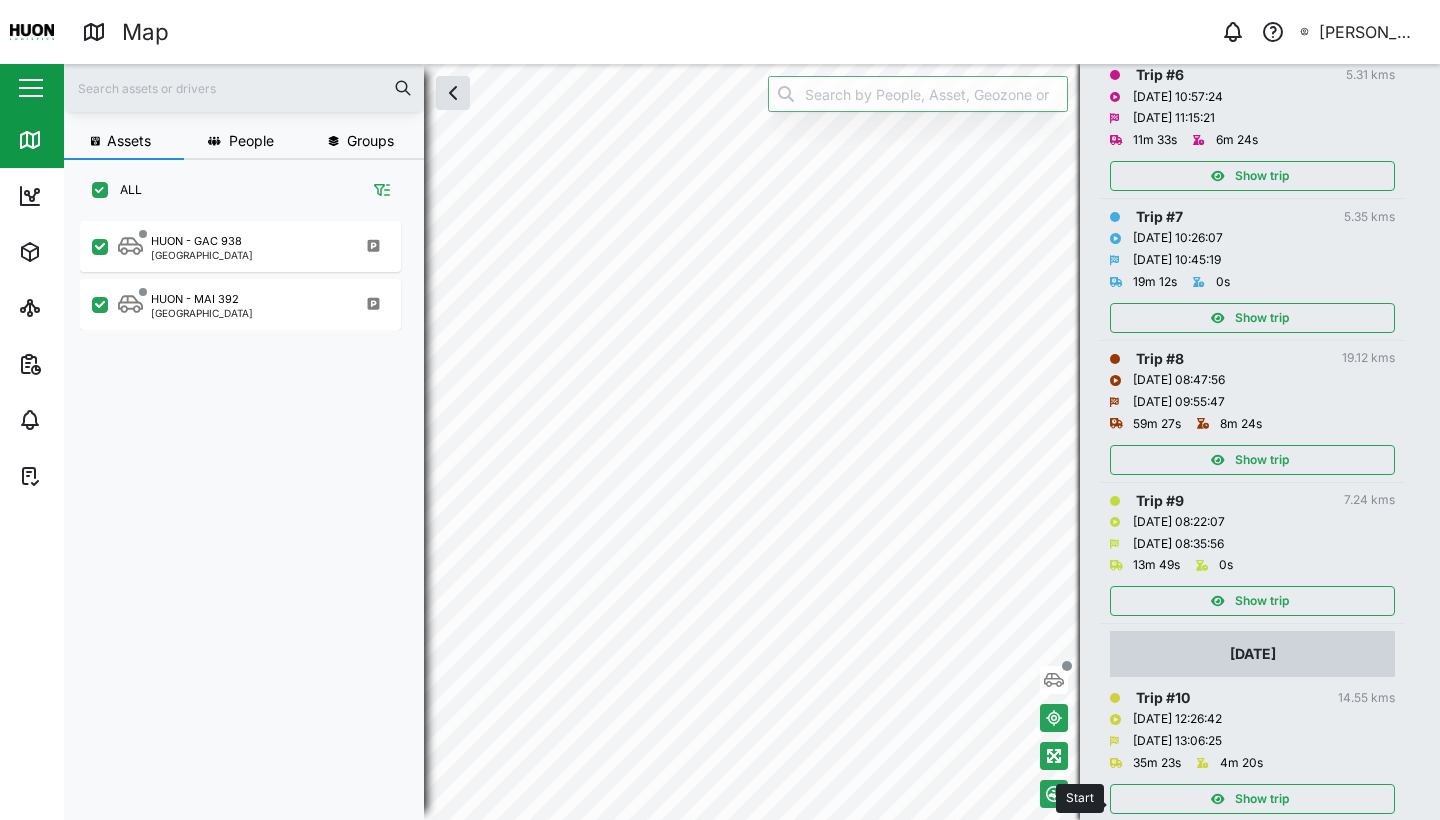 scroll, scrollTop: 0, scrollLeft: 0, axis: both 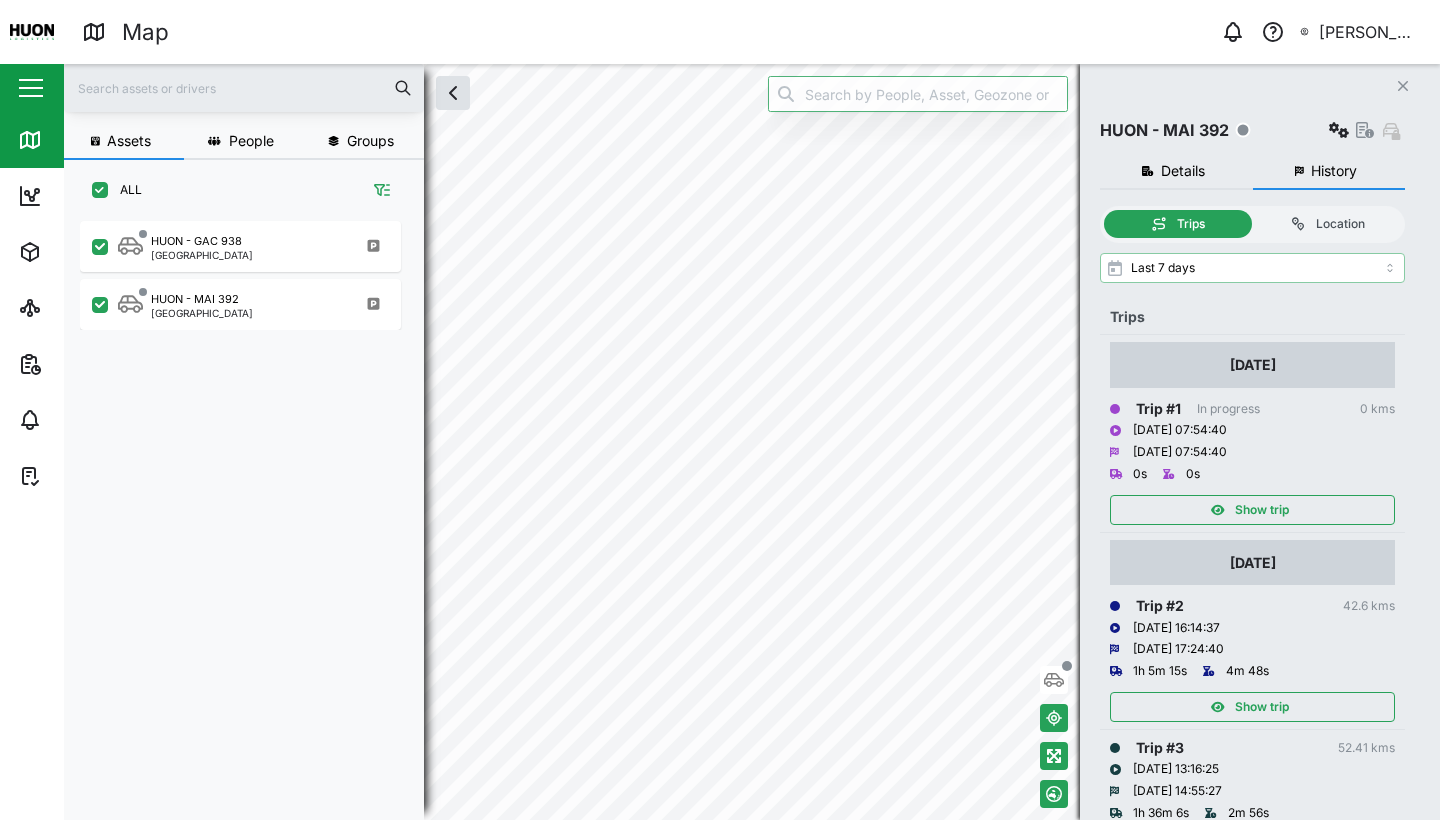click on "Last 7 days" at bounding box center [1252, 268] 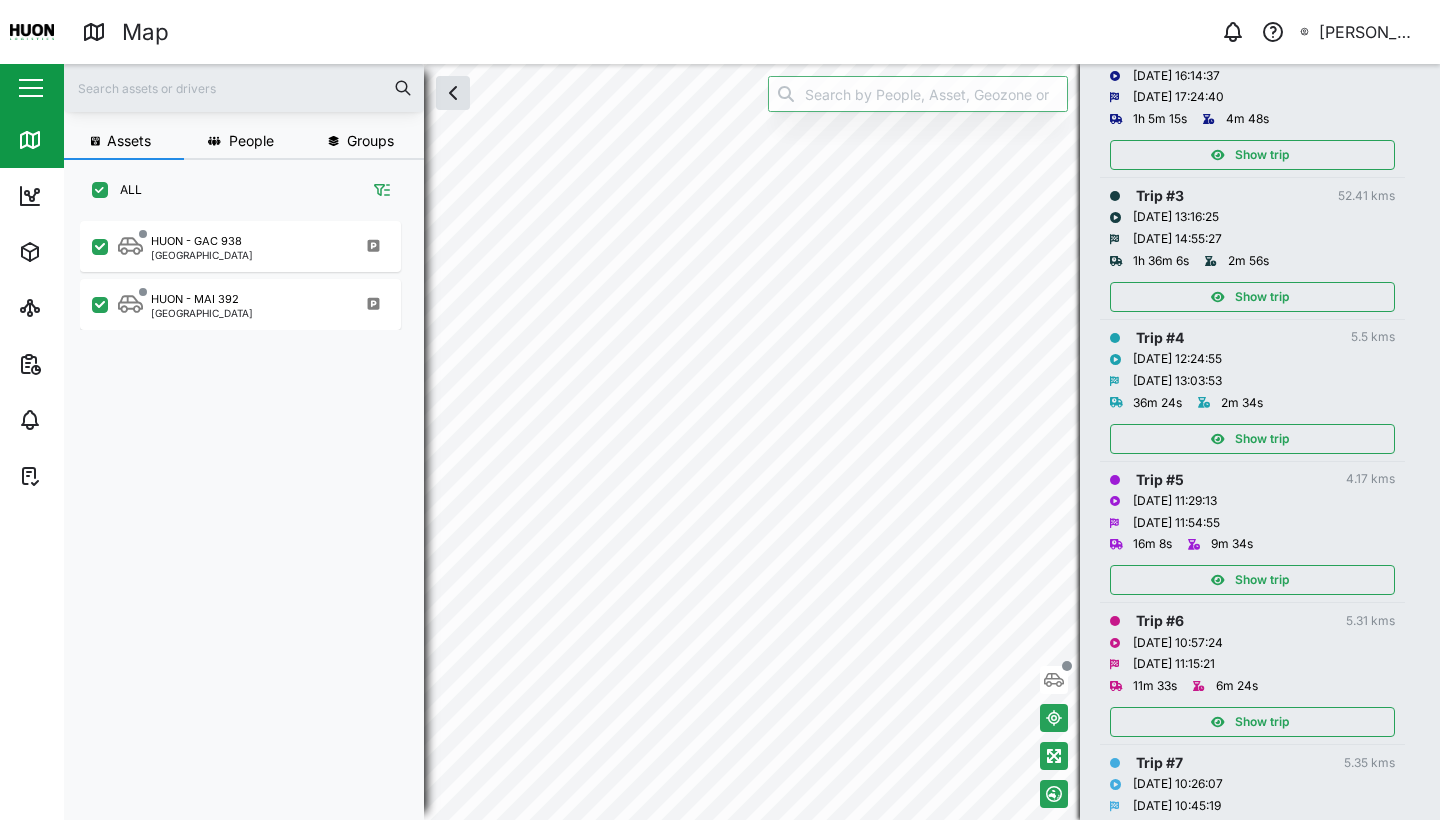 scroll, scrollTop: 0, scrollLeft: 0, axis: both 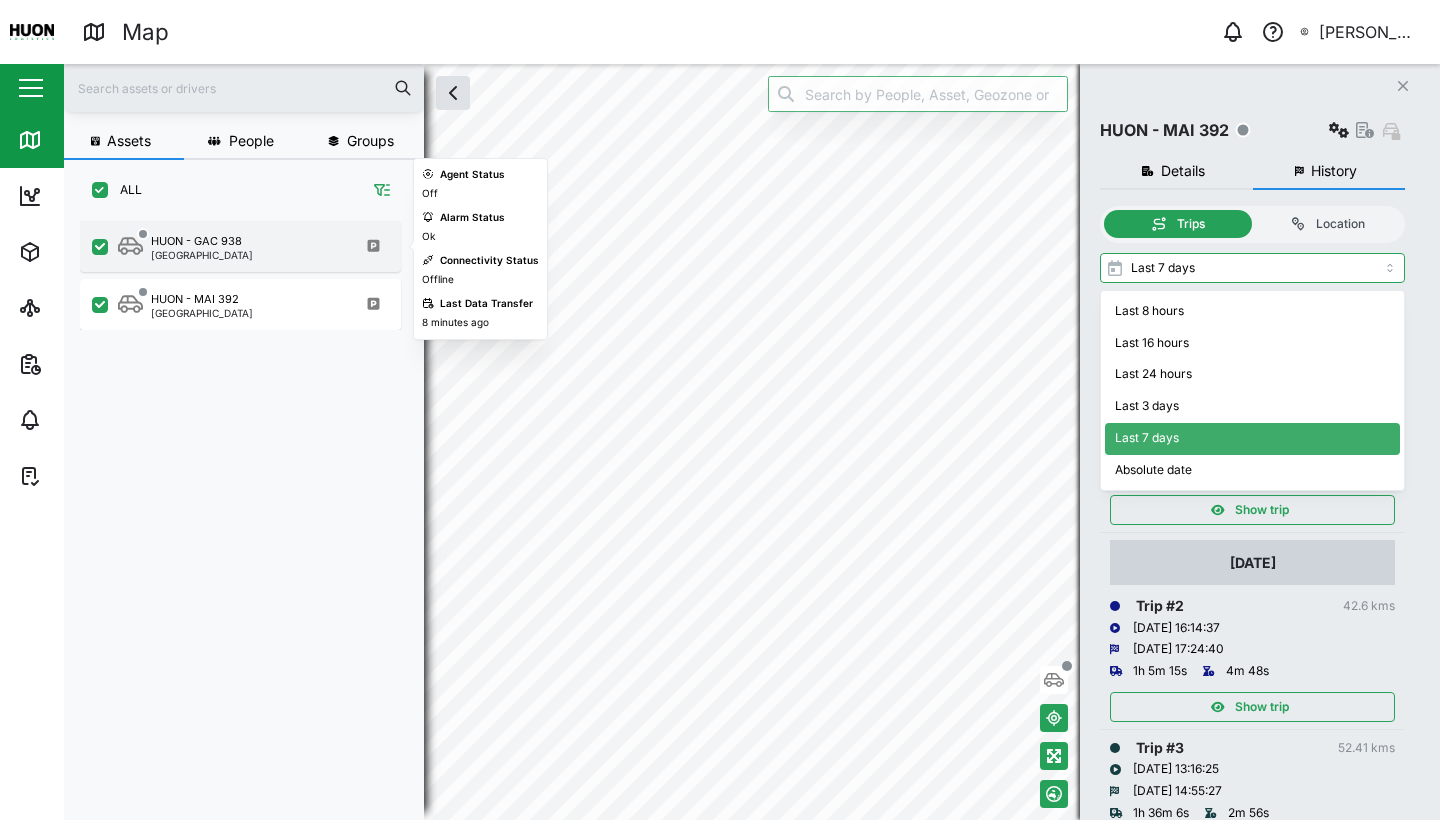 click on "HUON - GAC 938
[GEOGRAPHIC_DATA]" at bounding box center [253, 246] 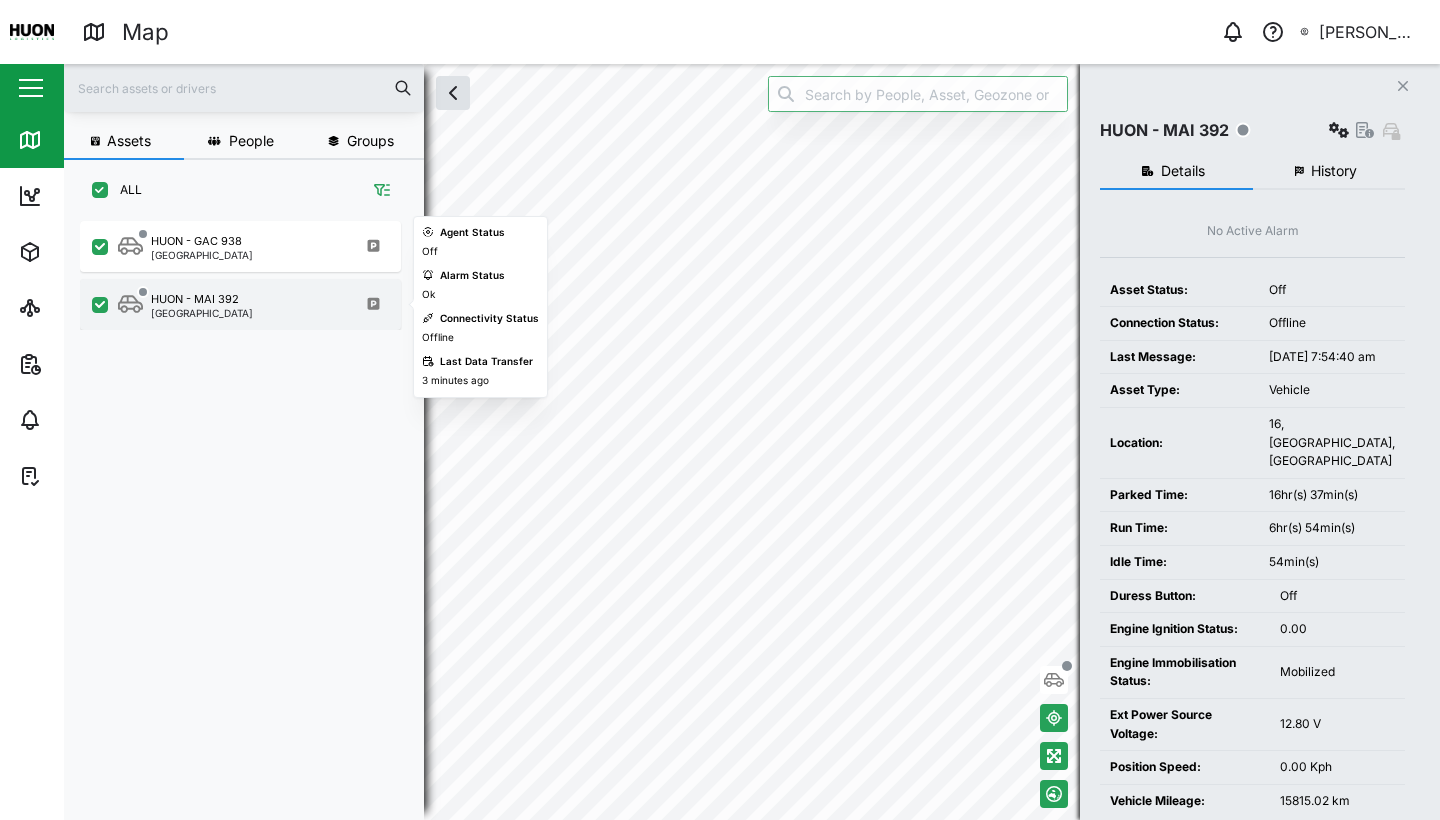 click on "HUON - MAI 392
[GEOGRAPHIC_DATA]" at bounding box center (240, 304) 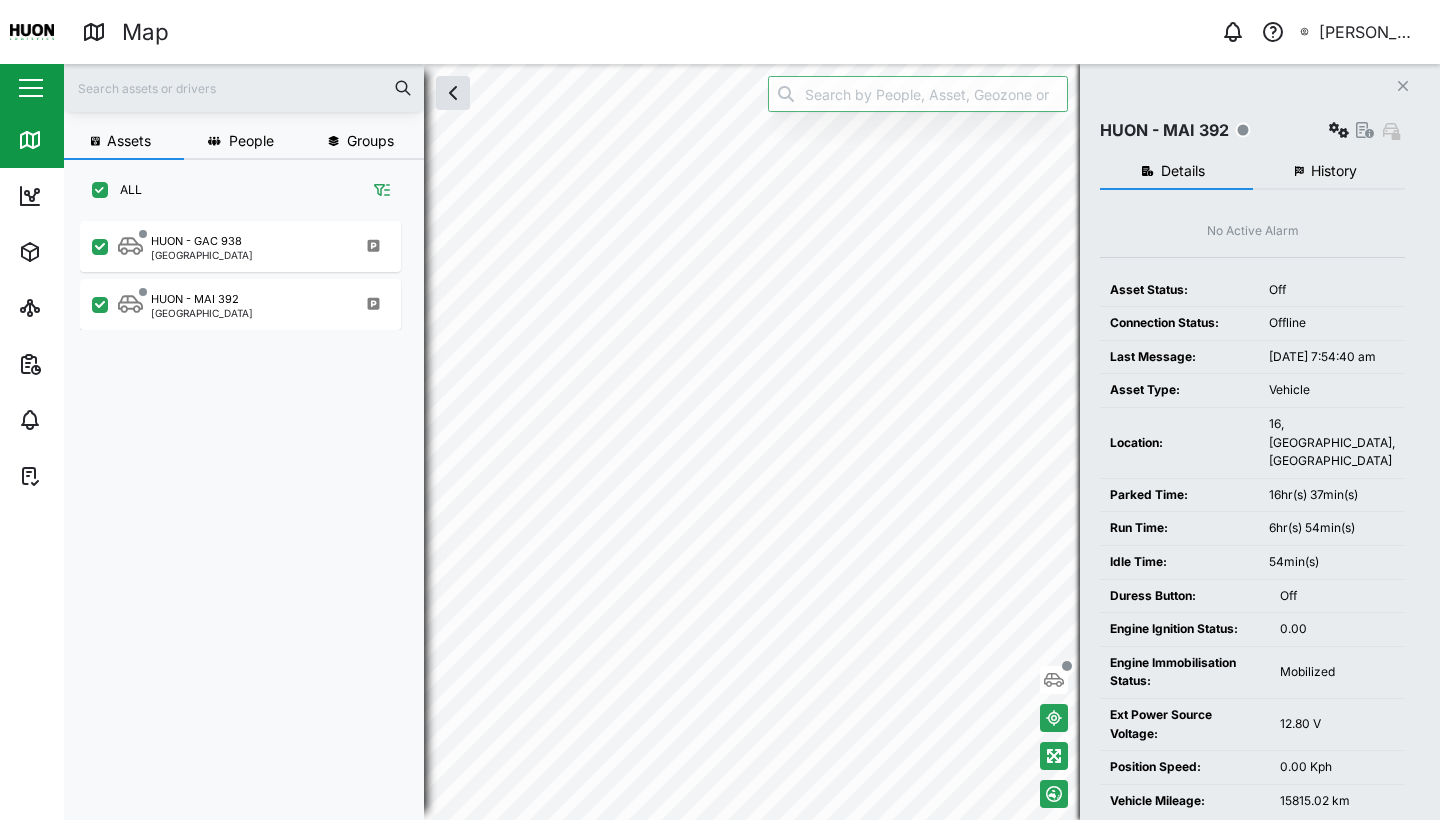 click on "History" at bounding box center (1334, 171) 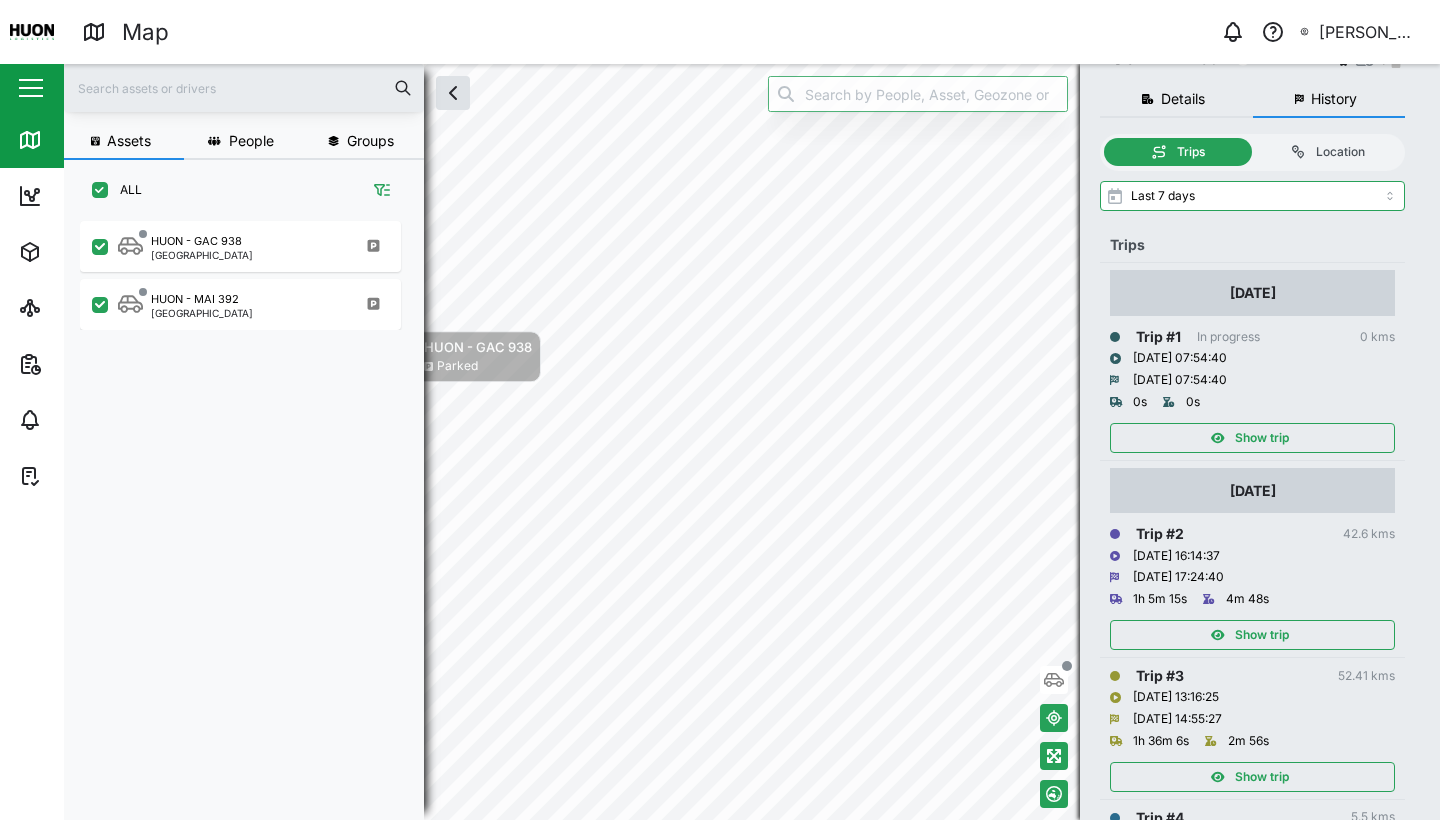 scroll, scrollTop: 495, scrollLeft: 0, axis: vertical 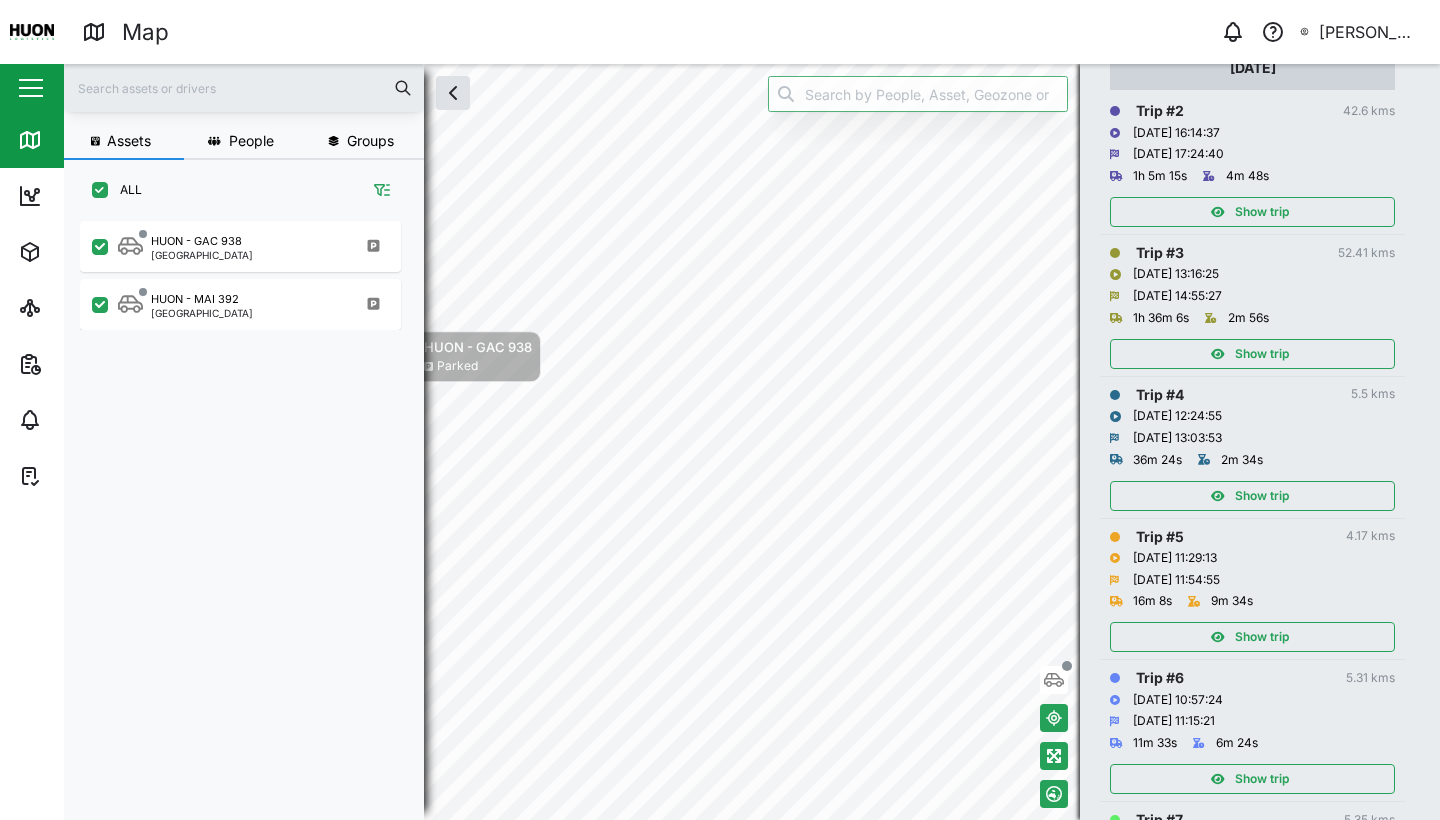 click on "Show trip" at bounding box center [1262, 354] 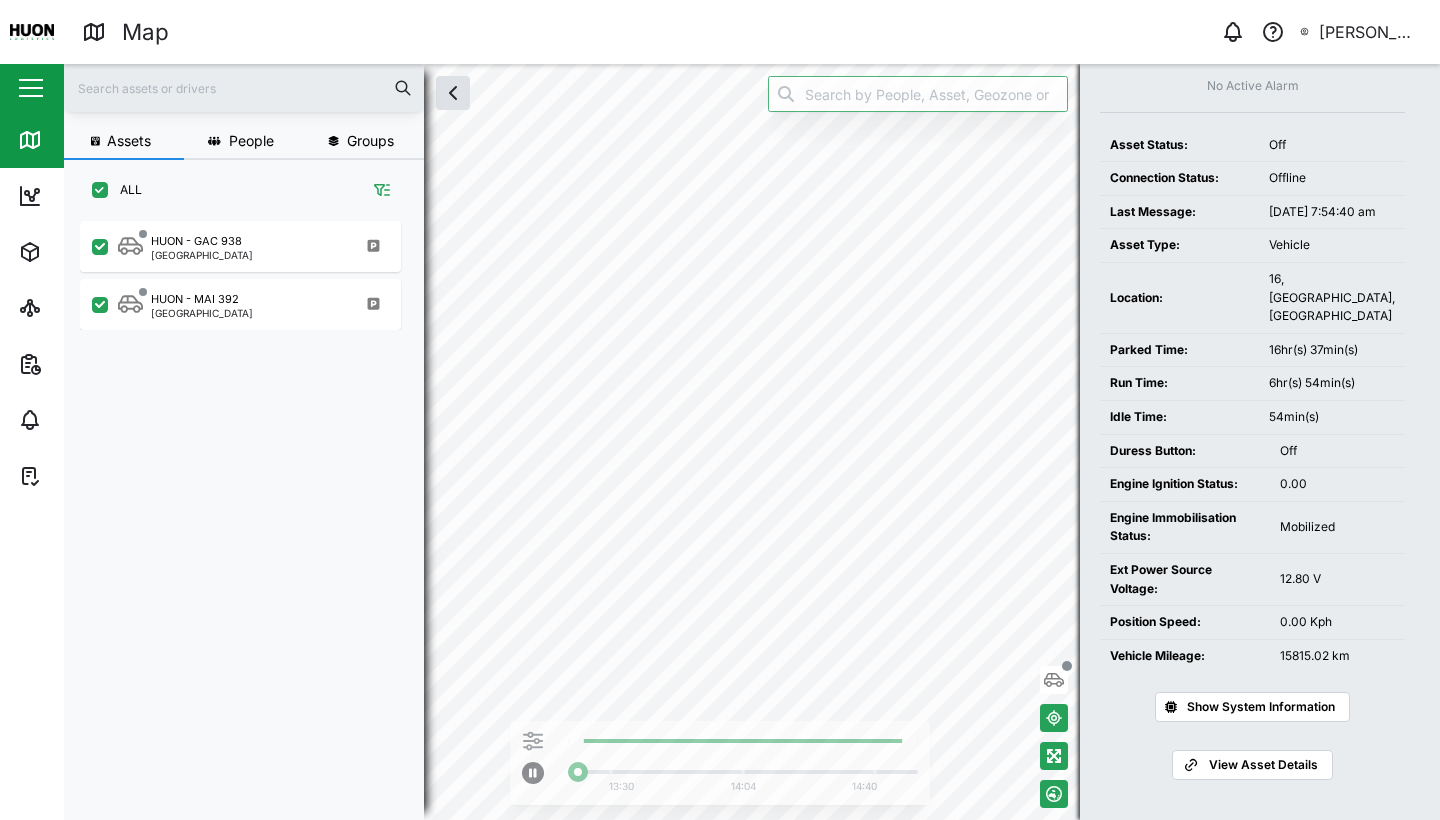 scroll, scrollTop: 134, scrollLeft: 0, axis: vertical 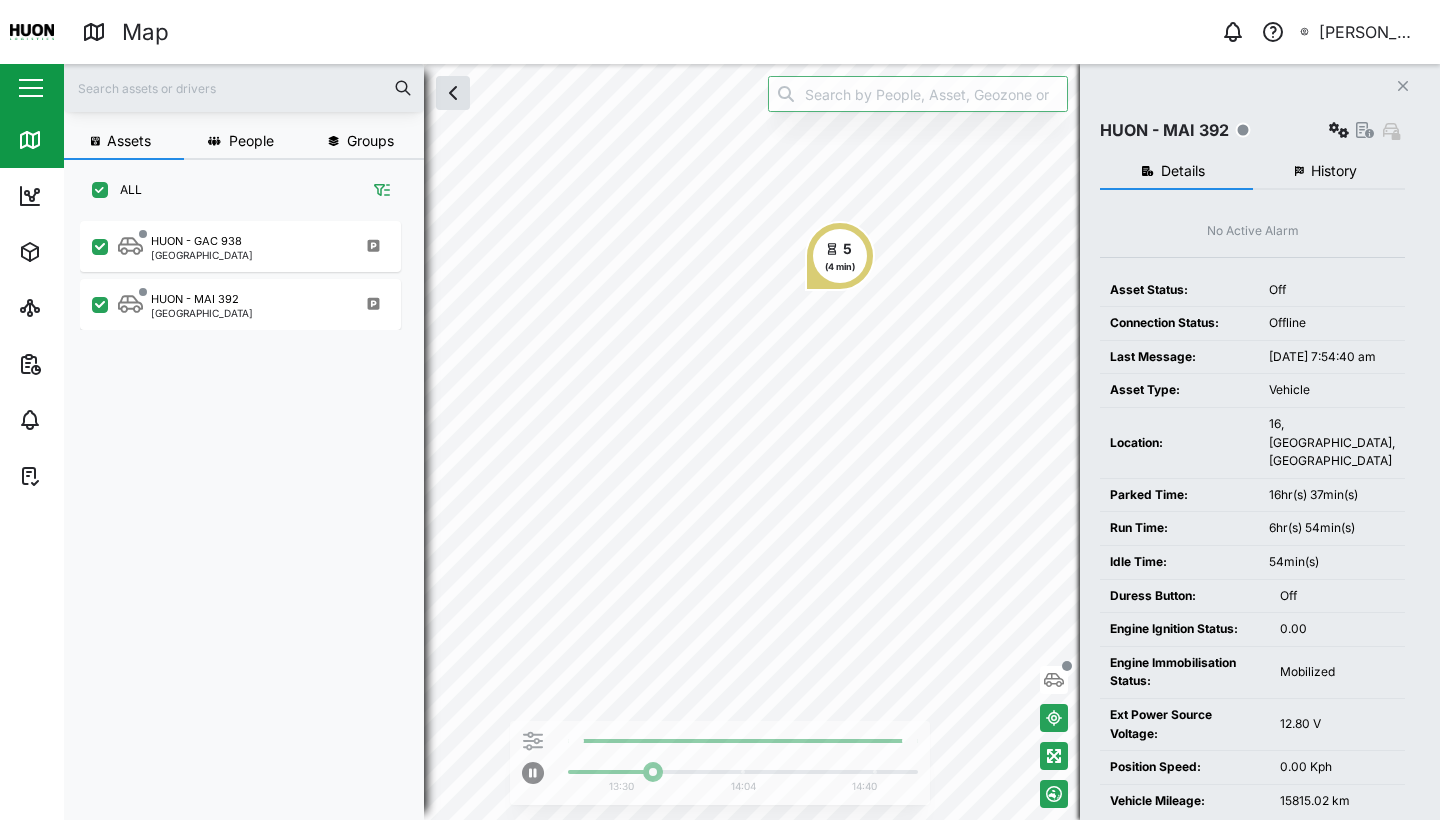 click on "History" at bounding box center (1334, 171) 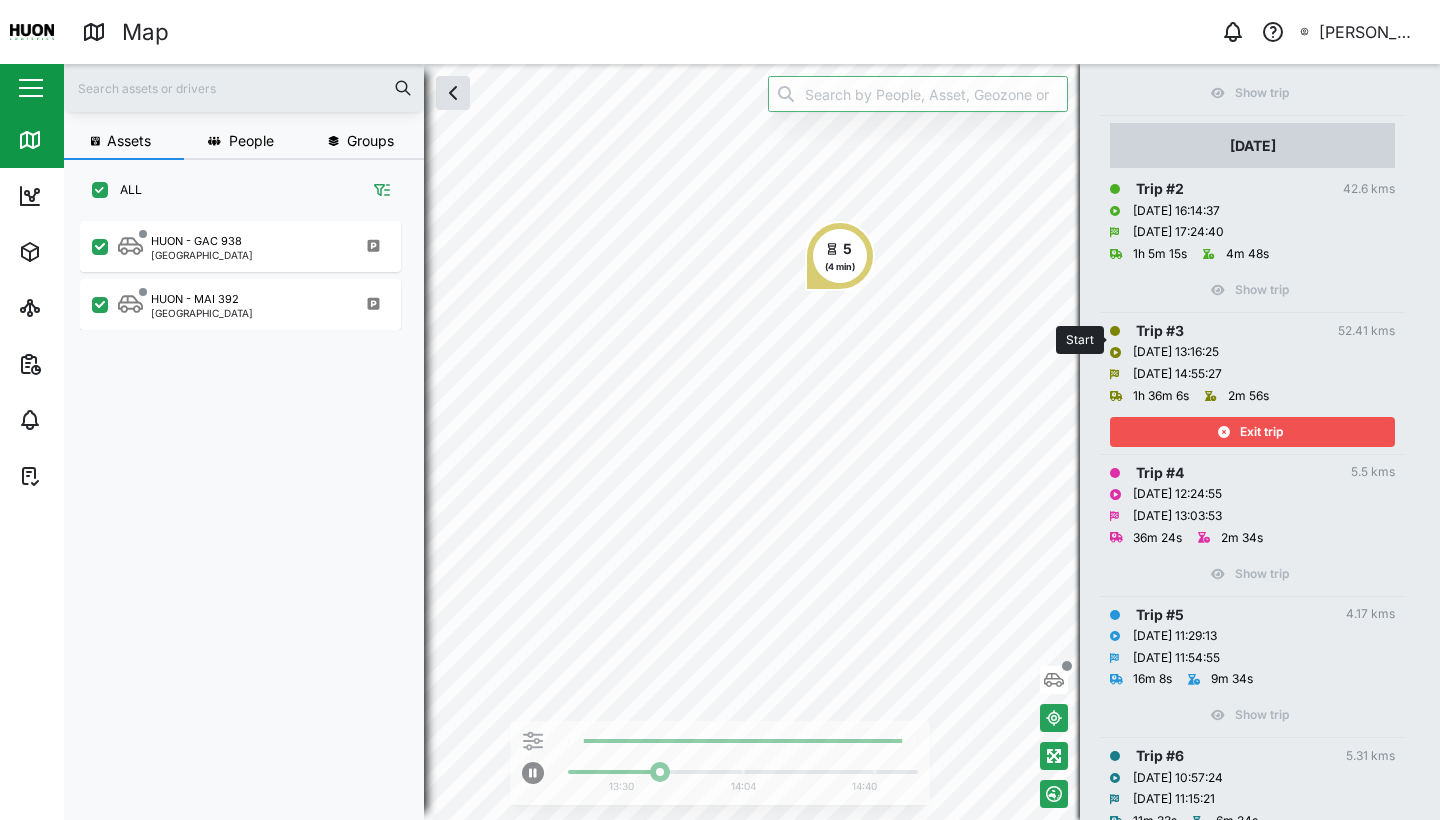 scroll, scrollTop: 595, scrollLeft: 0, axis: vertical 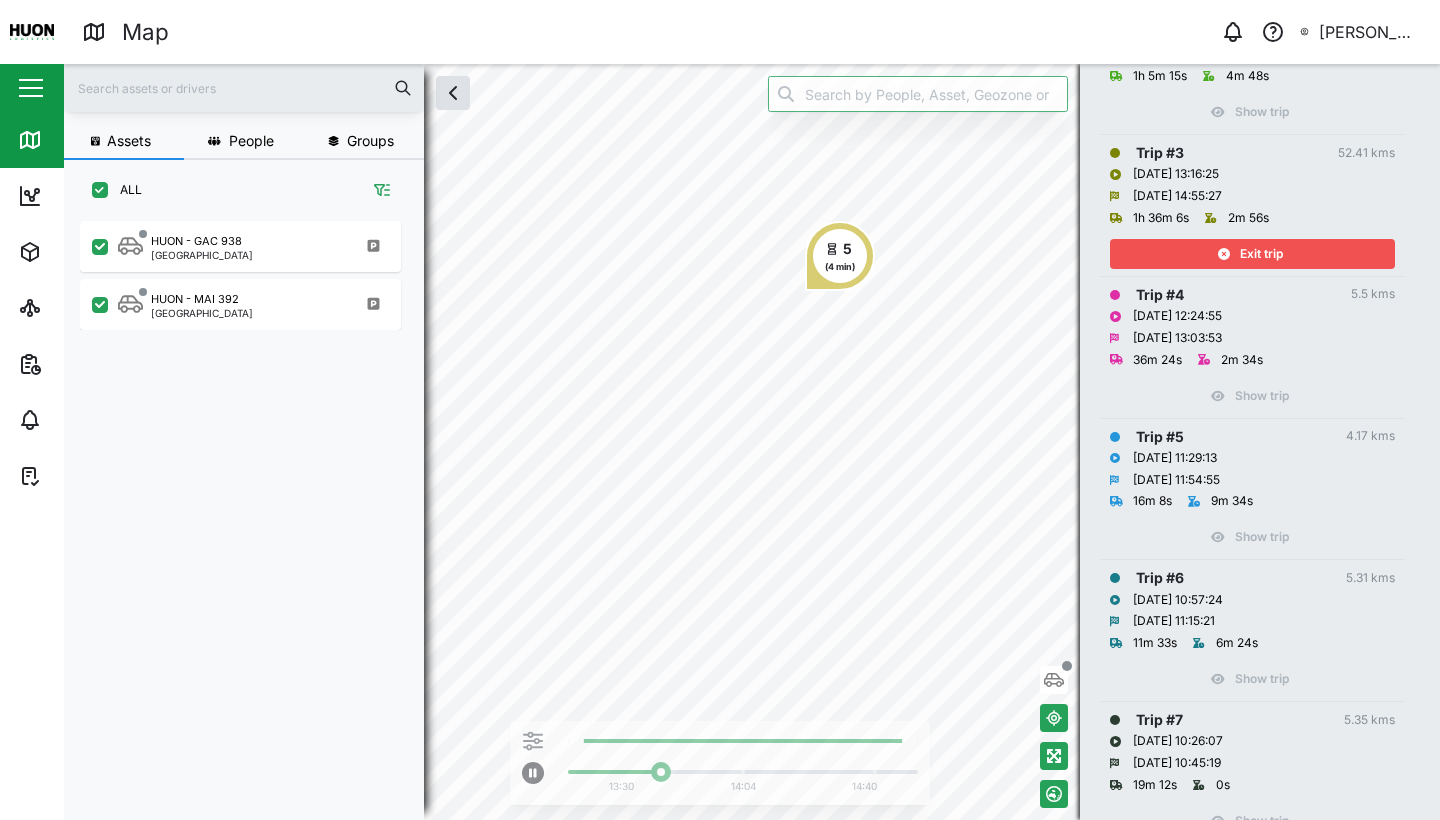 click on "Show trip" at bounding box center (1252, 391) 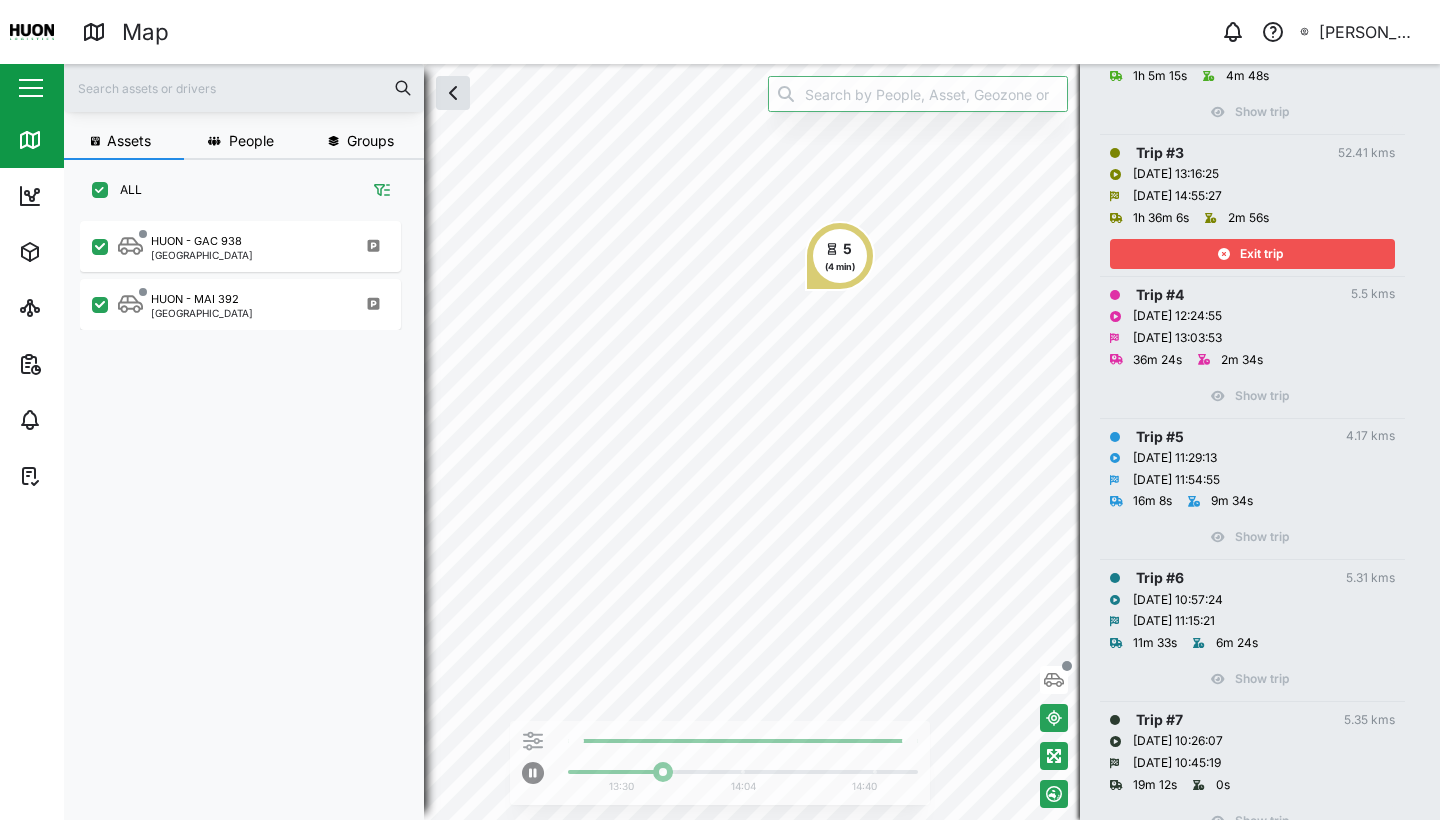 click on "Exit trip" at bounding box center [1261, 254] 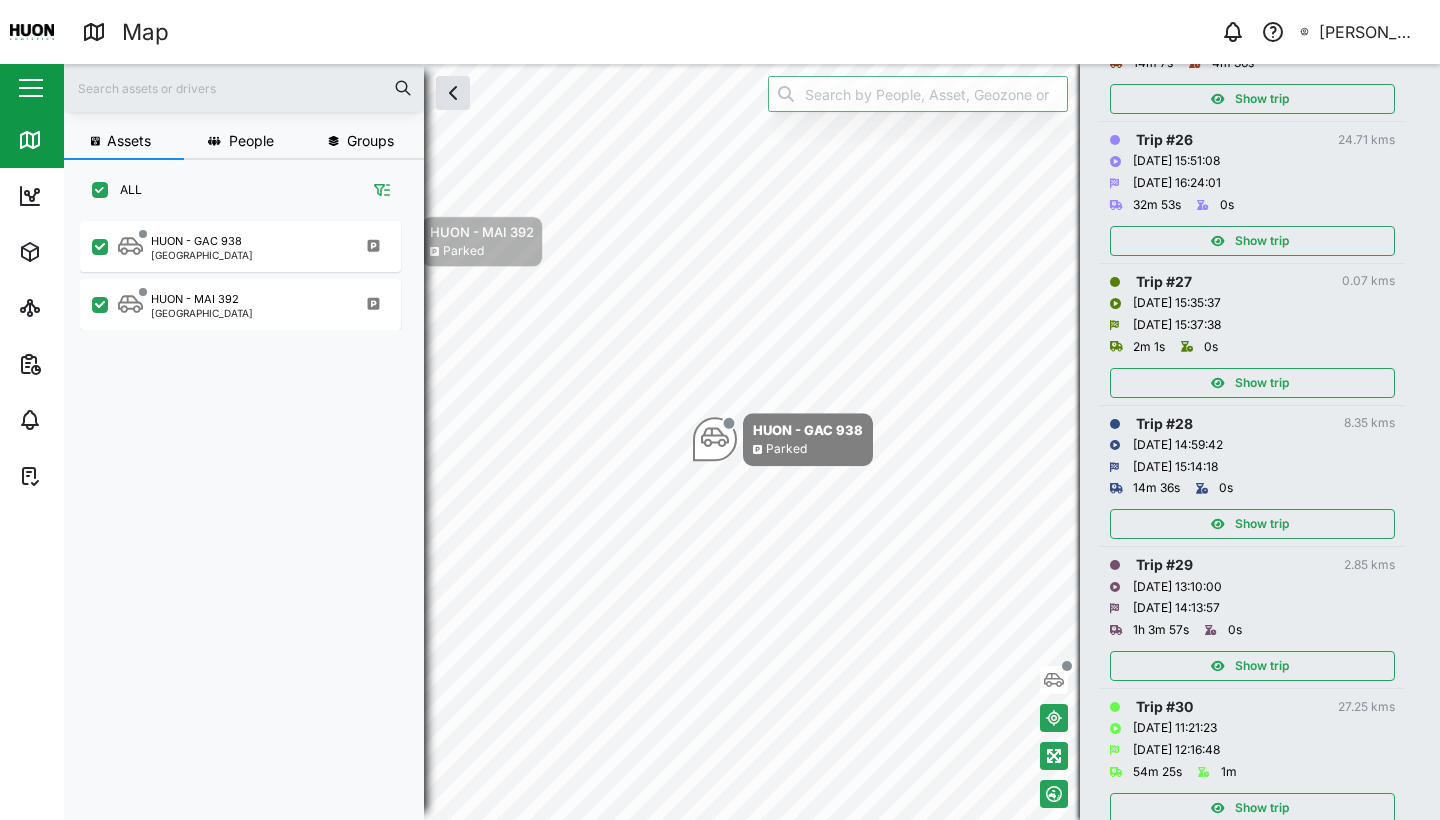 scroll, scrollTop: 3911, scrollLeft: 0, axis: vertical 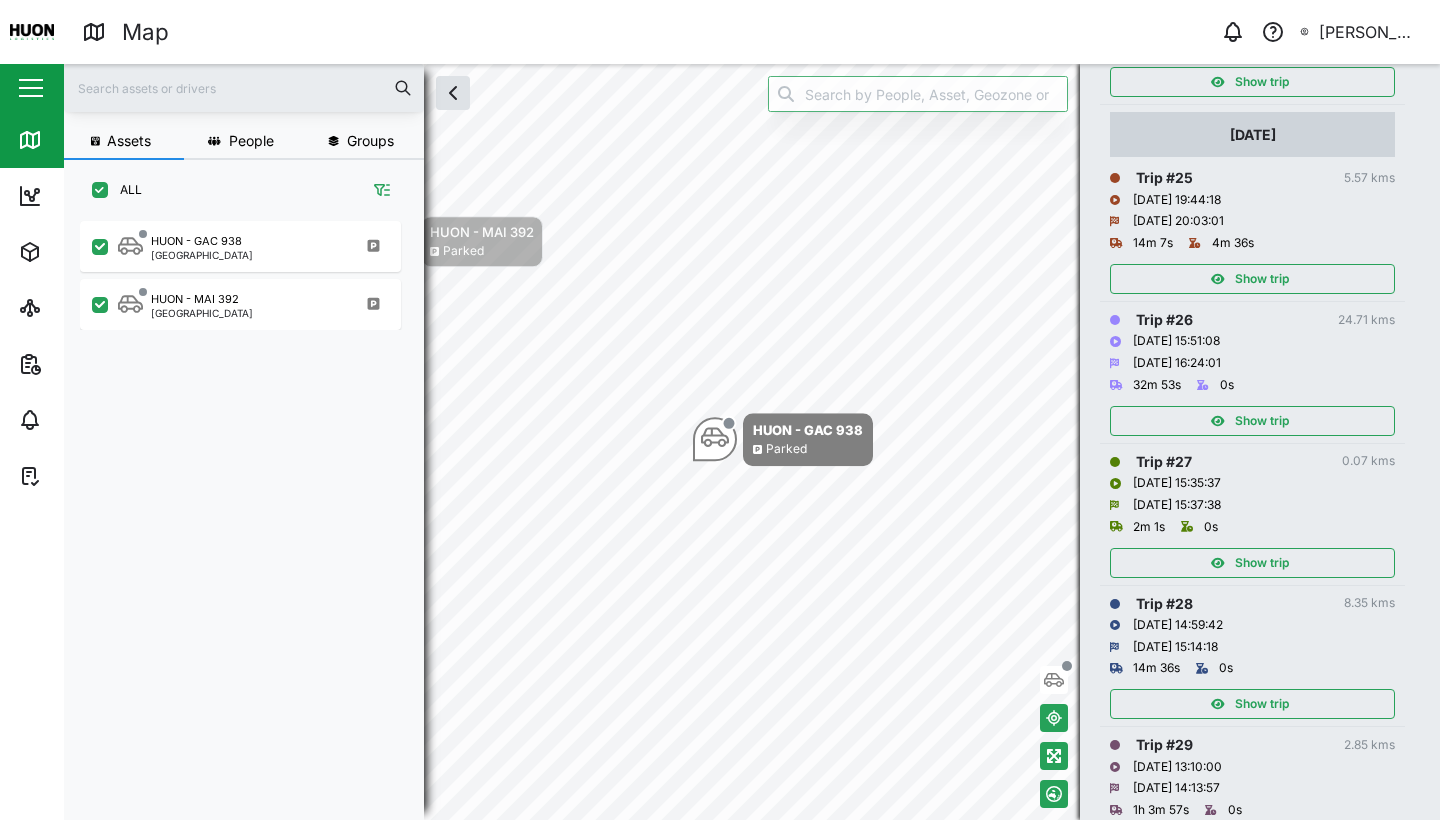click on "Show trip" at bounding box center (1262, 421) 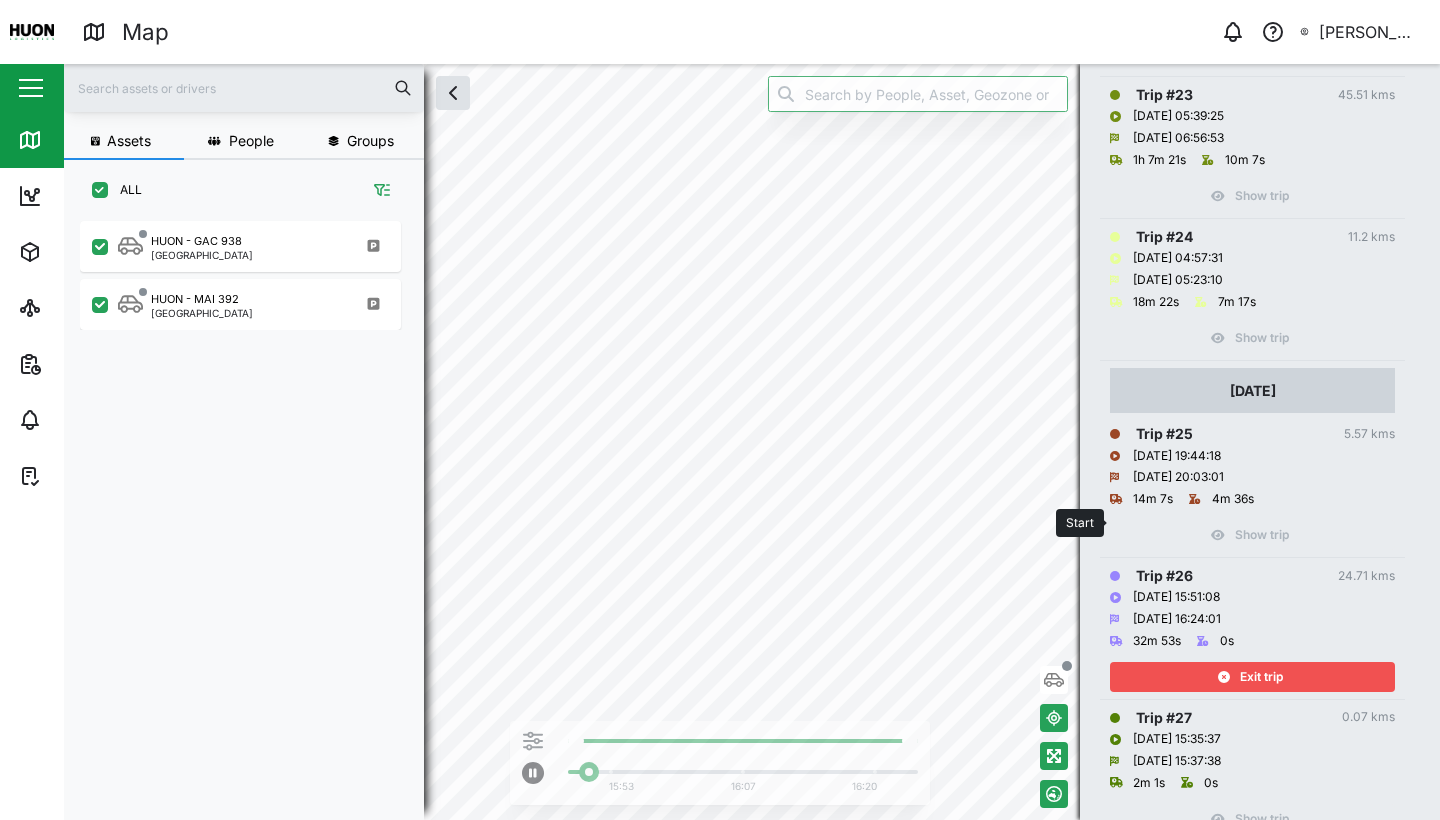 scroll, scrollTop: 3655, scrollLeft: 0, axis: vertical 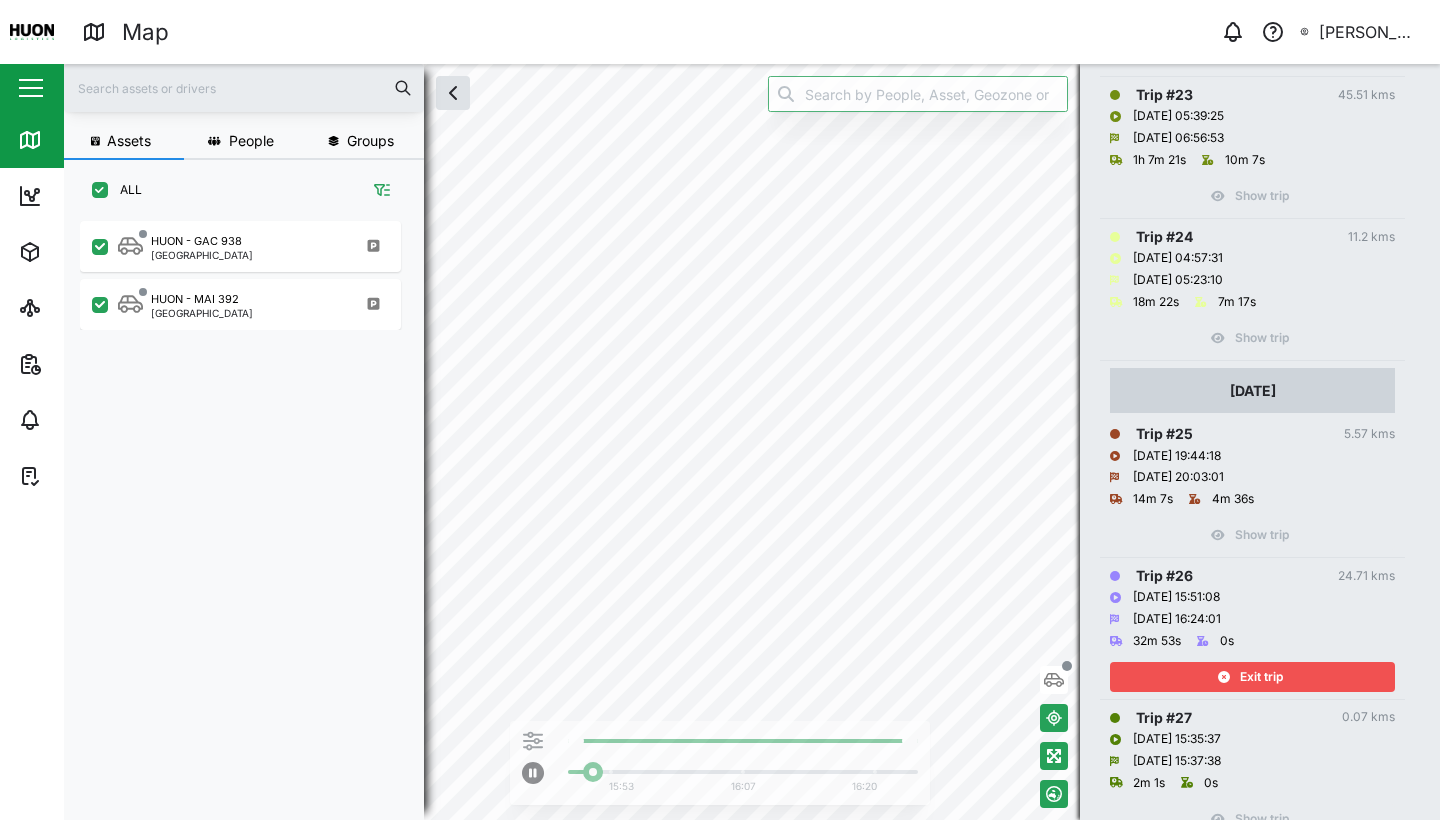 click 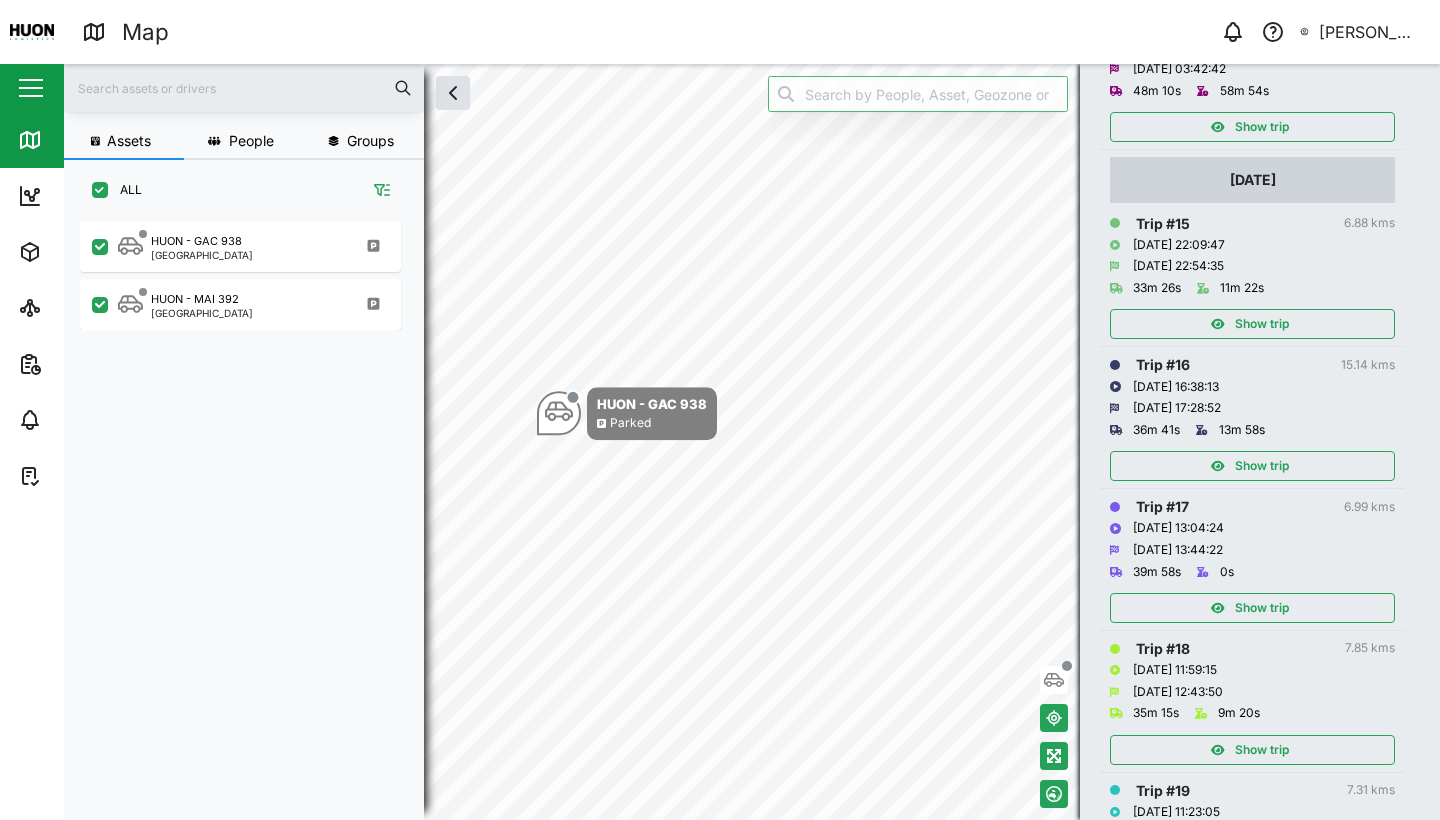 scroll, scrollTop: 2333, scrollLeft: 0, axis: vertical 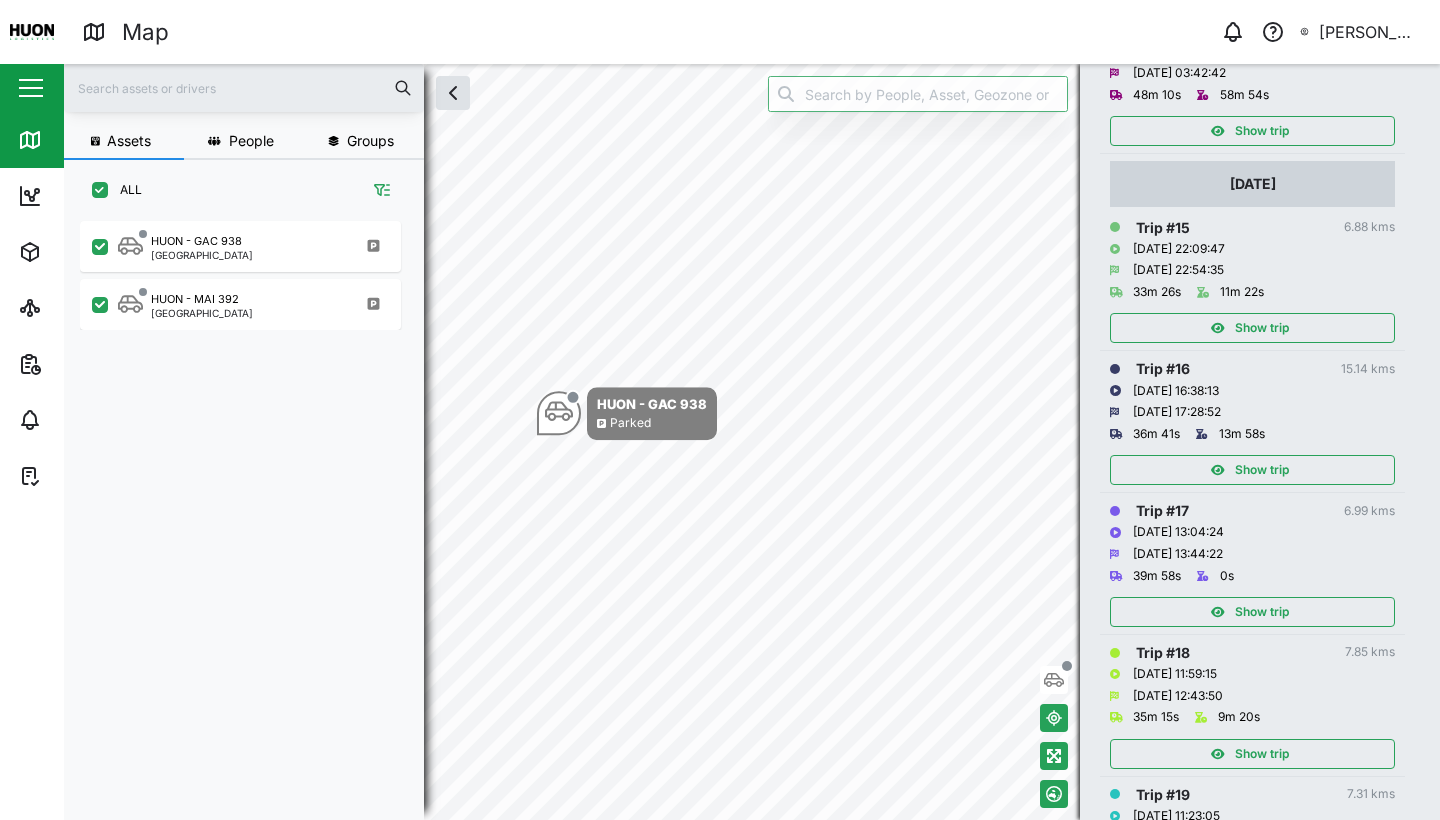 click on "Show trip" at bounding box center [1262, 328] 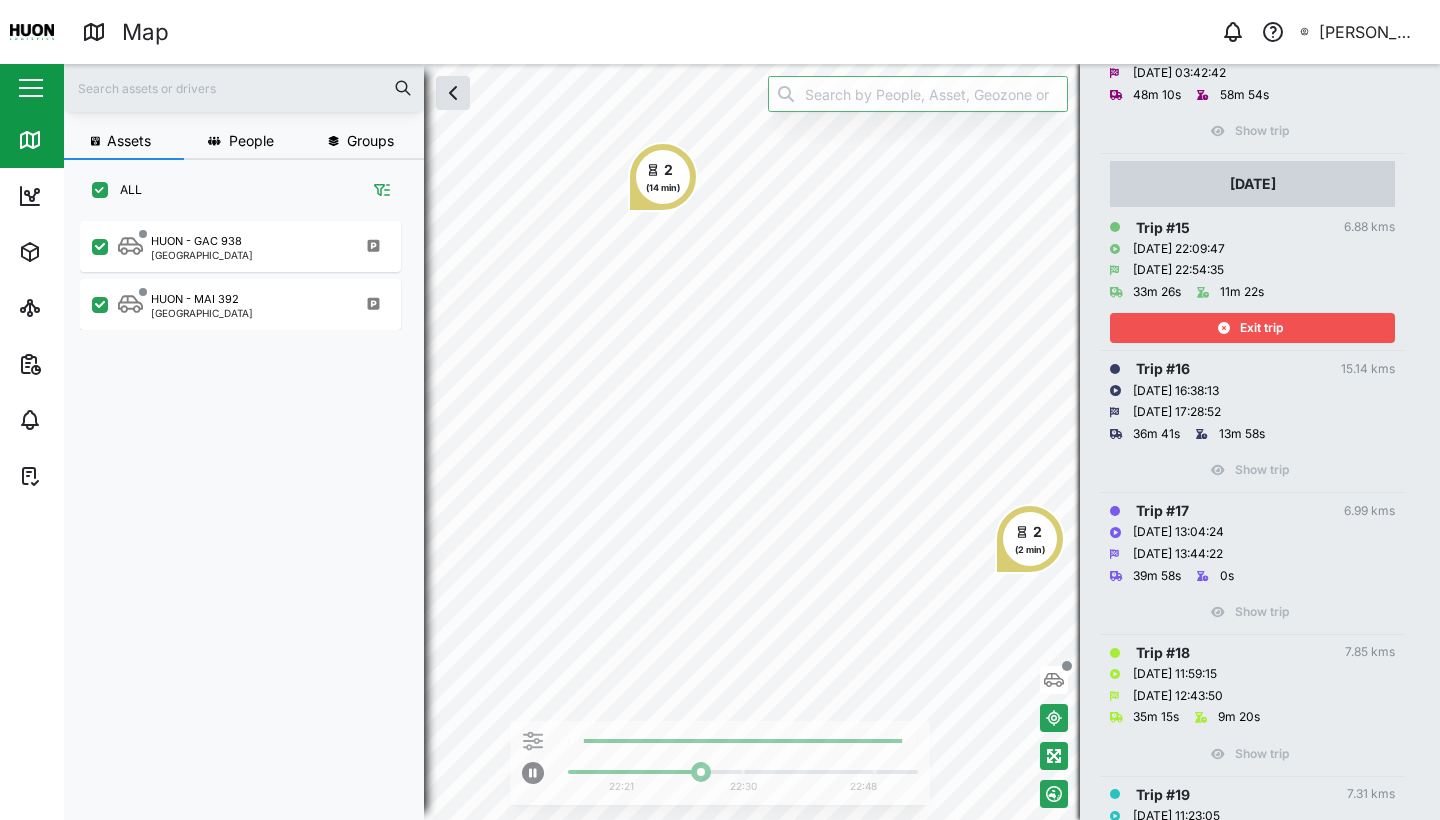 click on "Exit trip" at bounding box center [1250, 328] 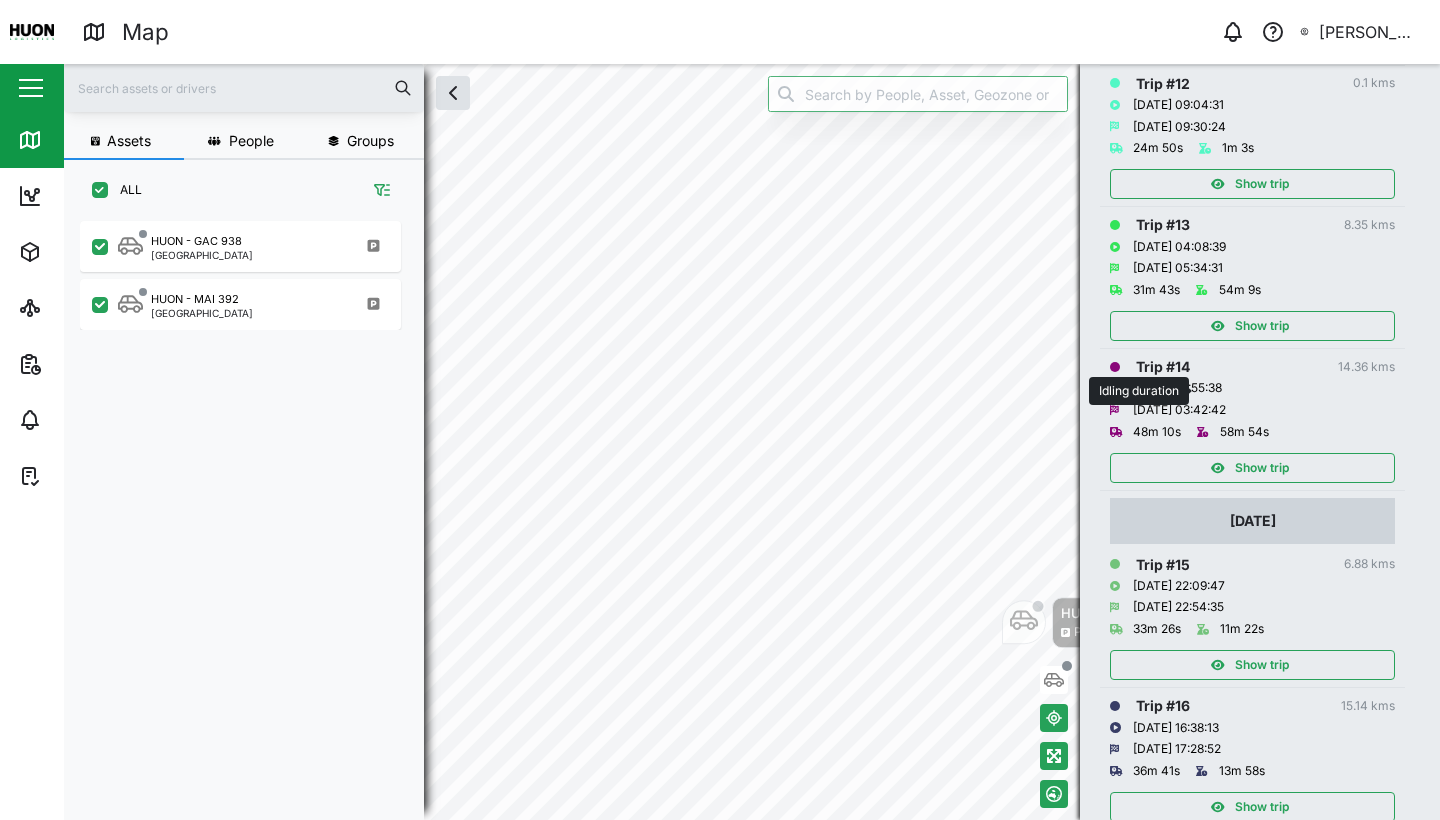 scroll, scrollTop: 1995, scrollLeft: 0, axis: vertical 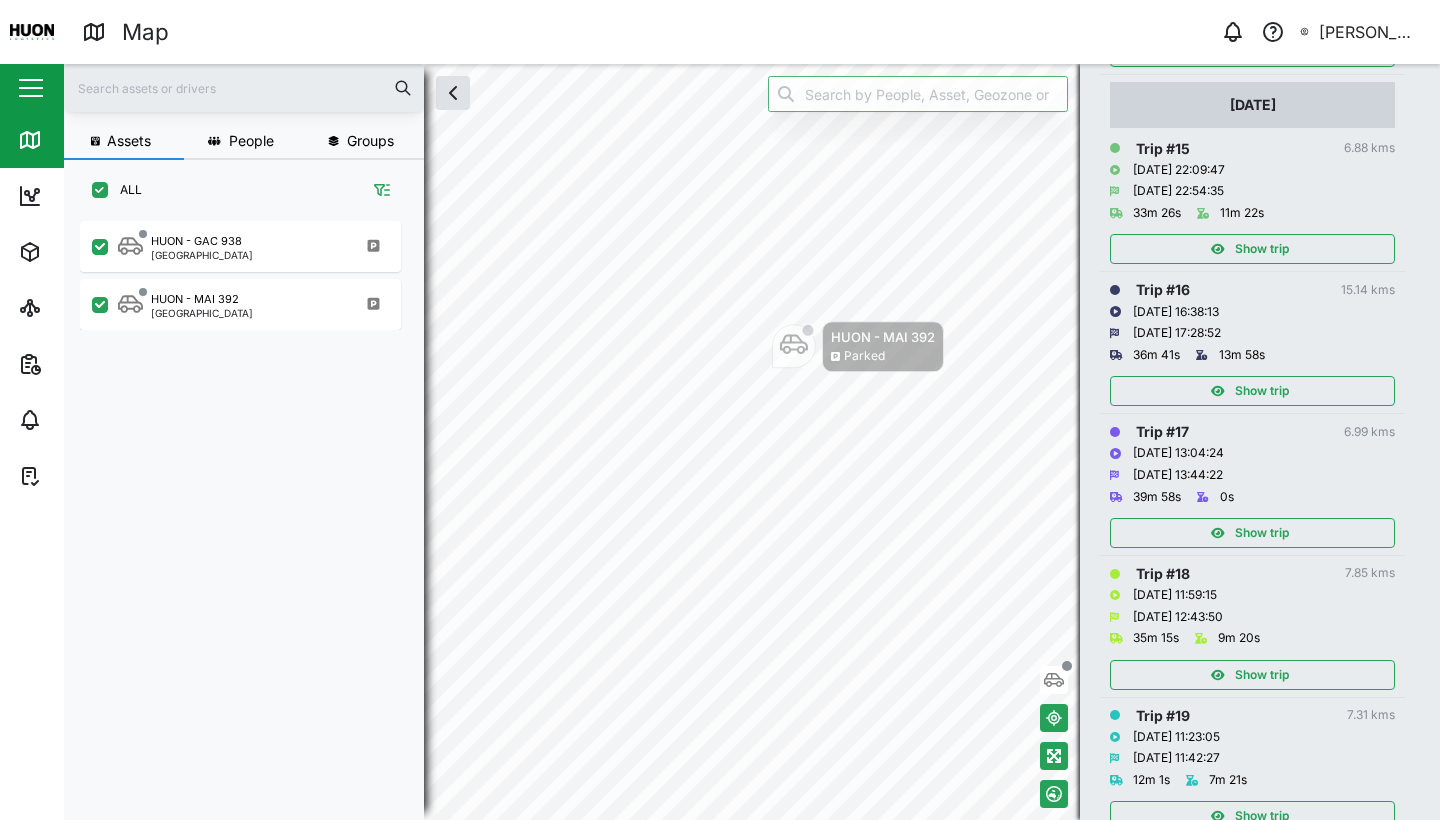 click on "Show trip" at bounding box center (1262, 533) 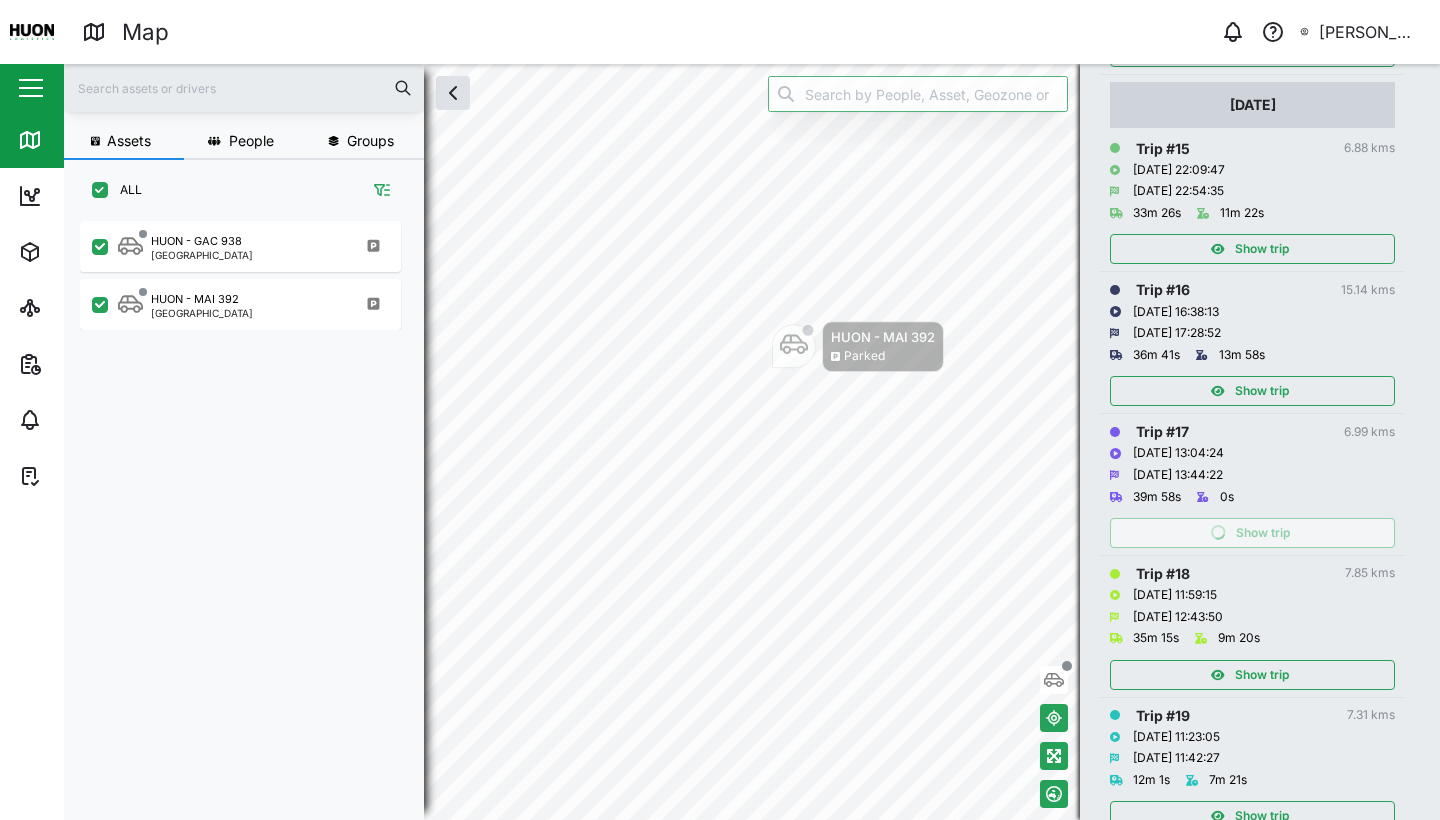 scroll, scrollTop: 134, scrollLeft: 0, axis: vertical 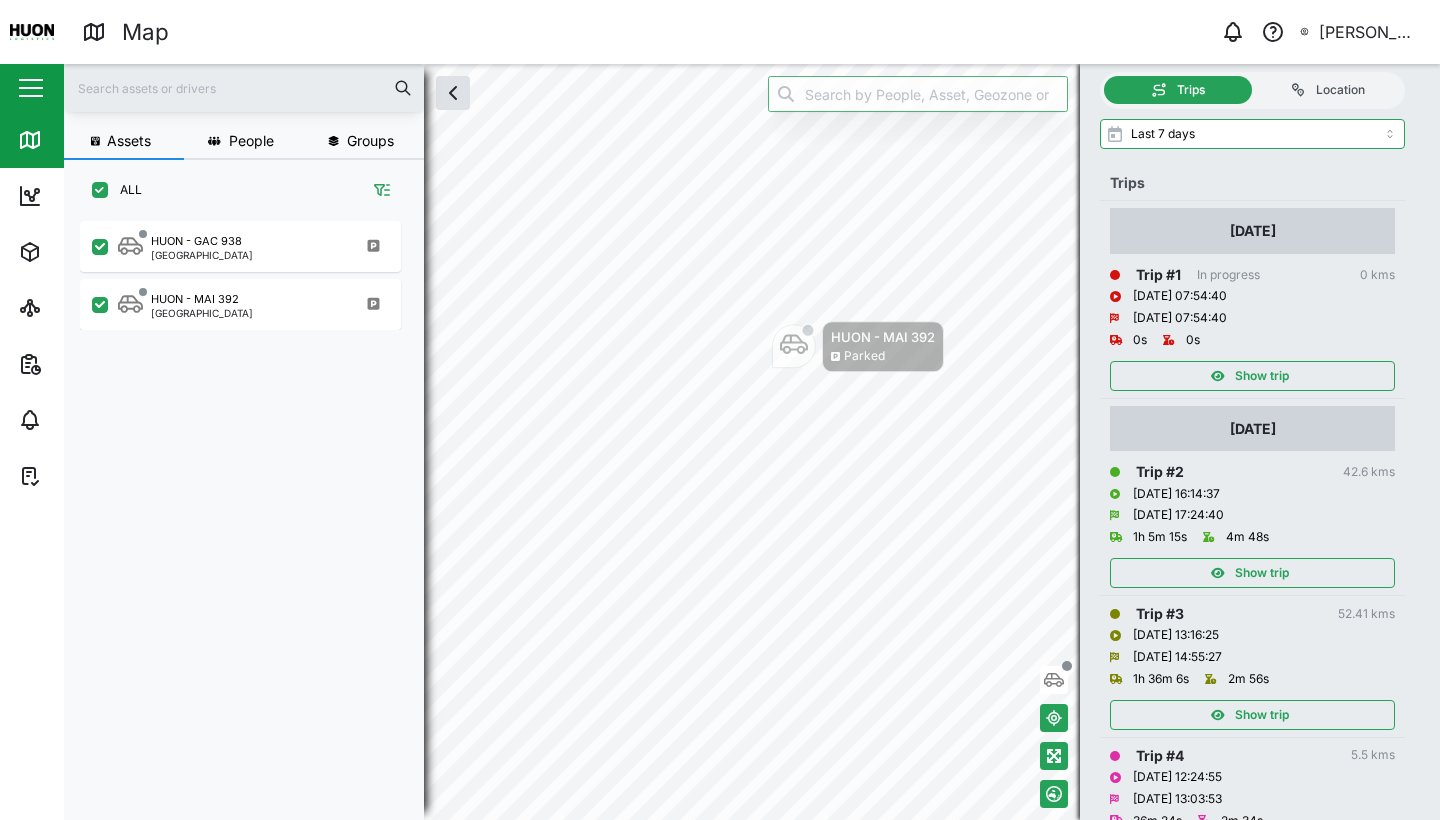 click on "0.00 Kph" at bounding box center (0, 0) 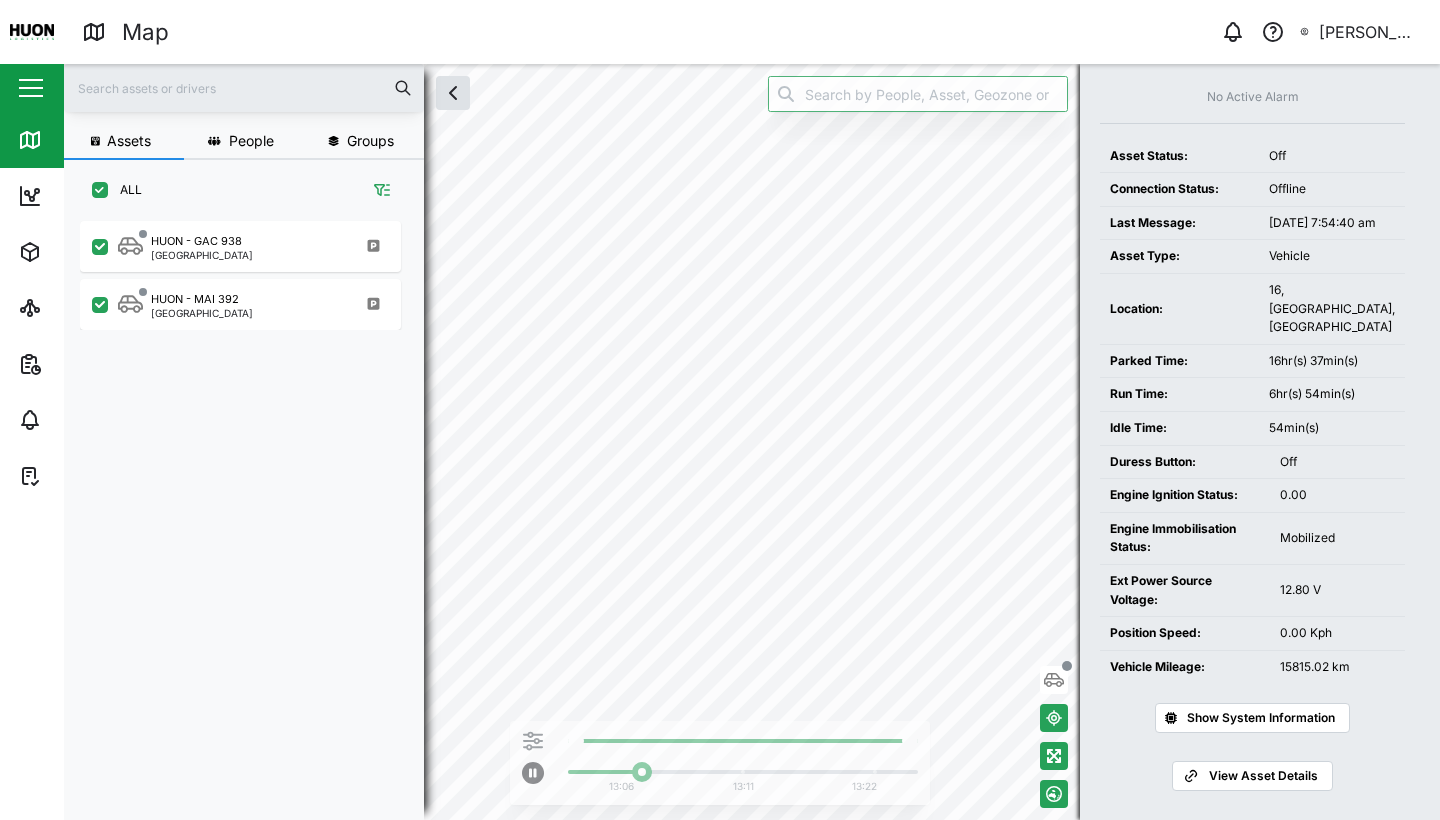 scroll, scrollTop: 0, scrollLeft: 0, axis: both 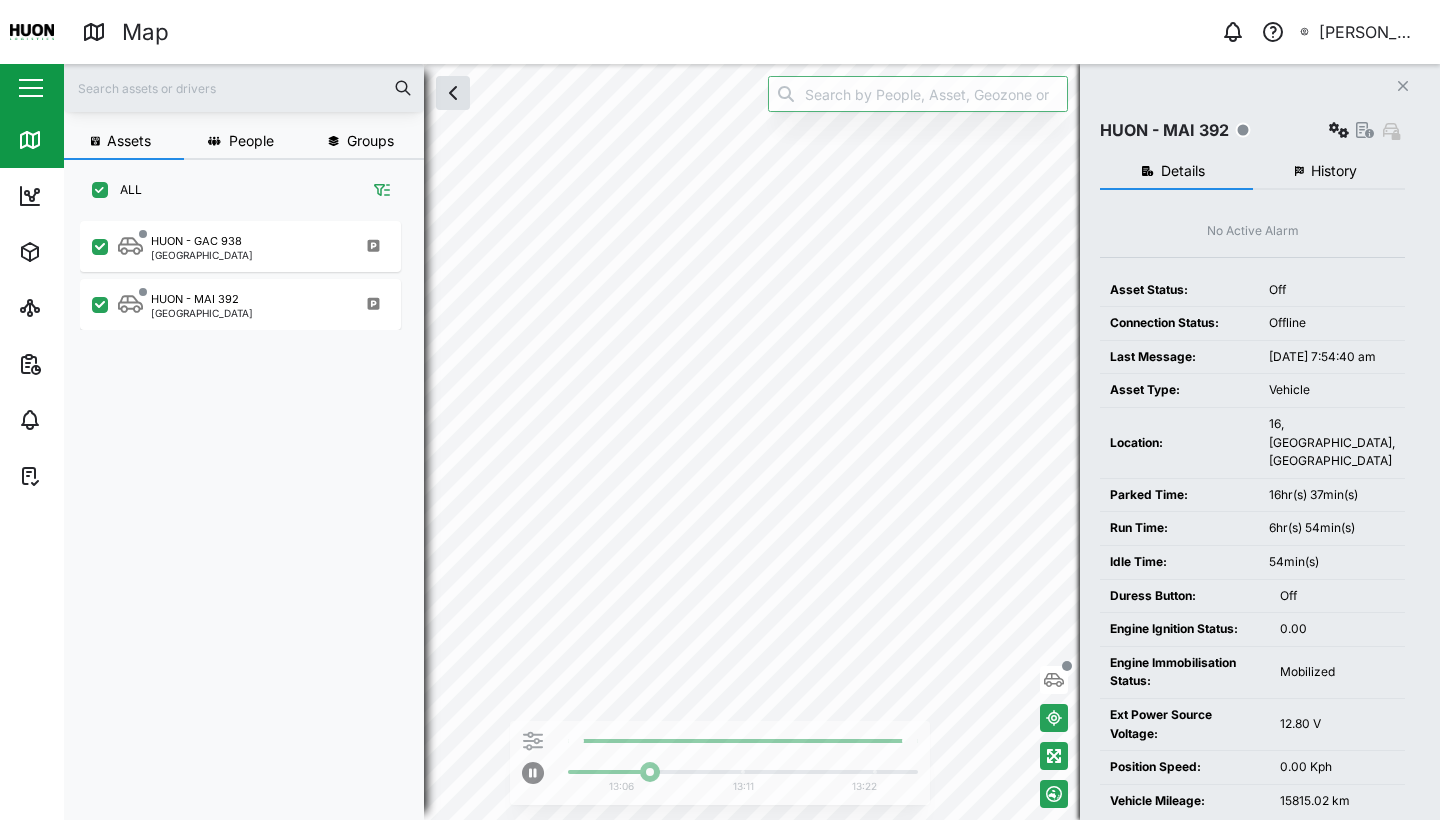 click on "History" at bounding box center [1334, 171] 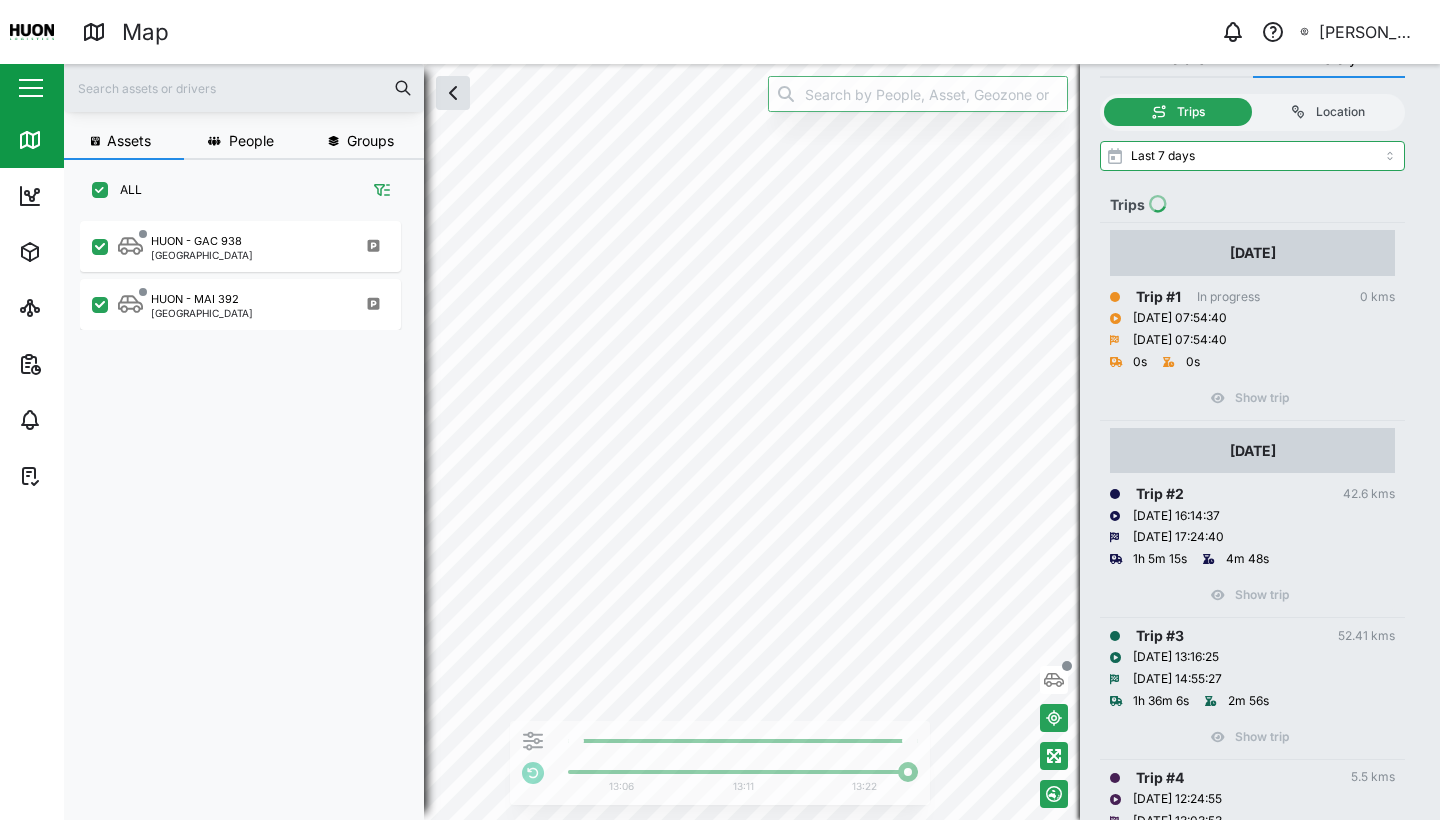 scroll, scrollTop: 11, scrollLeft: 0, axis: vertical 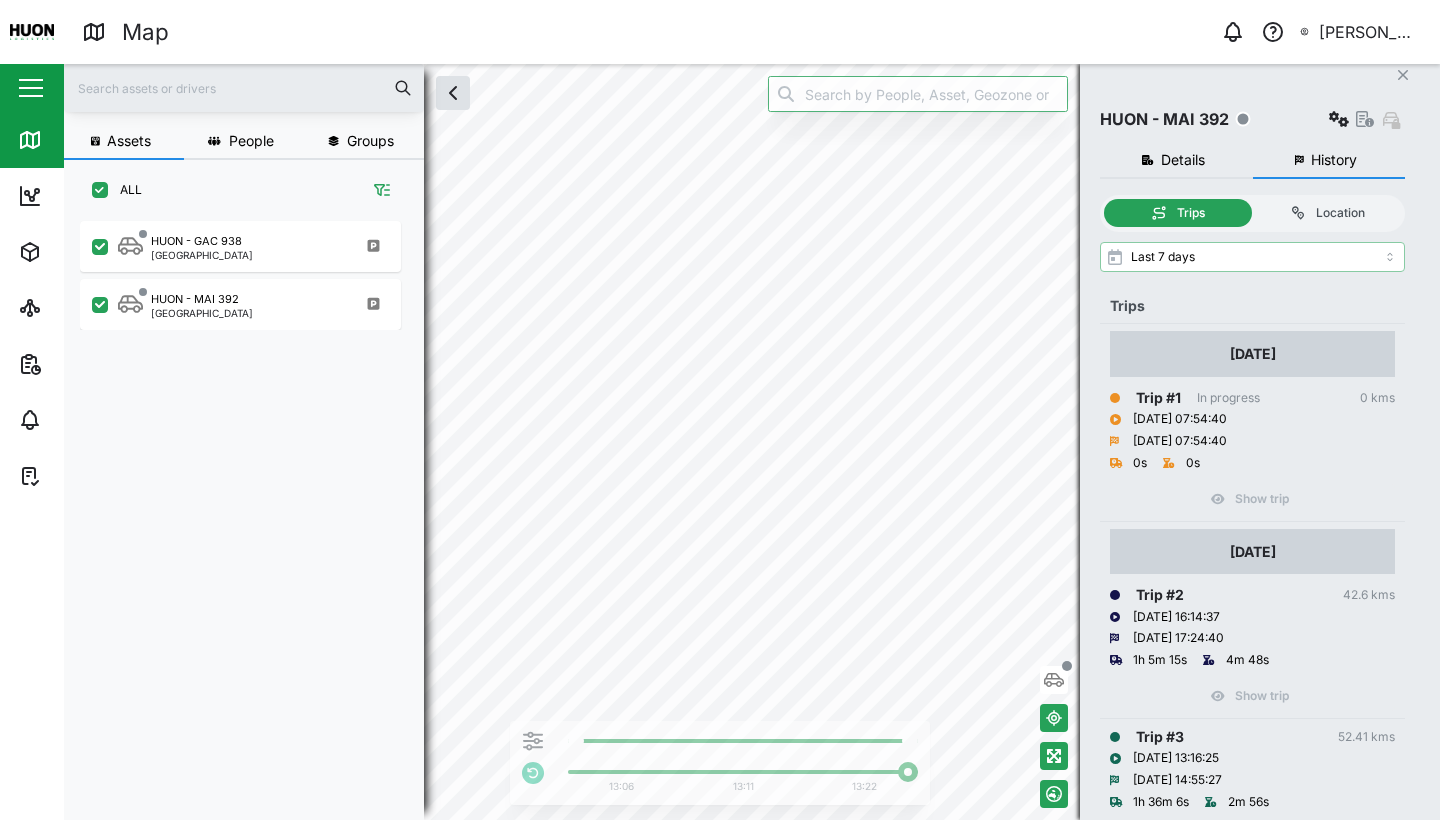 click on "Last 7 days" at bounding box center [1252, 257] 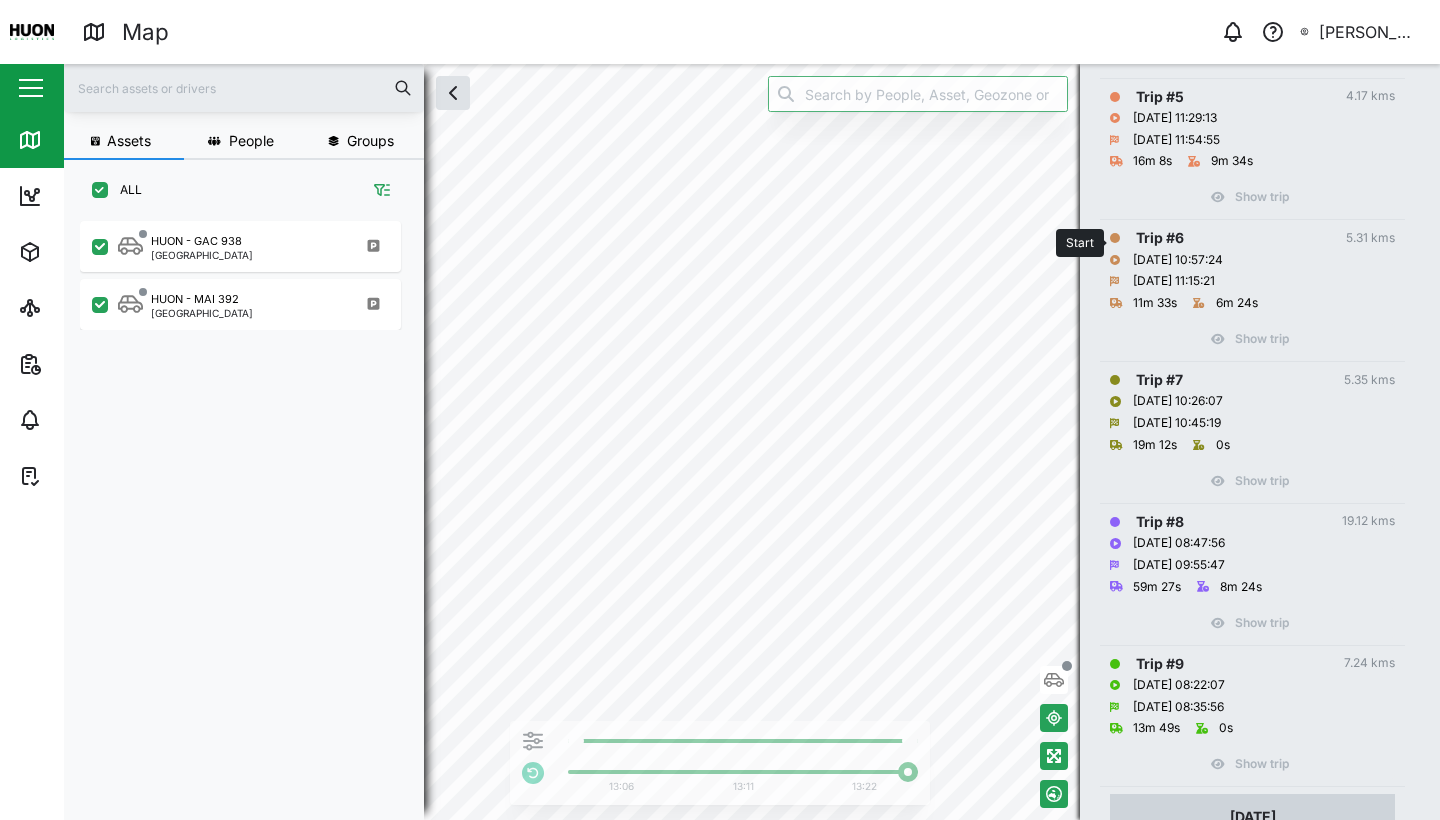scroll, scrollTop: 931, scrollLeft: 0, axis: vertical 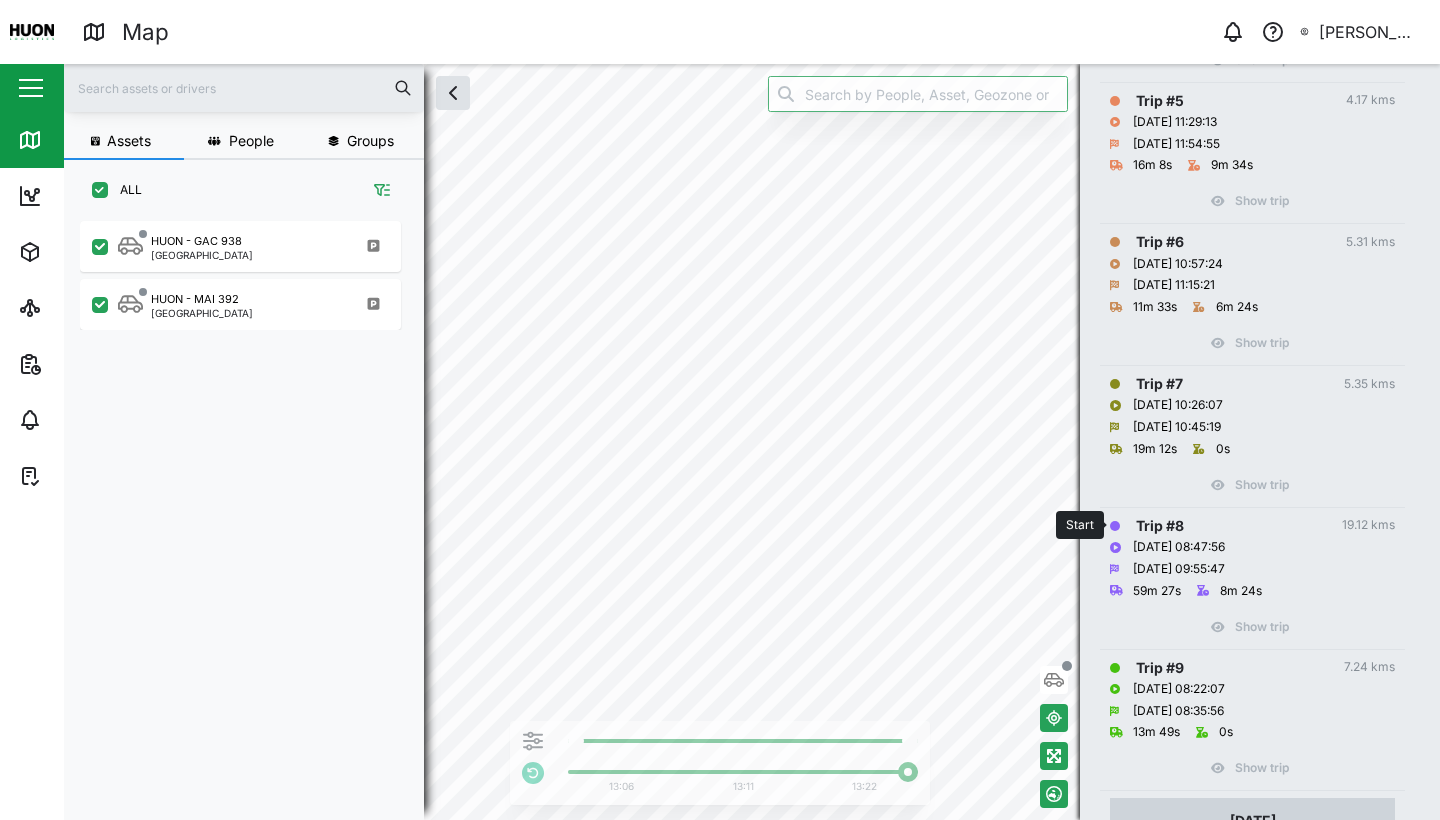 click on "[DATE] 08:47:56" at bounding box center [1179, 547] 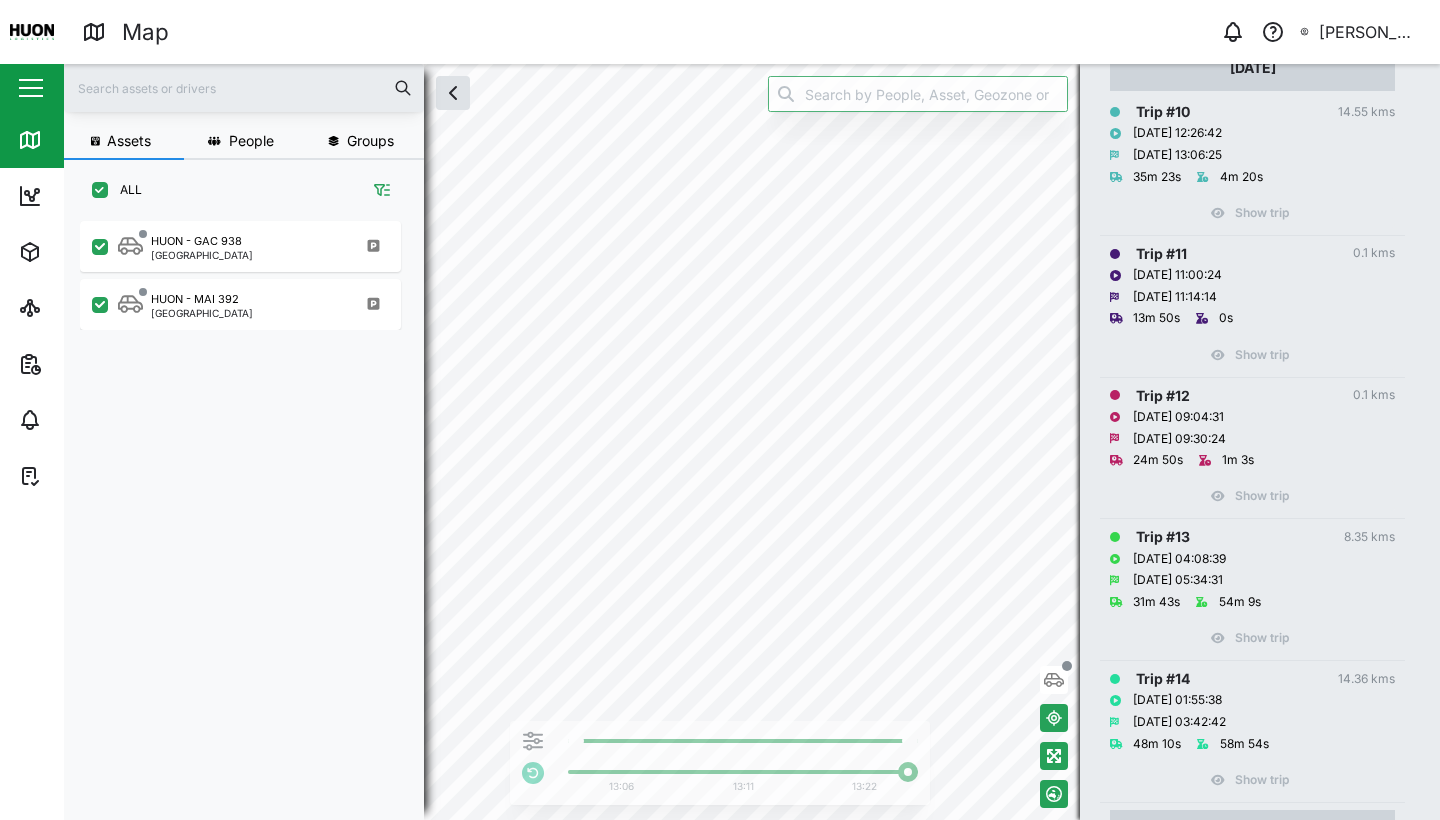 scroll, scrollTop: 2382, scrollLeft: 0, axis: vertical 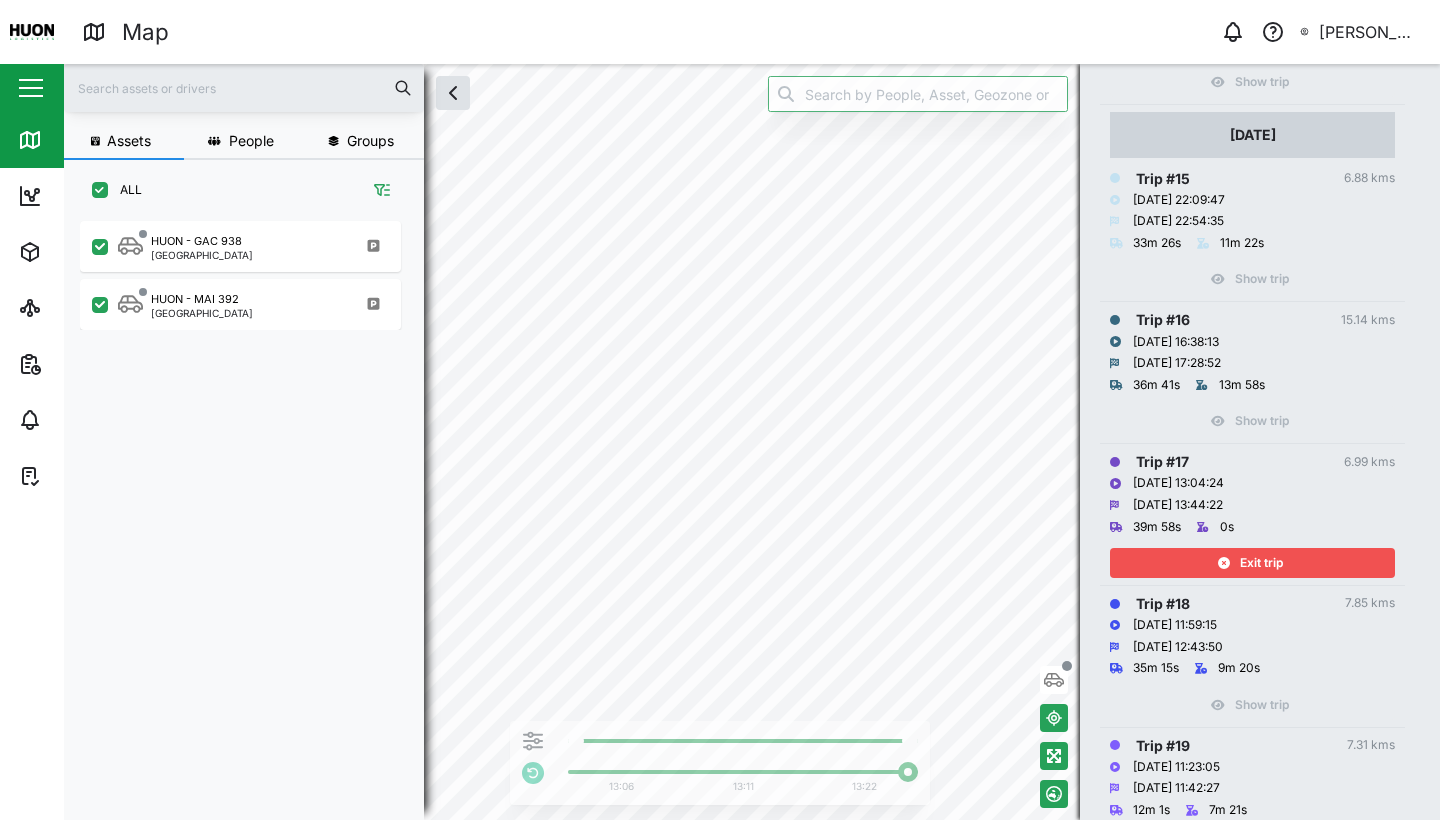 click on "Exit trip" at bounding box center [1250, 563] 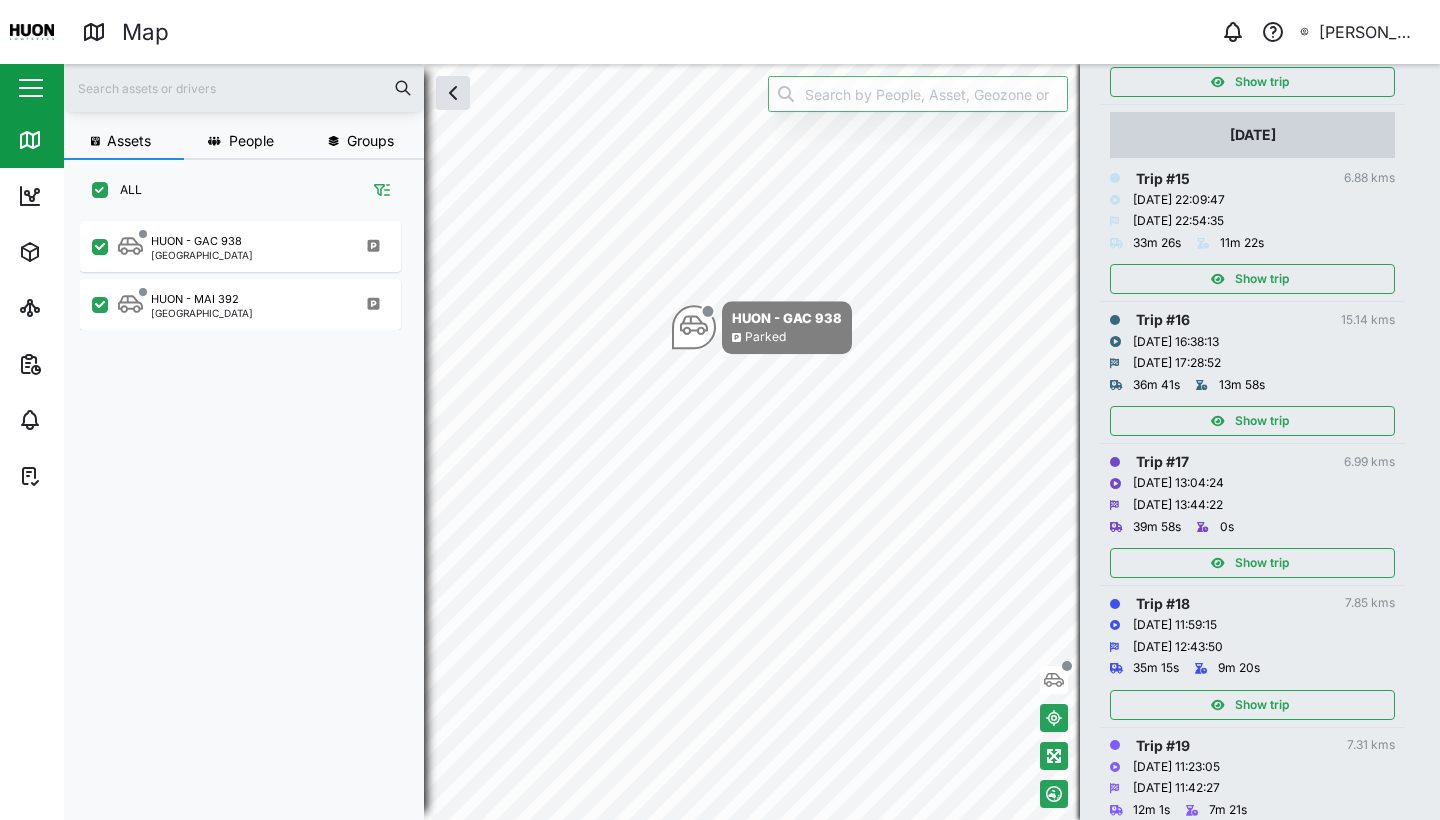 scroll, scrollTop: 2378, scrollLeft: 0, axis: vertical 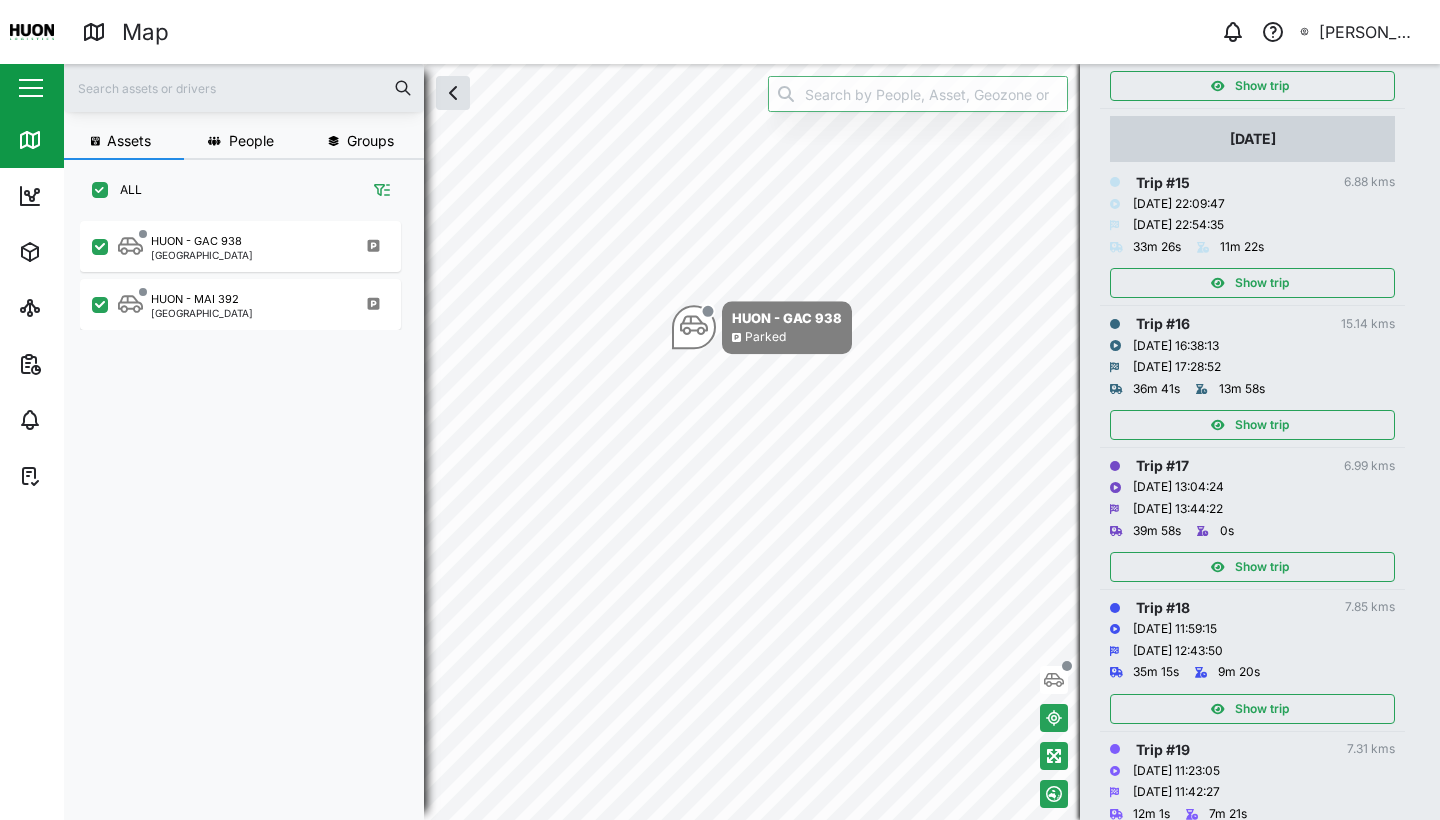 click on "Show trip" at bounding box center (1262, 425) 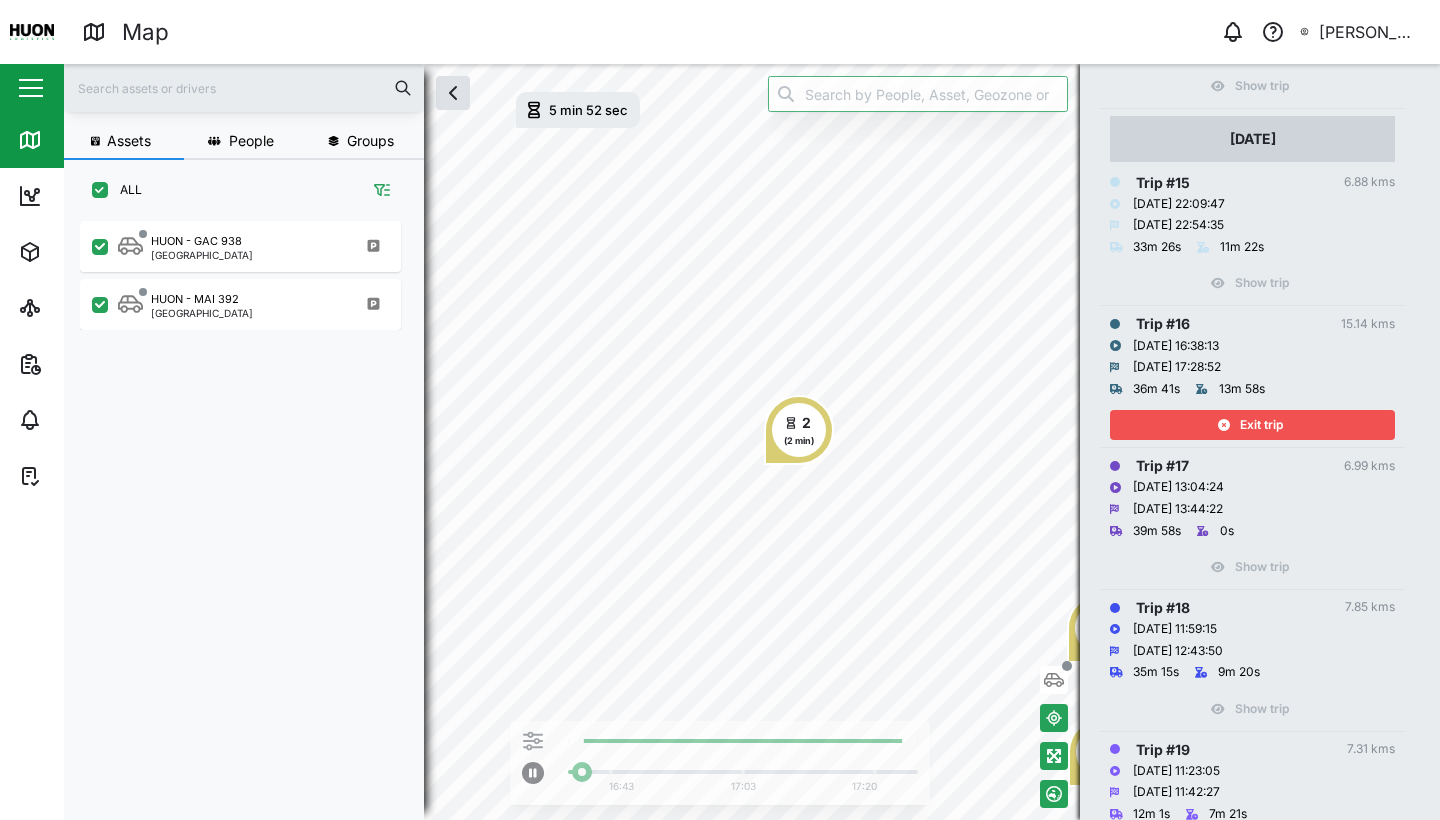 click on "Exit trip" at bounding box center [1250, 425] 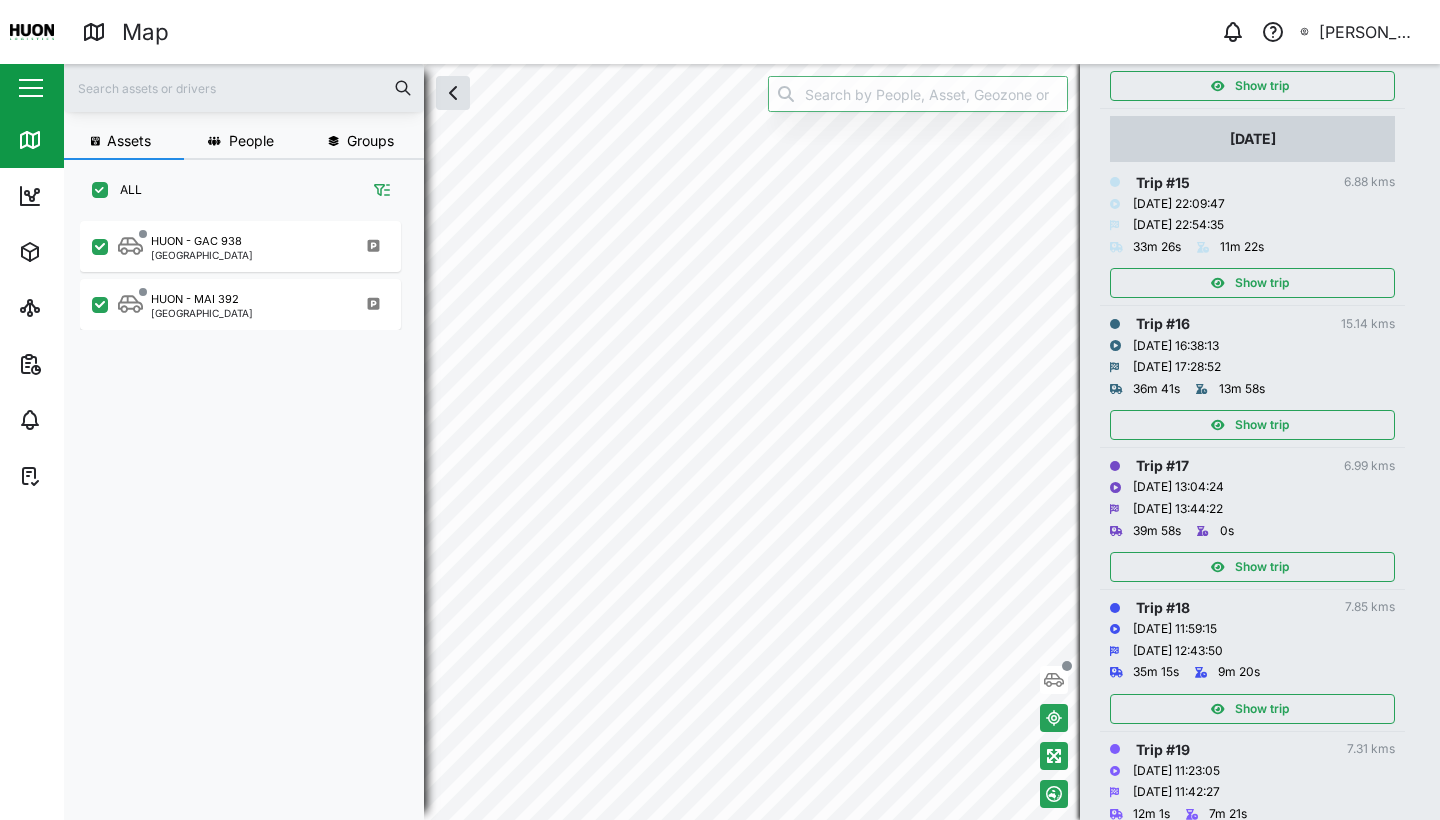 click on "Show trip" at bounding box center [1250, 283] 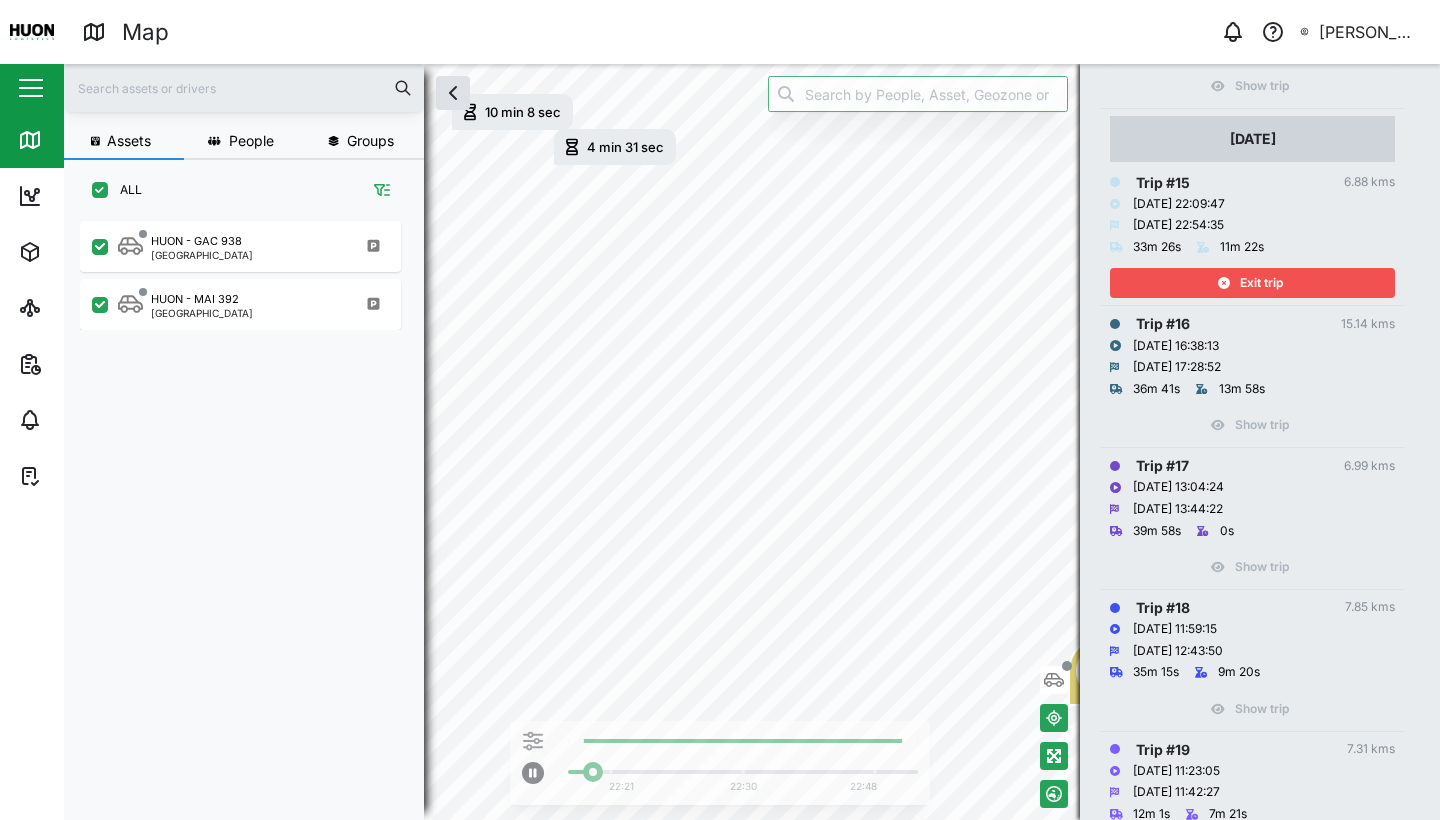 click on "Exit trip" at bounding box center [1250, 283] 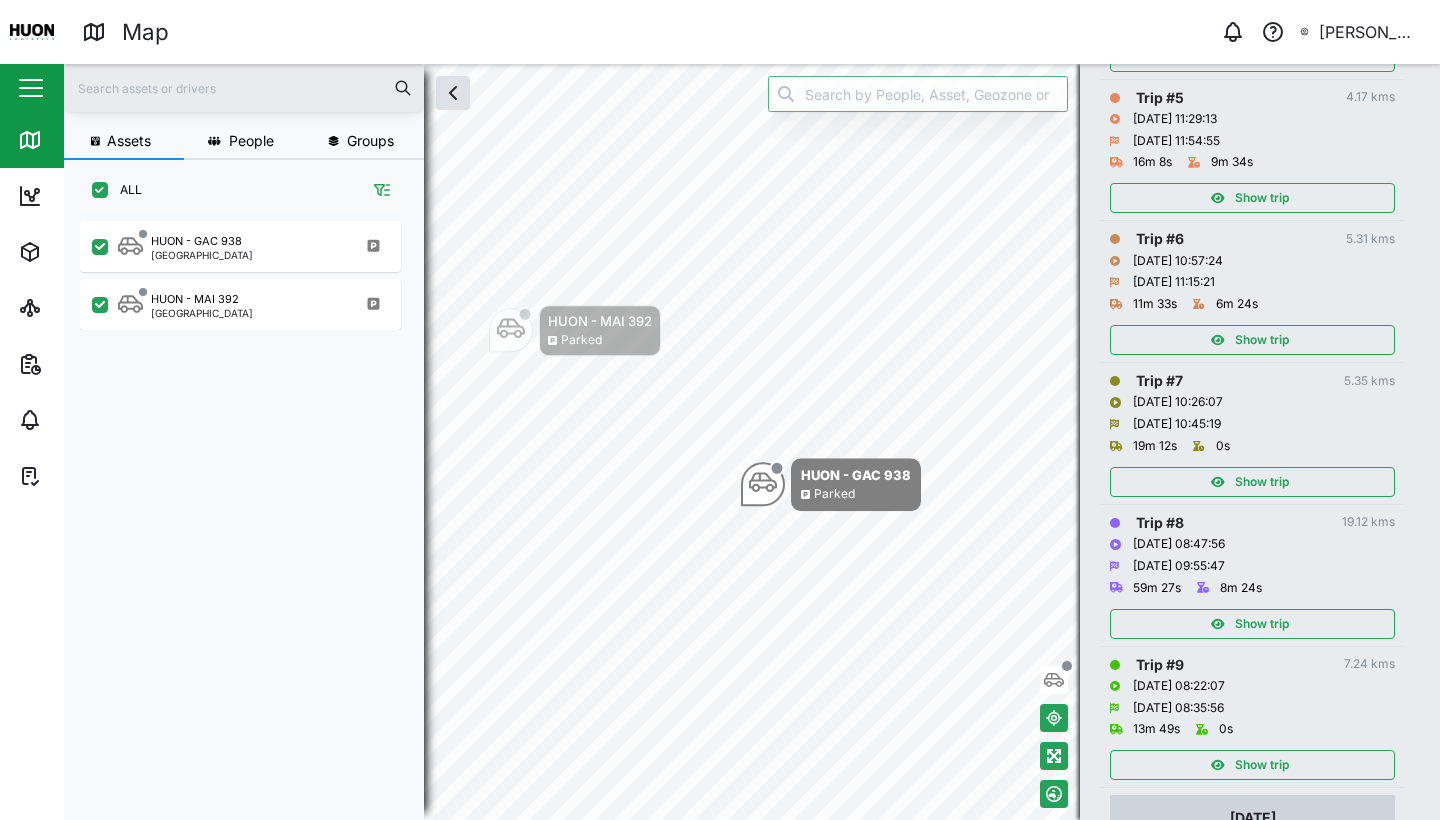 scroll, scrollTop: 926, scrollLeft: 0, axis: vertical 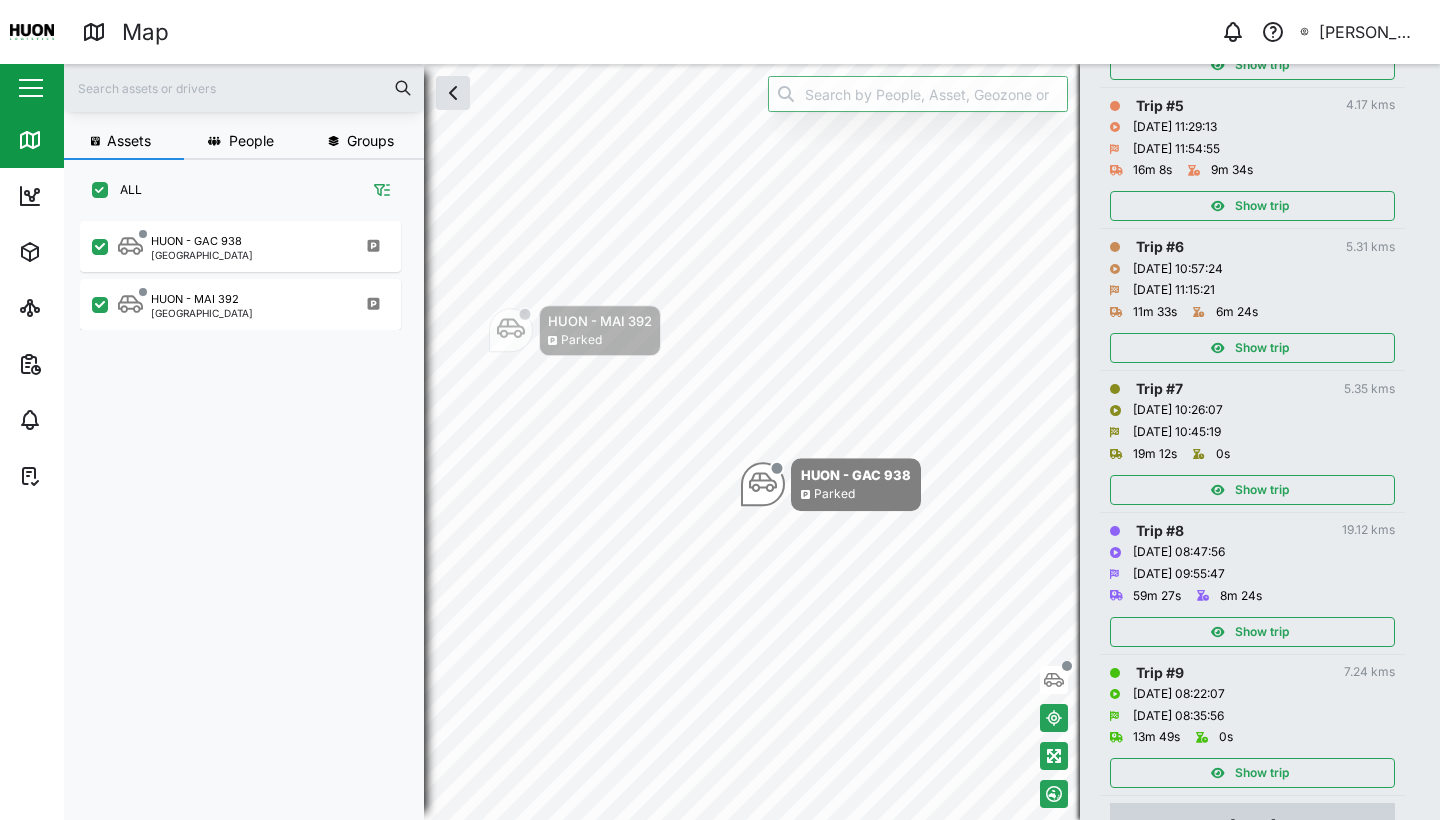 click on "Show trip" at bounding box center (1262, 632) 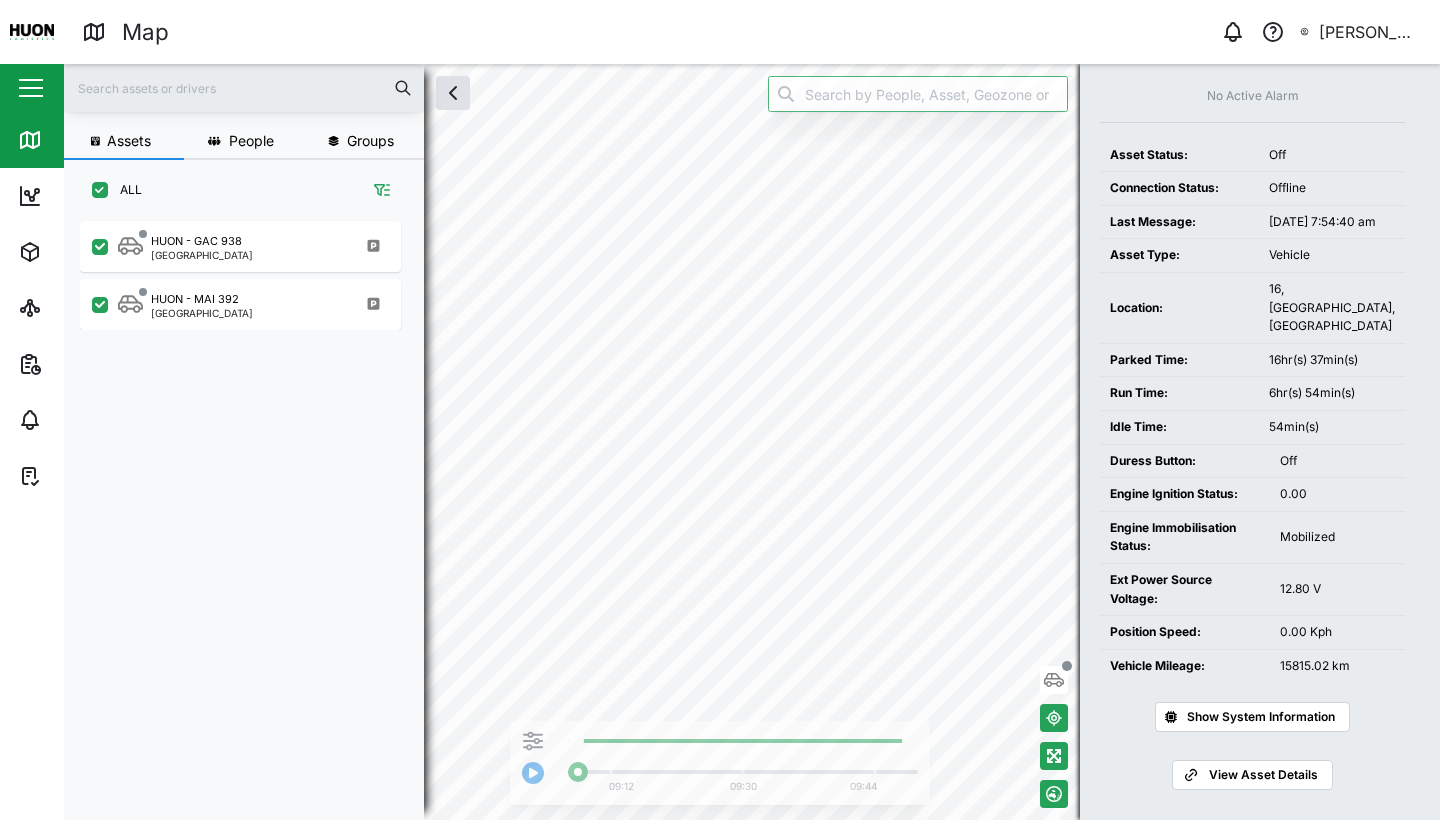 scroll, scrollTop: 134, scrollLeft: 0, axis: vertical 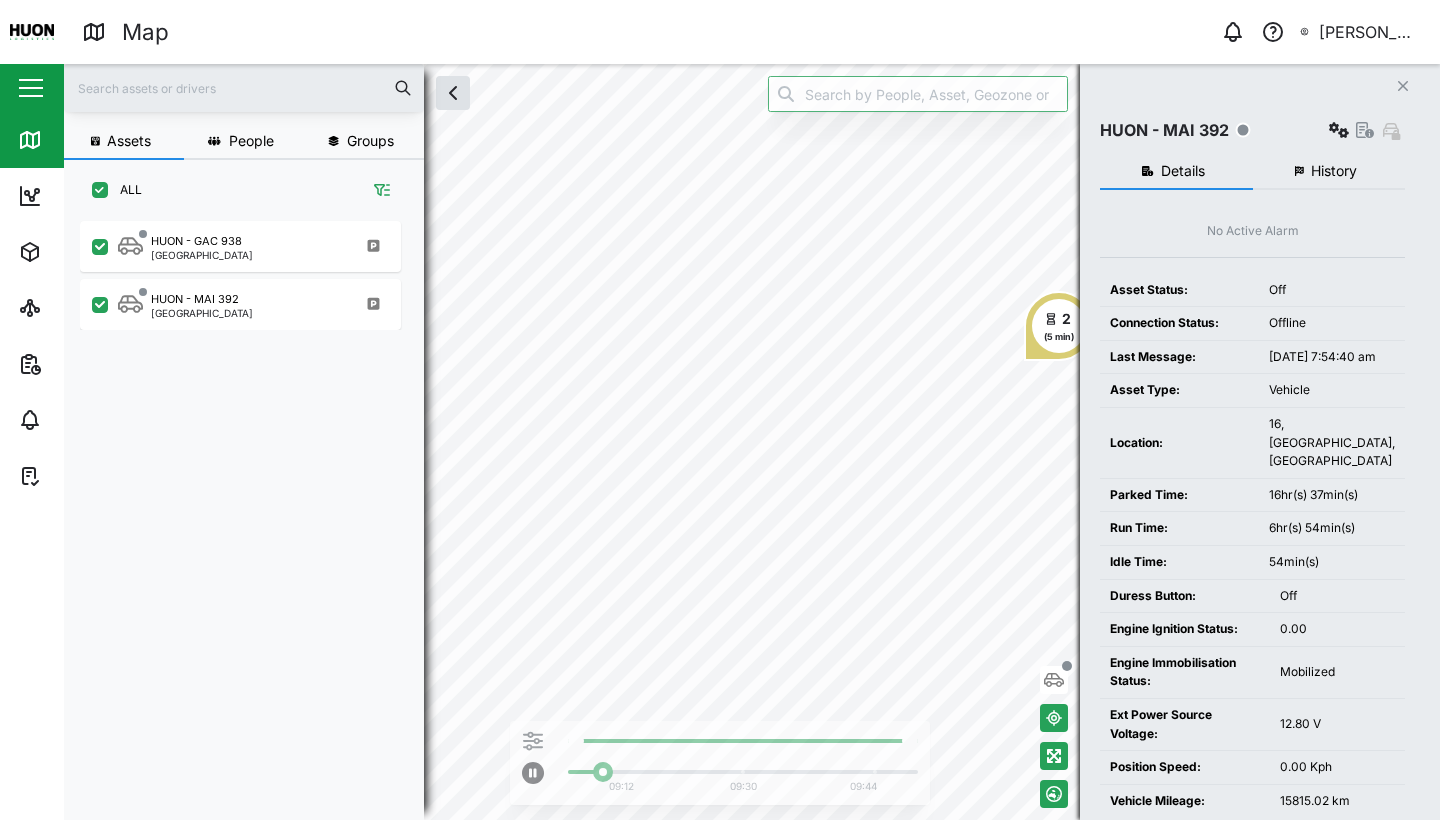 click on "History" at bounding box center [1329, 172] 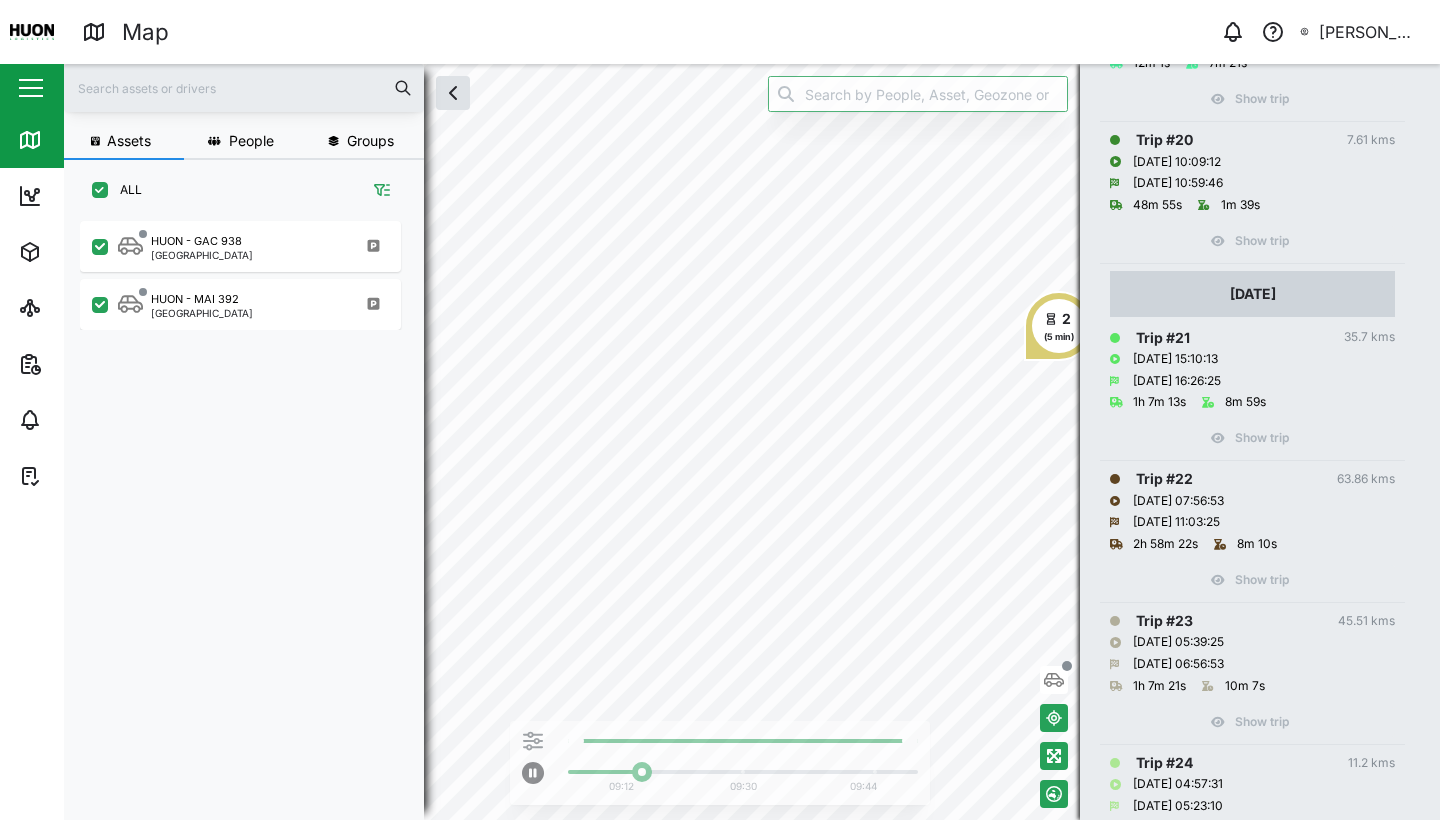 scroll, scrollTop: 3179, scrollLeft: 0, axis: vertical 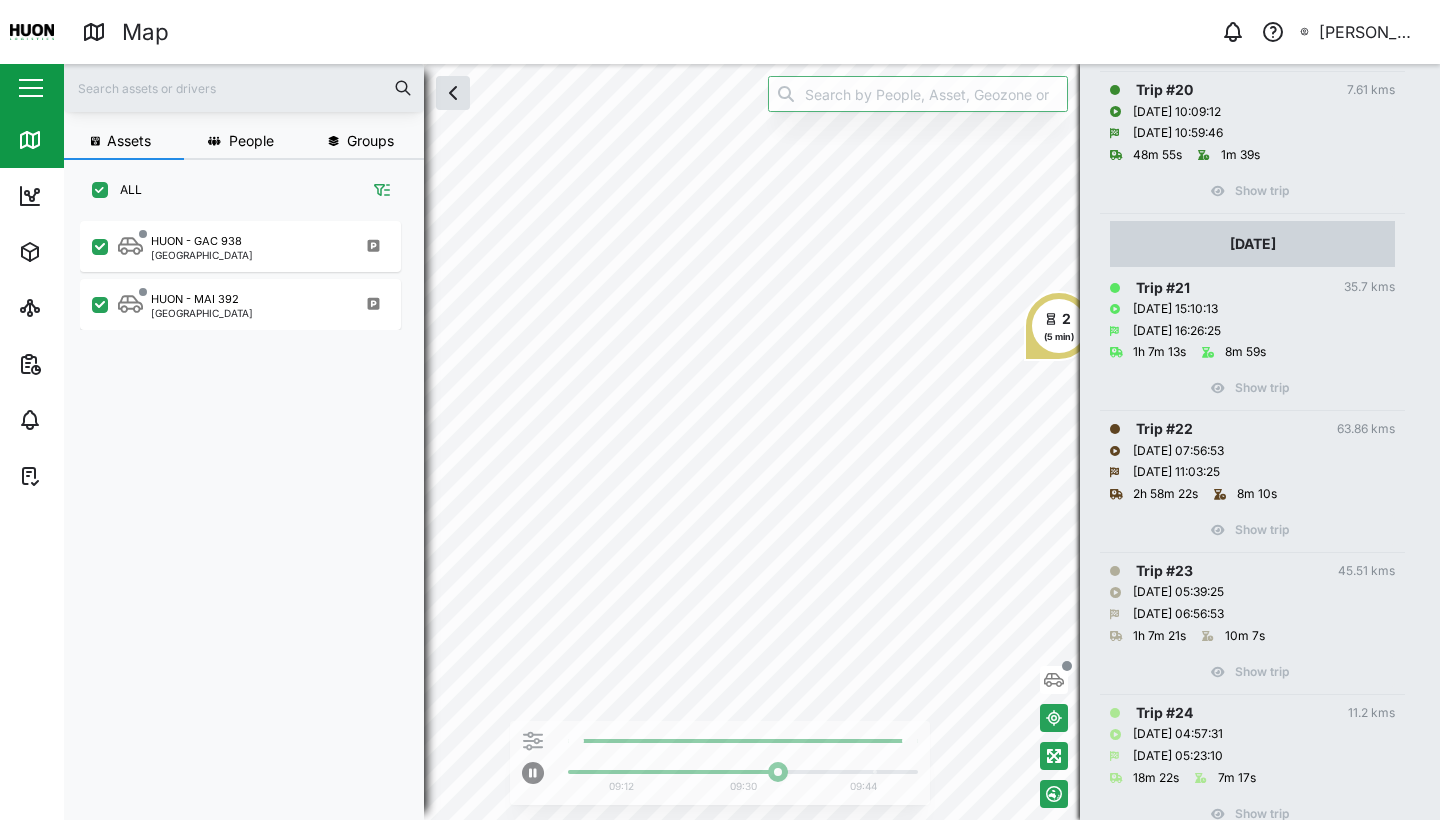 click on "Show trip" at bounding box center (1252, 525) 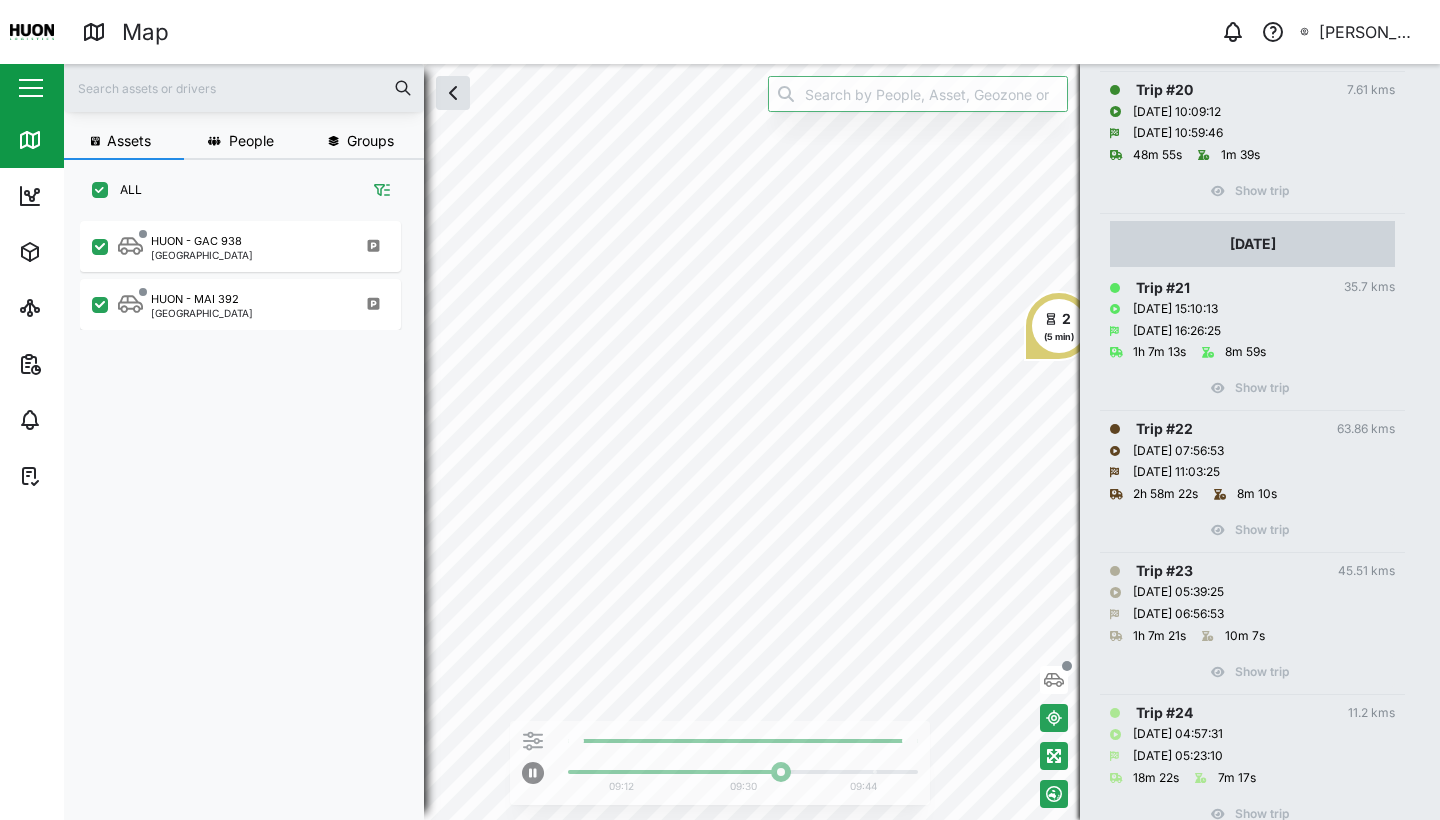 click on "Show trip" at bounding box center [1252, 525] 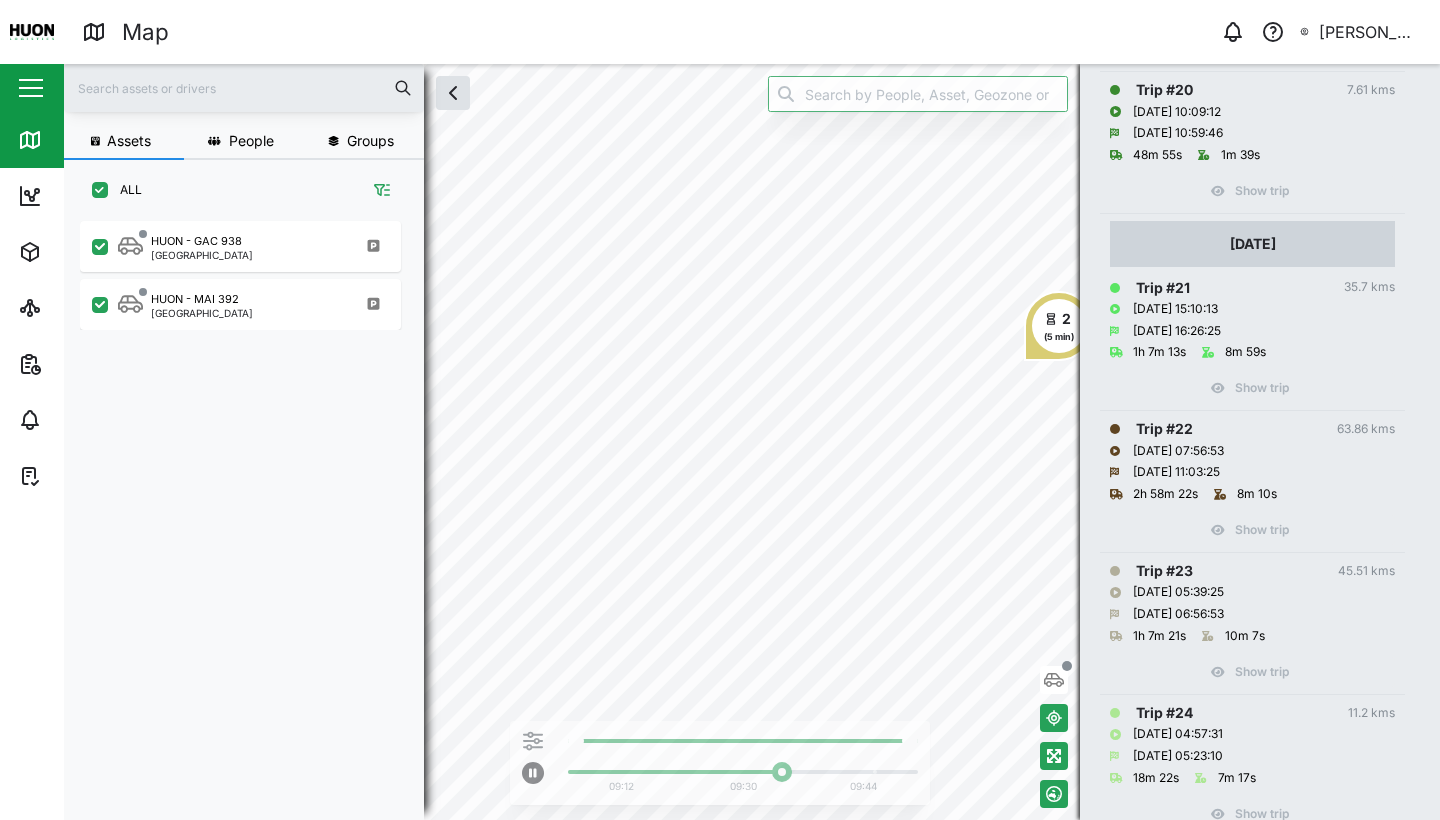 click on "Show trip" at bounding box center [1252, 525] 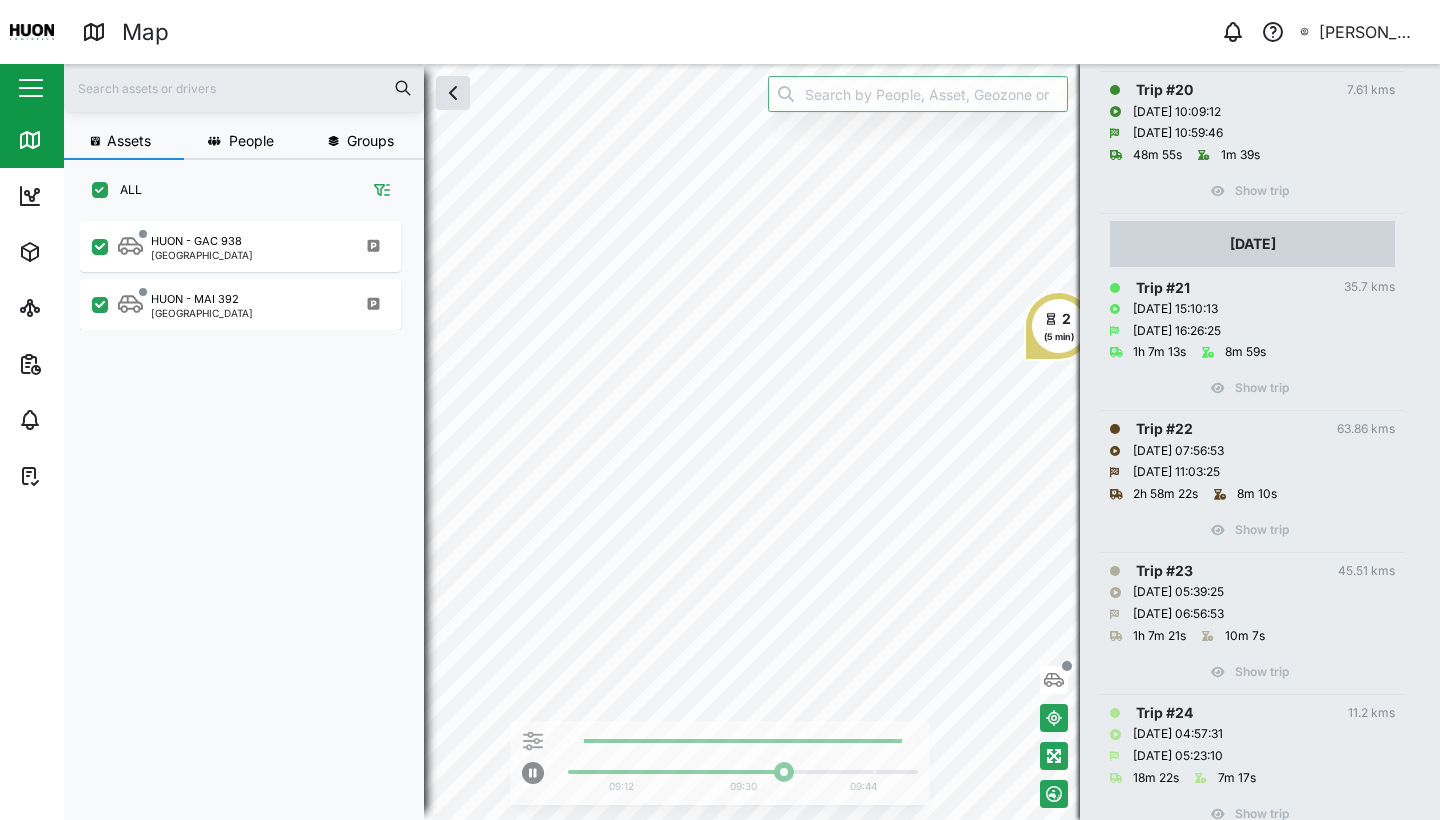 click on "Show trip" at bounding box center (1252, 525) 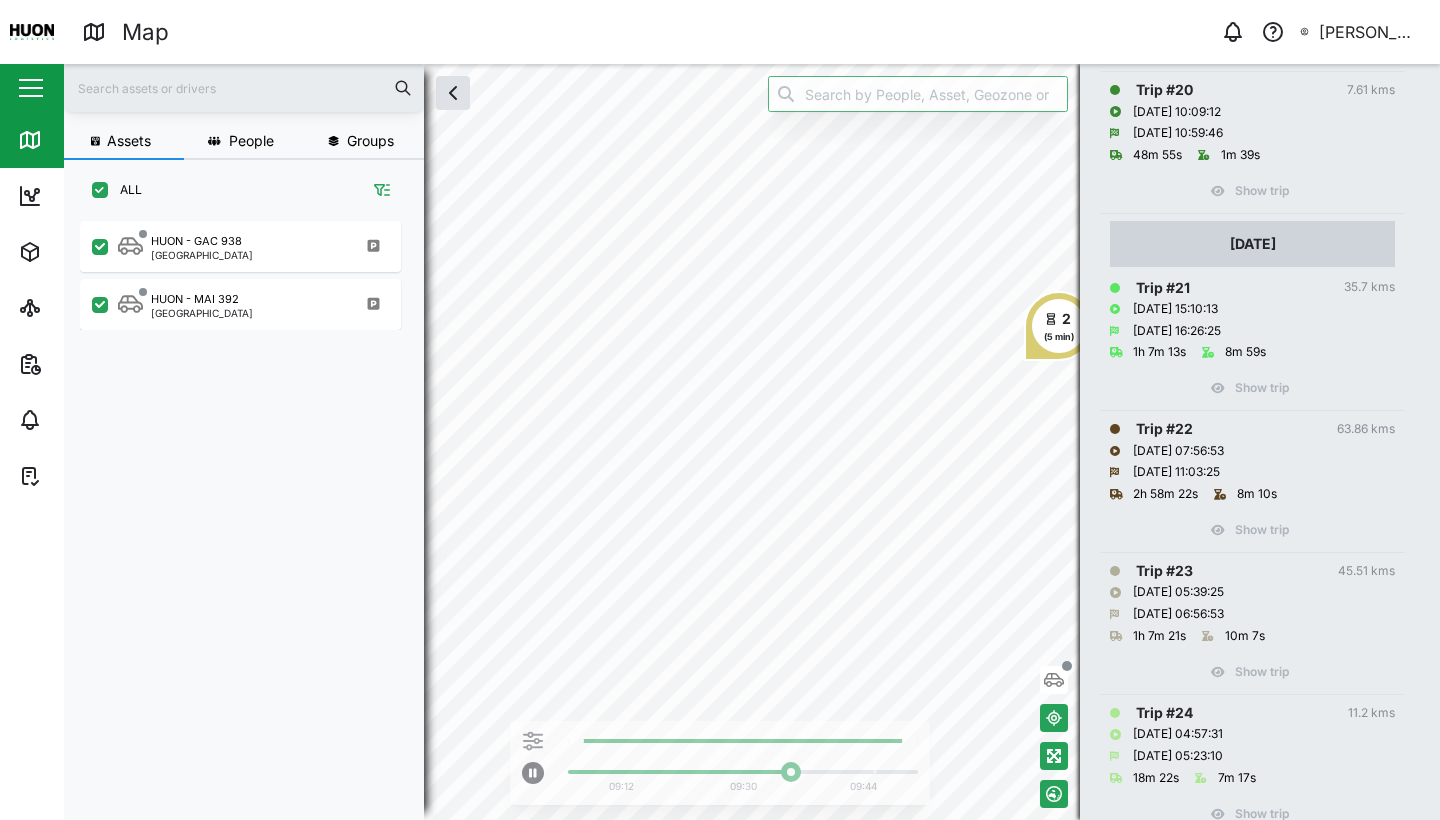 click on "Trip # 22" at bounding box center [1164, 429] 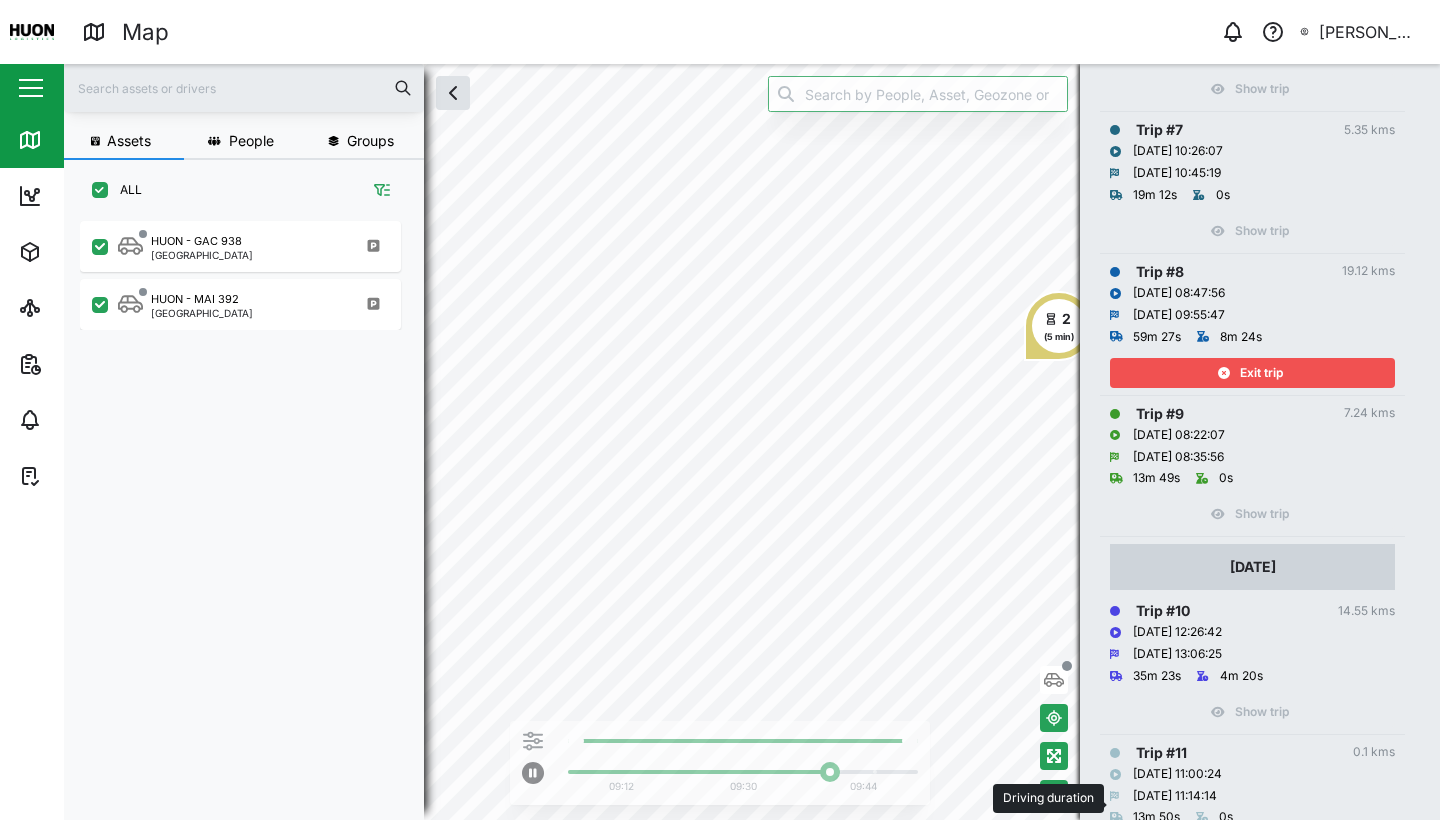 scroll, scrollTop: 851, scrollLeft: 0, axis: vertical 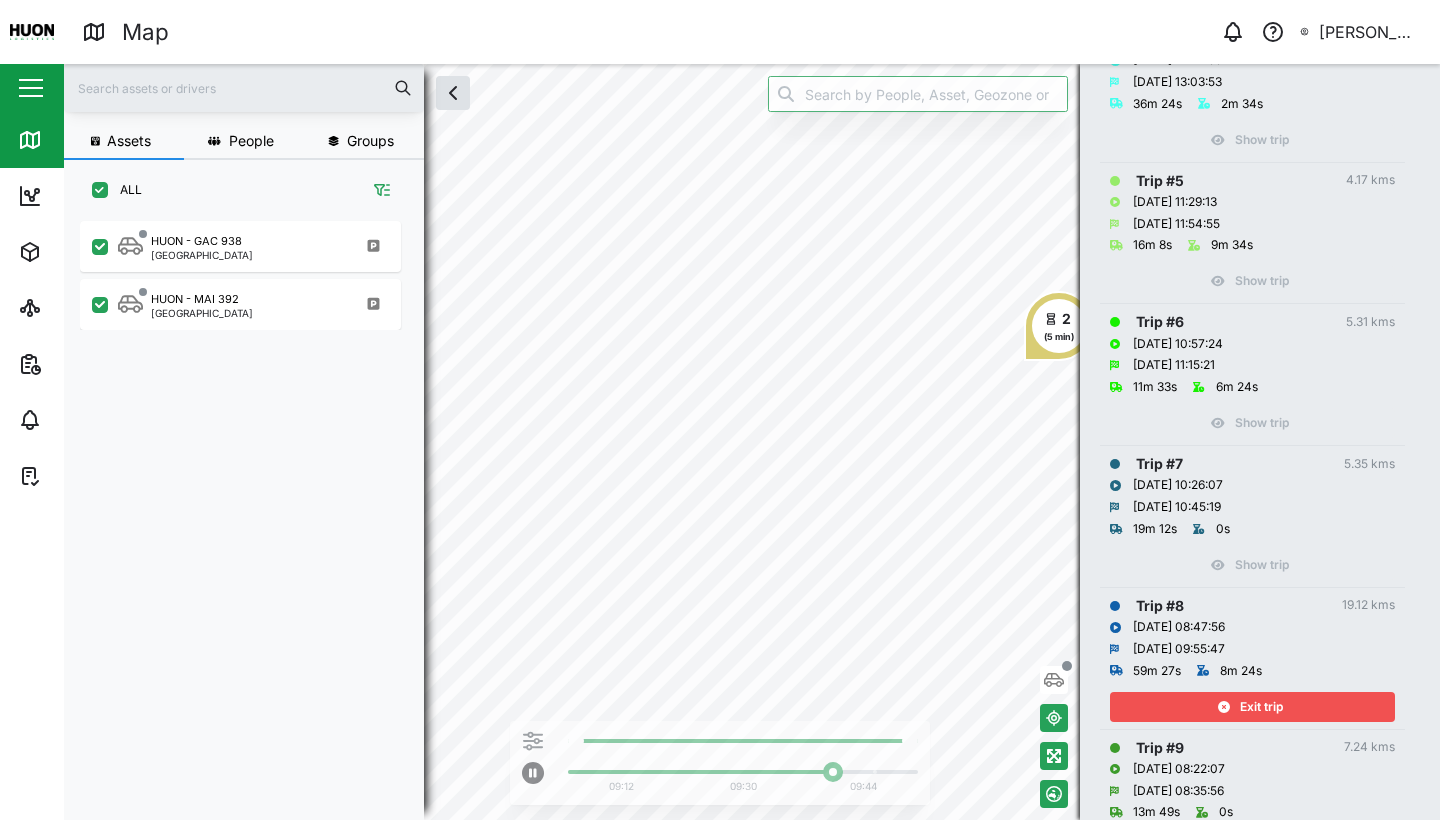 click on "Exit trip" at bounding box center (1252, 702) 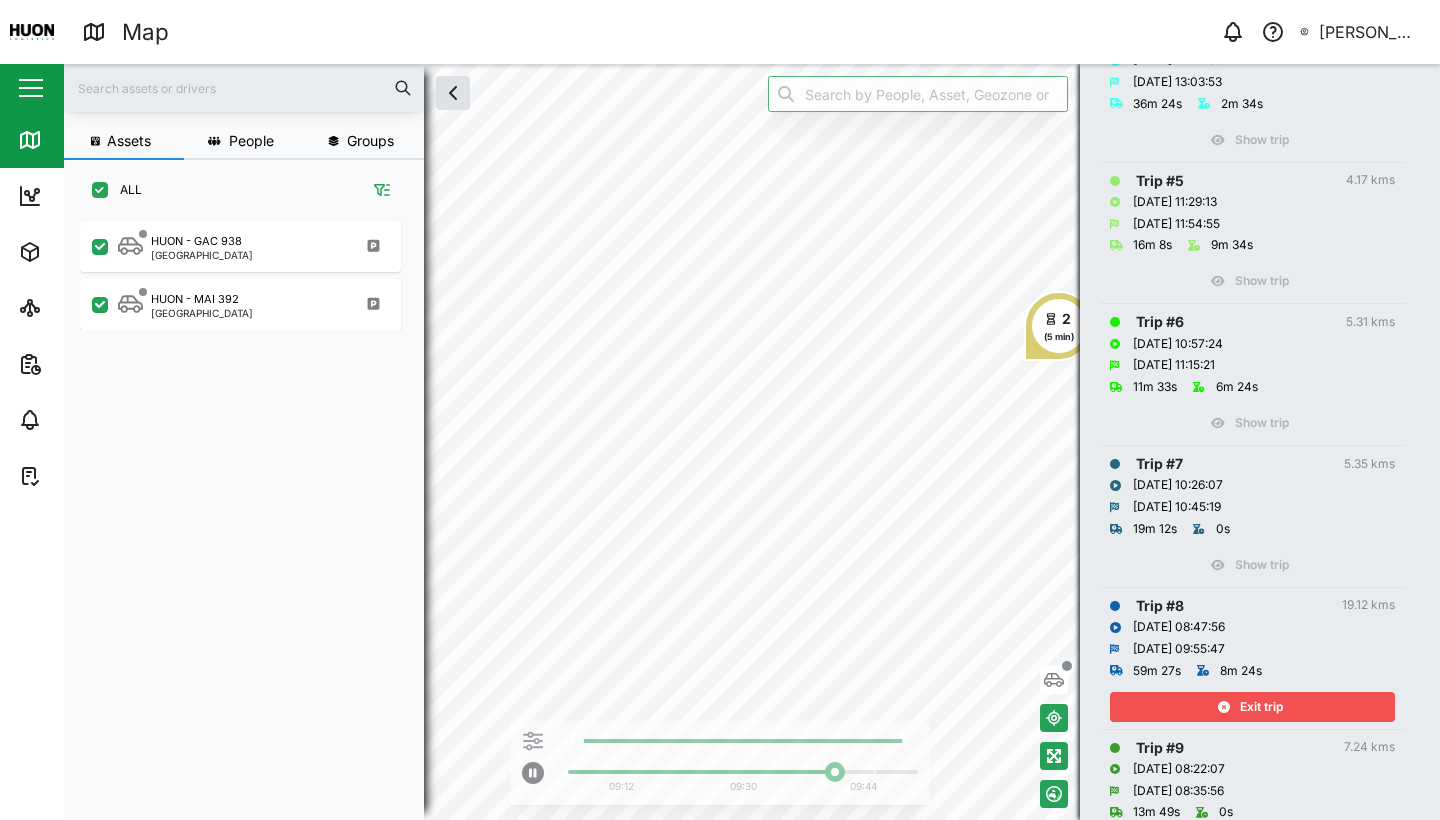 click on "Exit trip" at bounding box center (1250, 707) 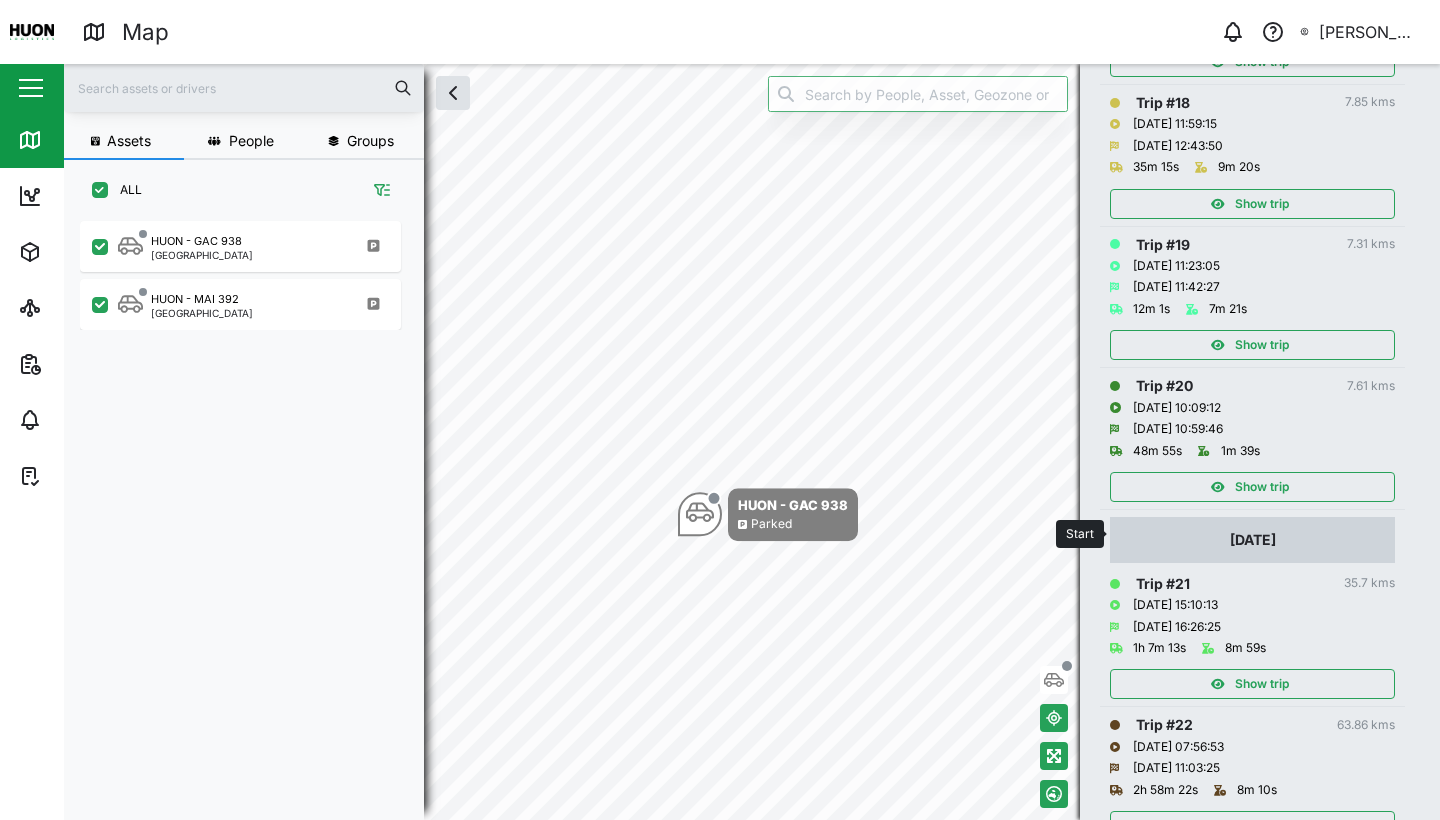 scroll, scrollTop: 3091, scrollLeft: 0, axis: vertical 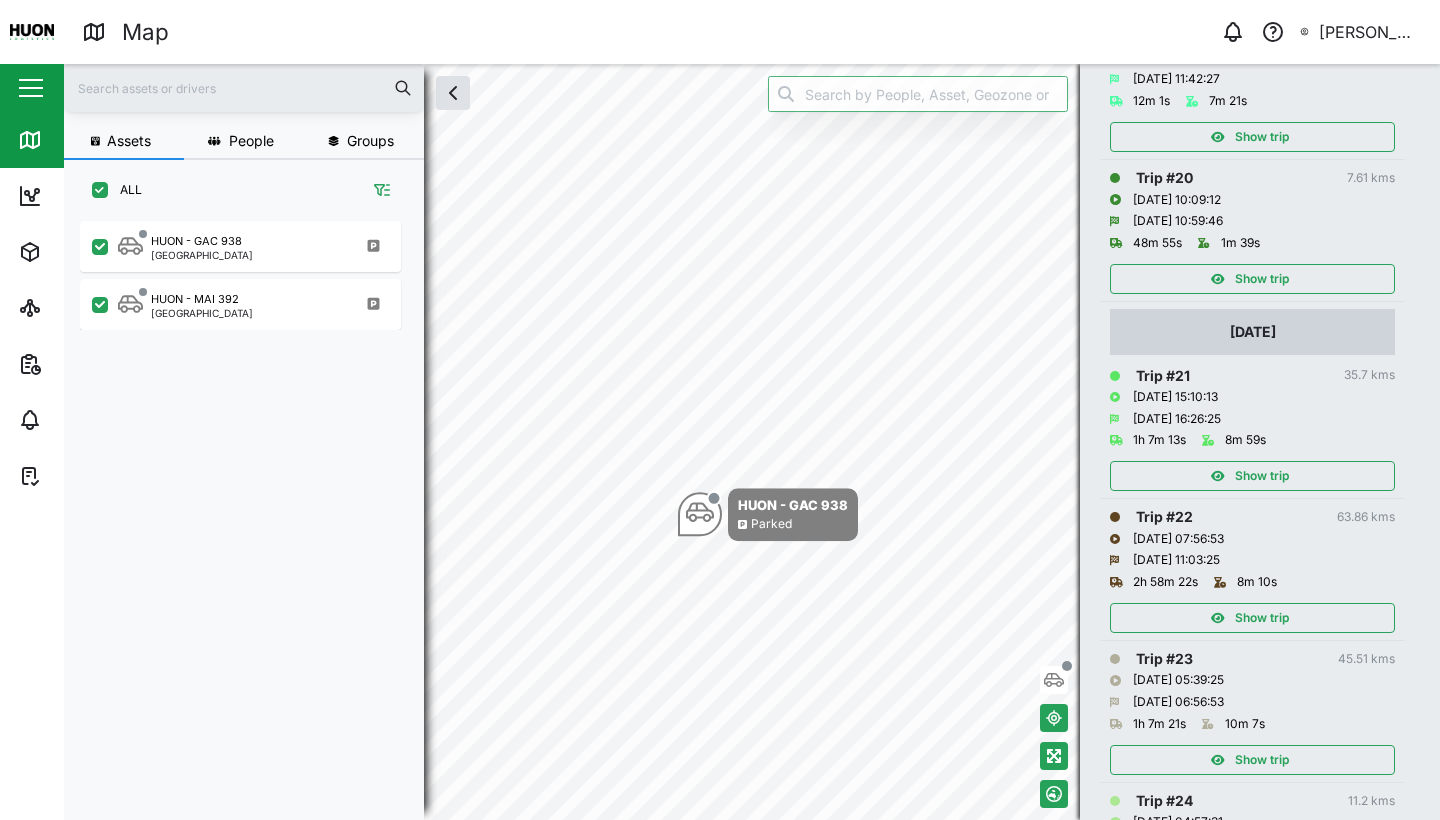 click on "Show trip" at bounding box center (1250, 618) 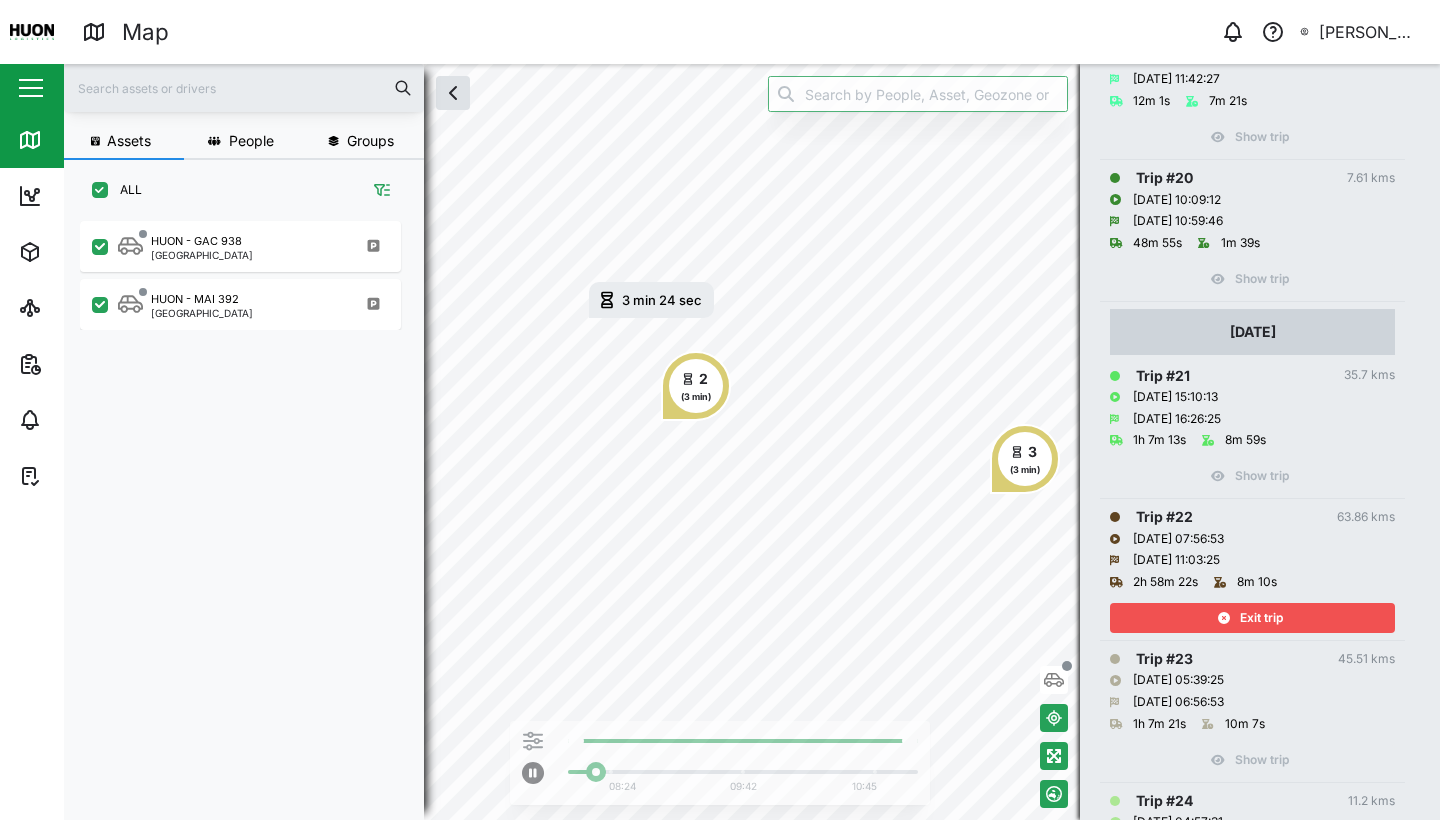 click on "Exit trip" at bounding box center [1250, 618] 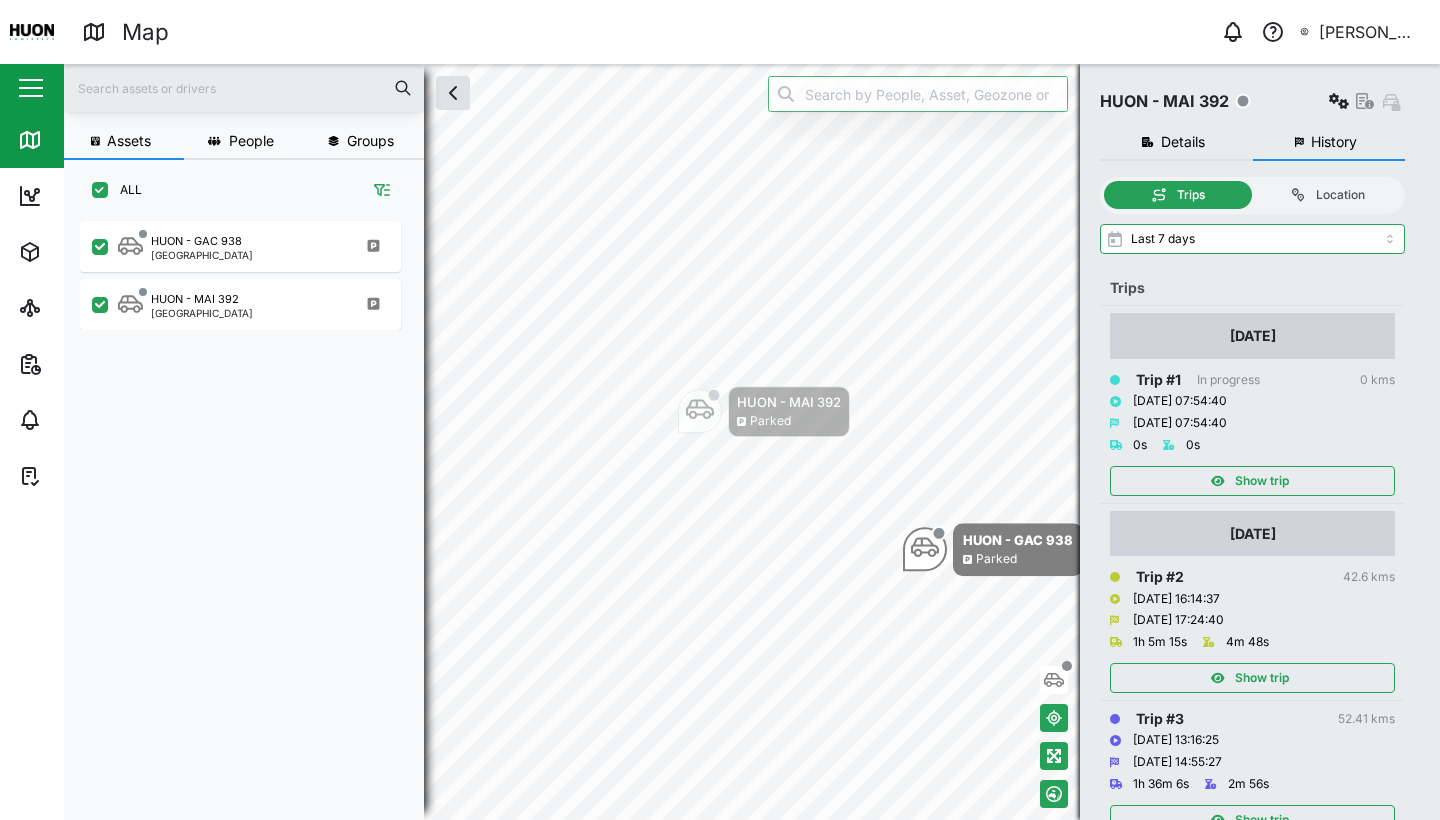 scroll, scrollTop: 0, scrollLeft: 0, axis: both 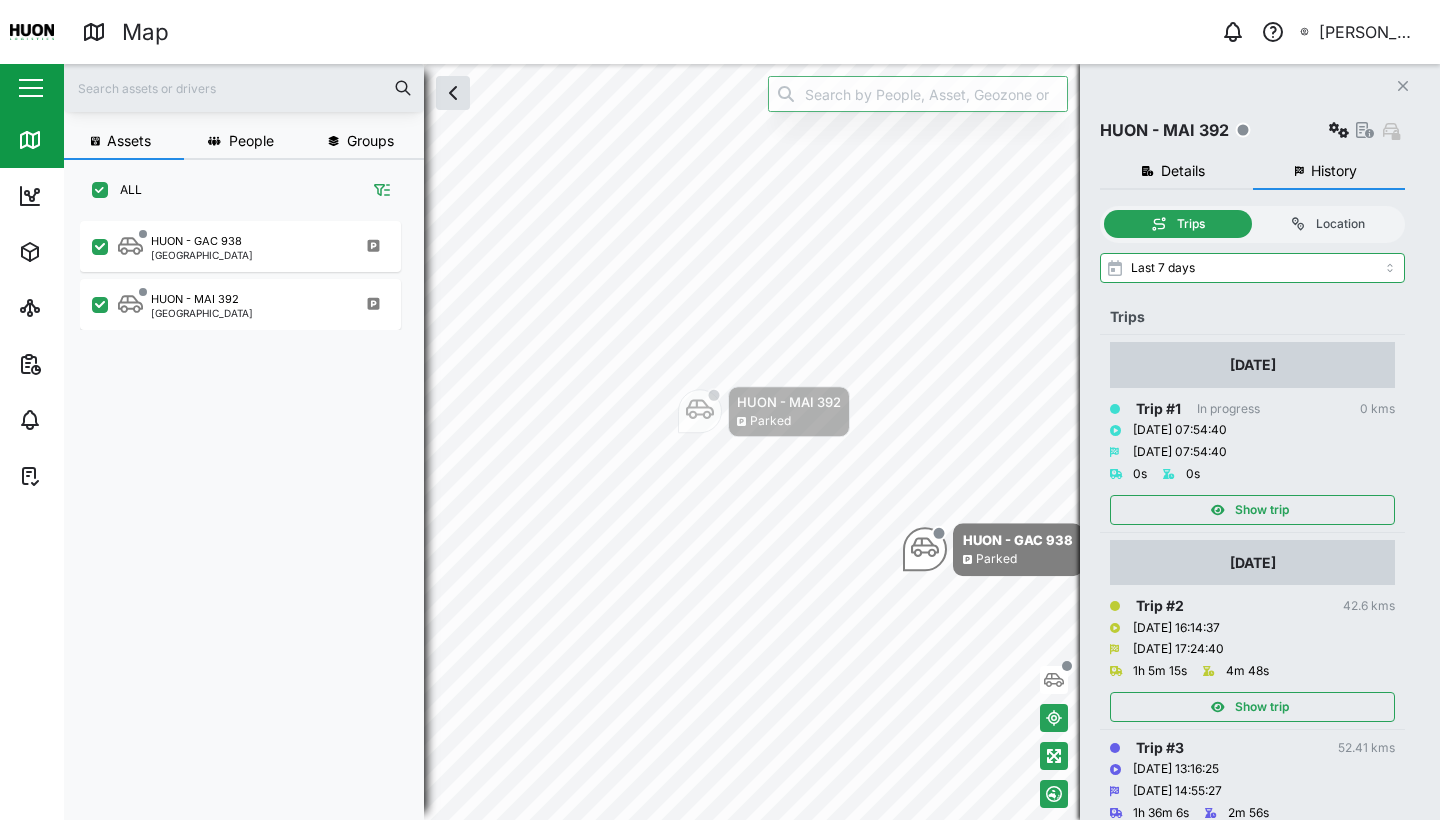 drag, startPoint x: 1095, startPoint y: 47, endPoint x: 1098, endPoint y: 26, distance: 21.213203 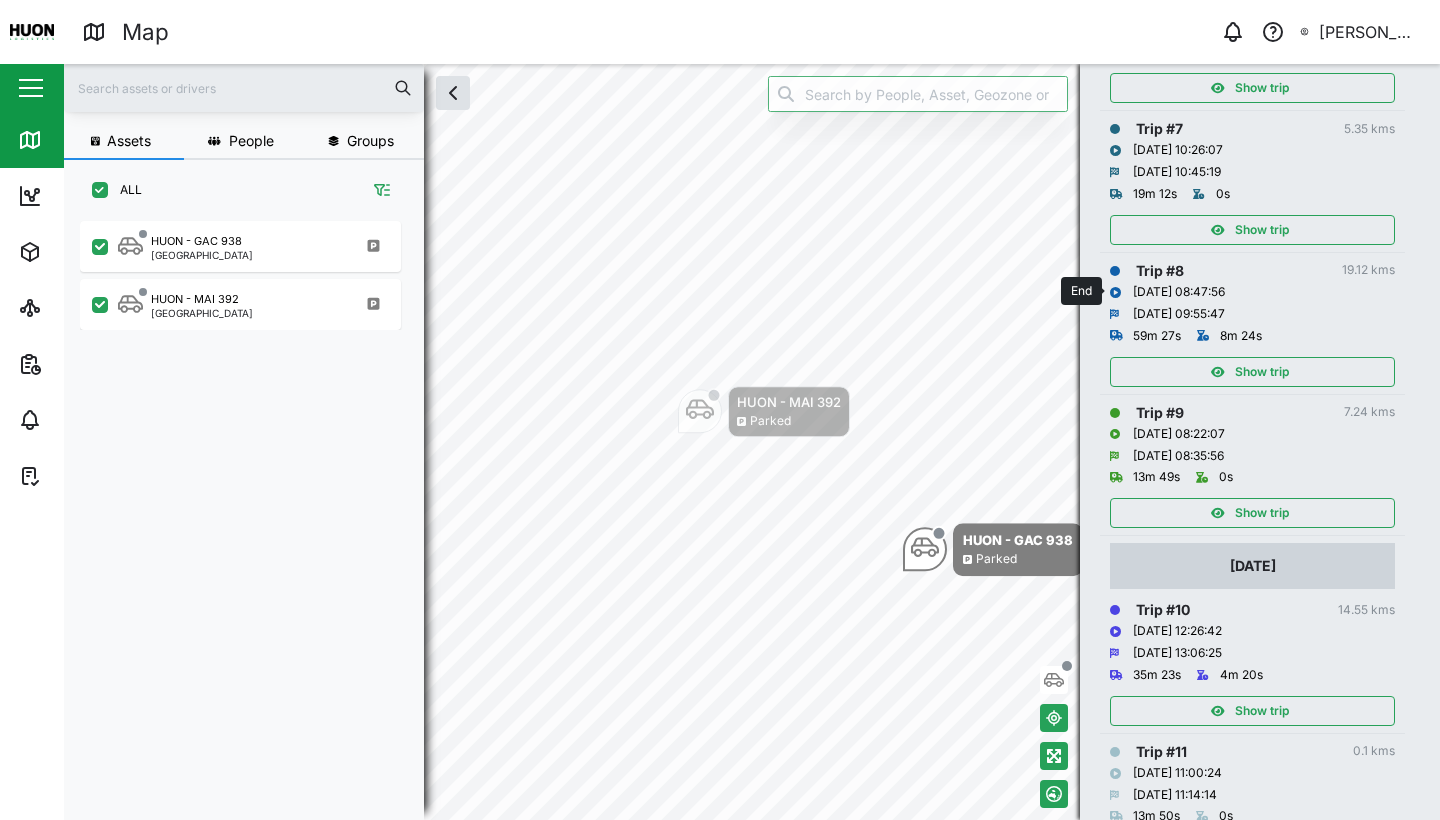 scroll, scrollTop: 912, scrollLeft: 0, axis: vertical 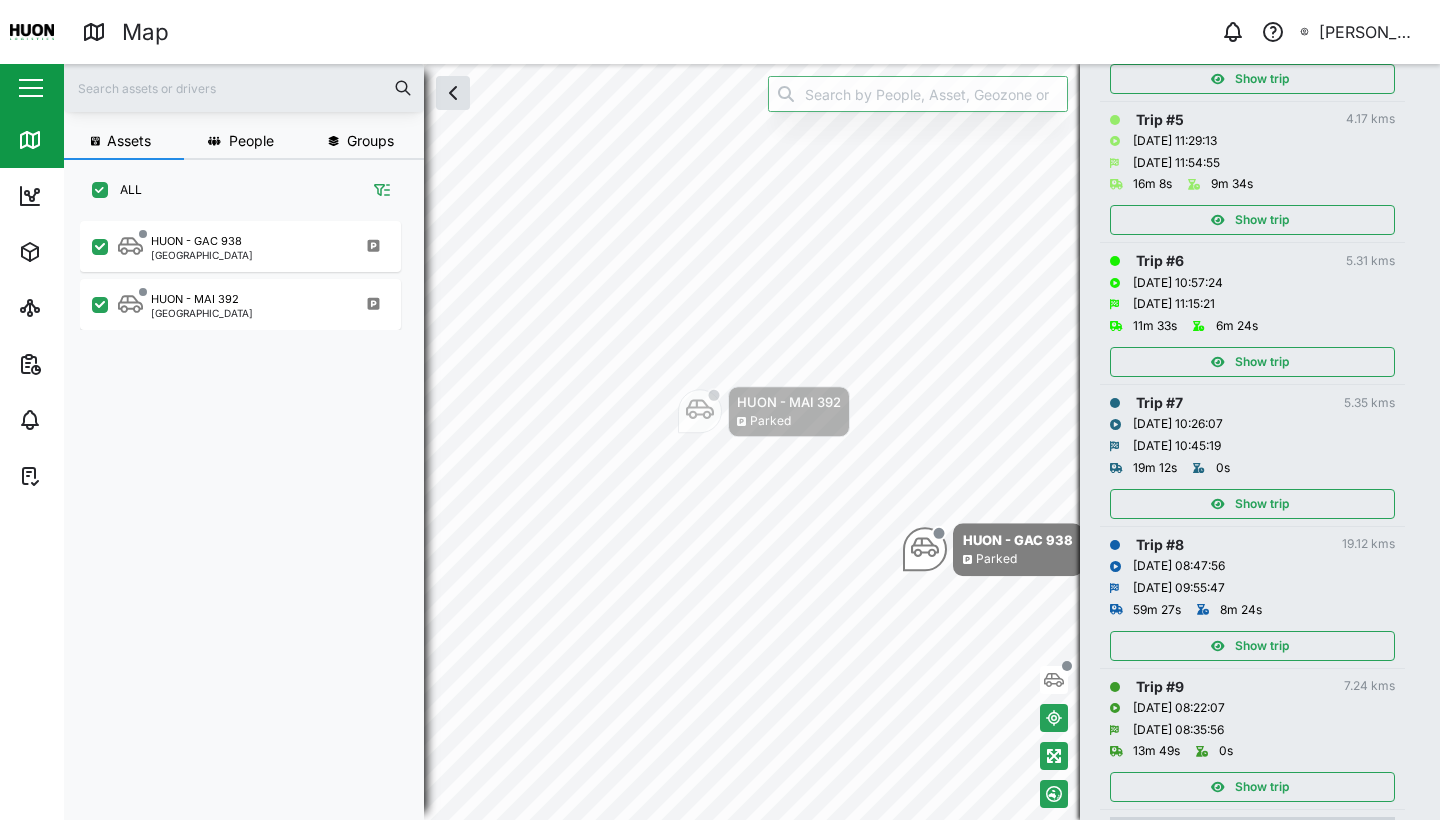 click on "Show trip" at bounding box center [1250, 220] 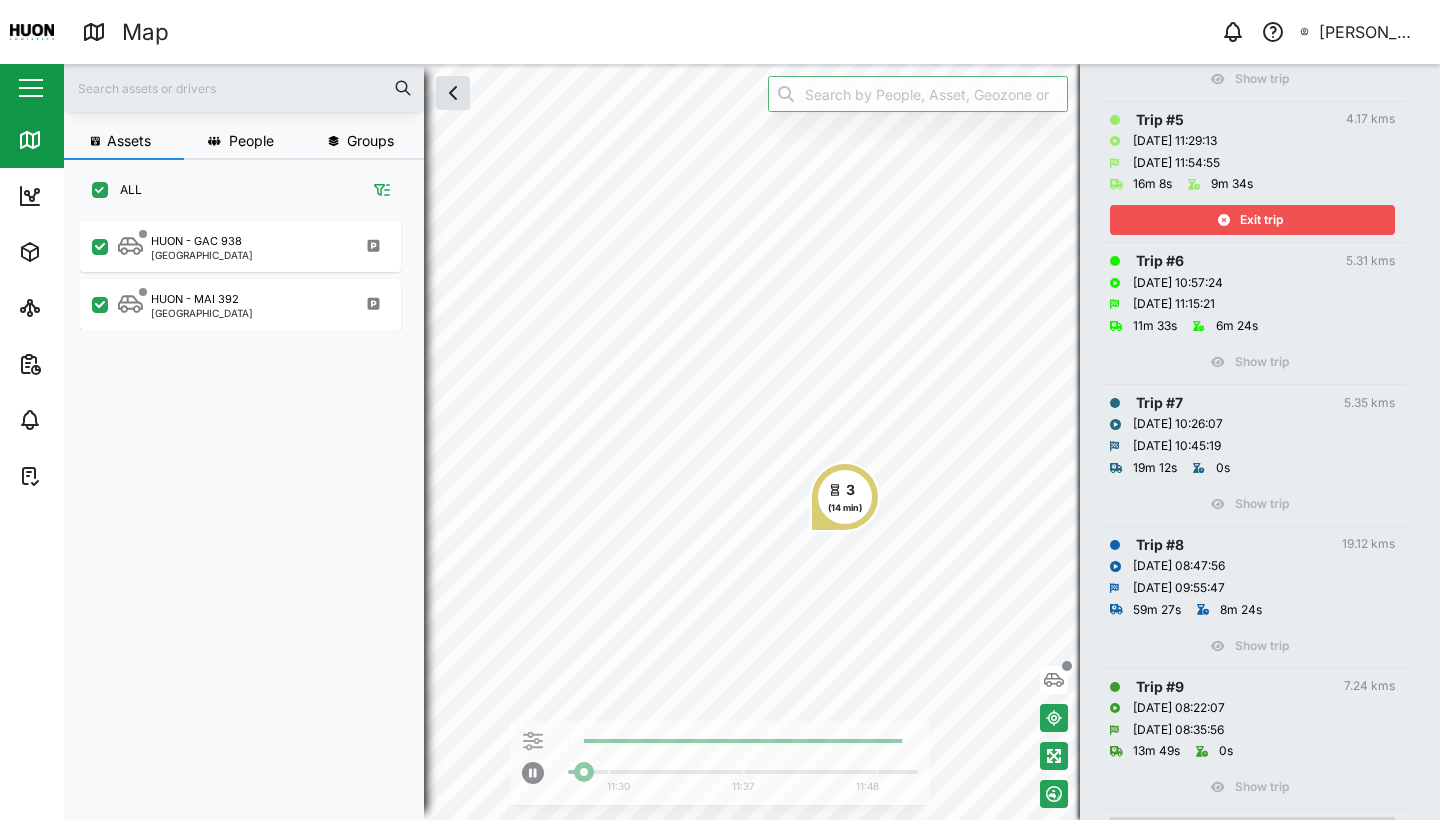 click on "Exit trip" at bounding box center (1250, 220) 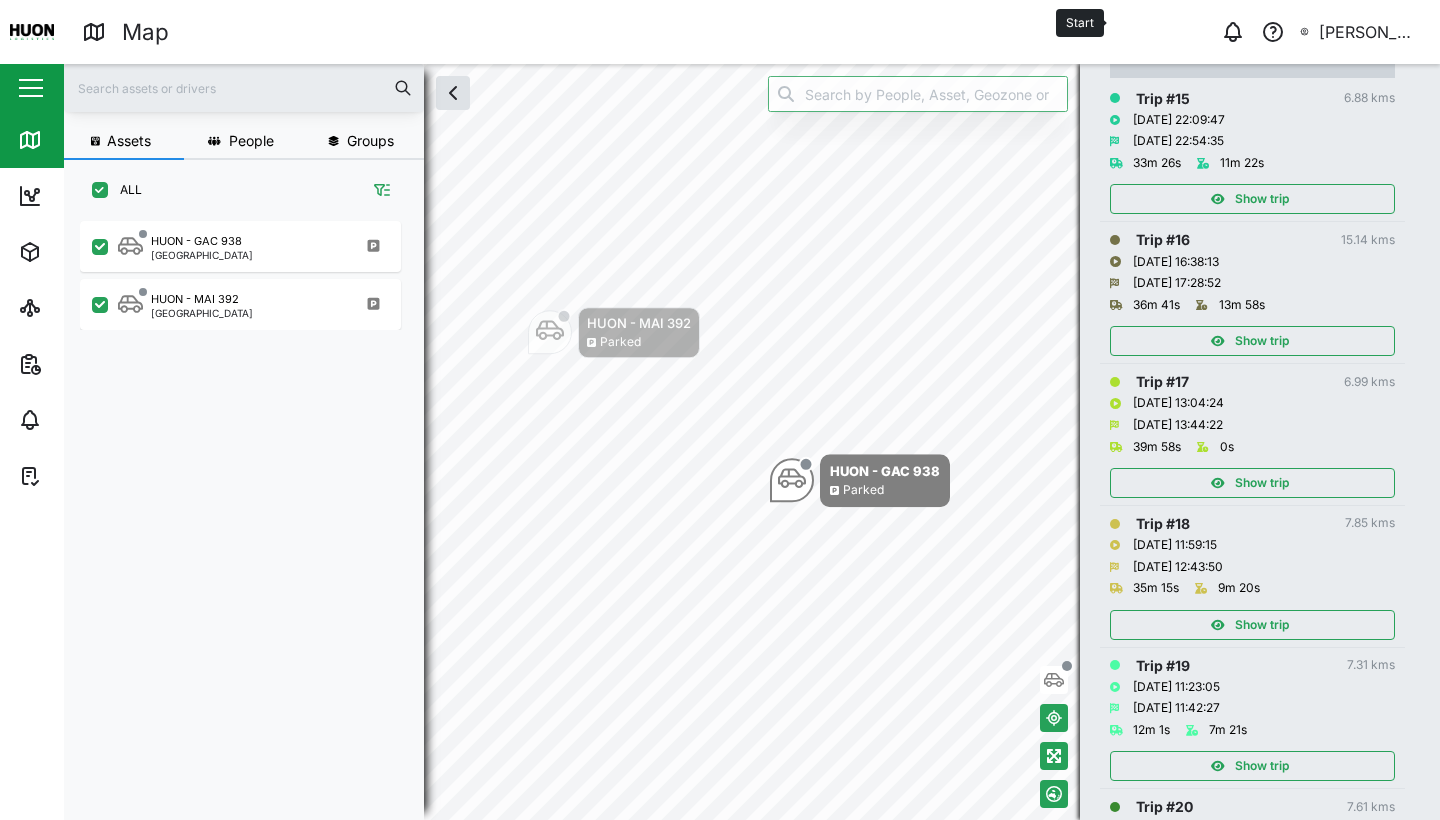 scroll, scrollTop: 2872, scrollLeft: 0, axis: vertical 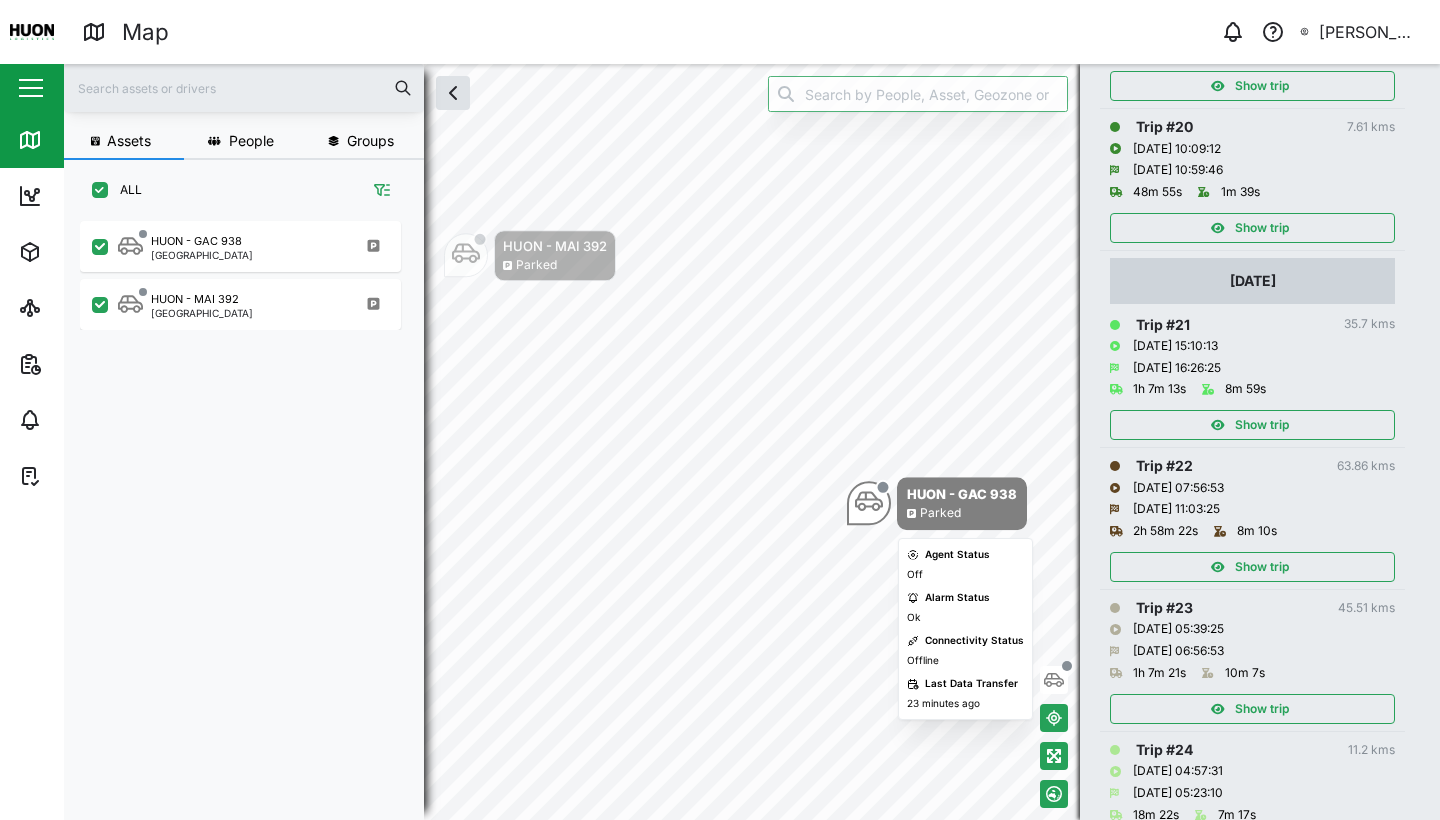 click 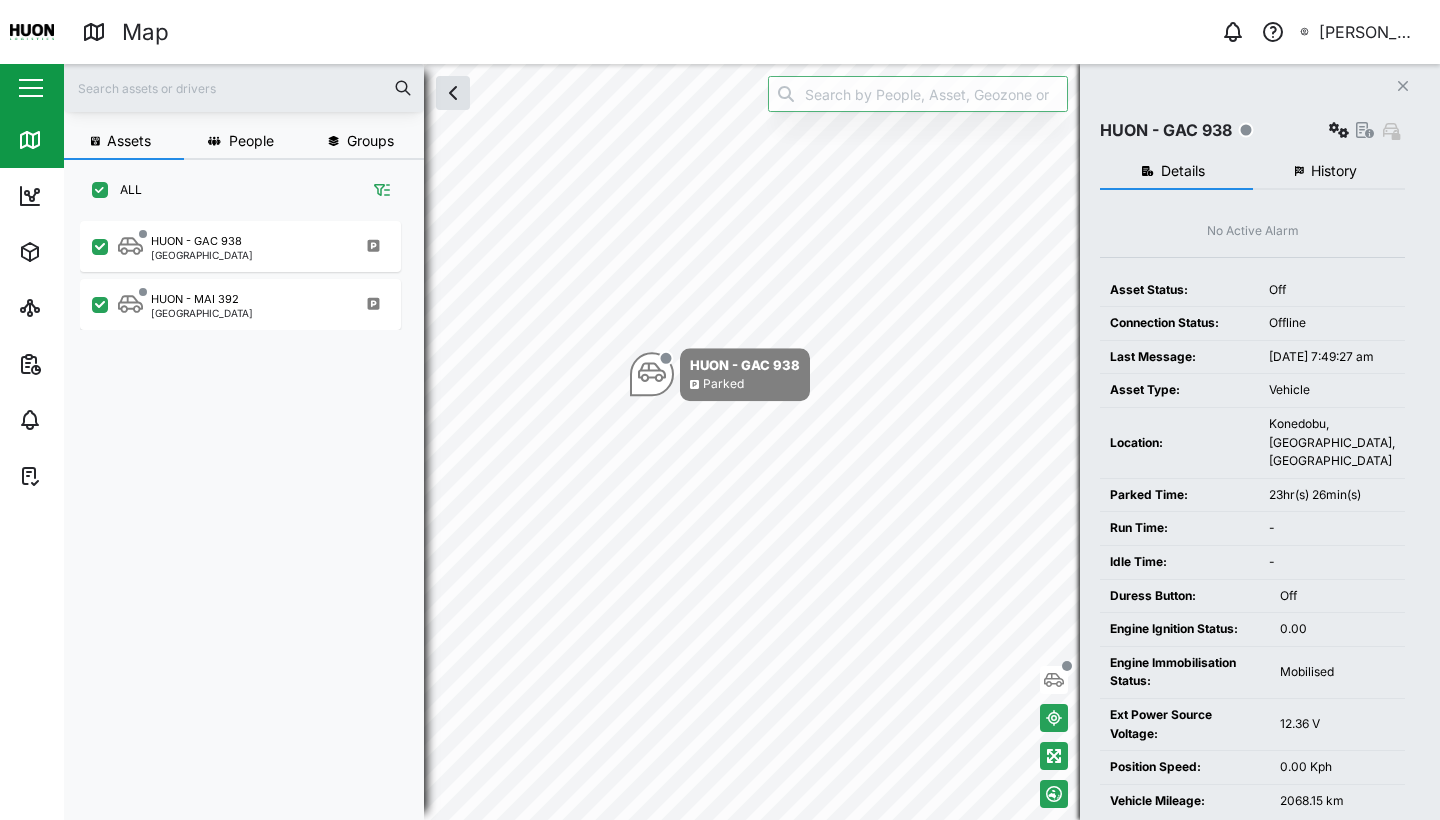 click 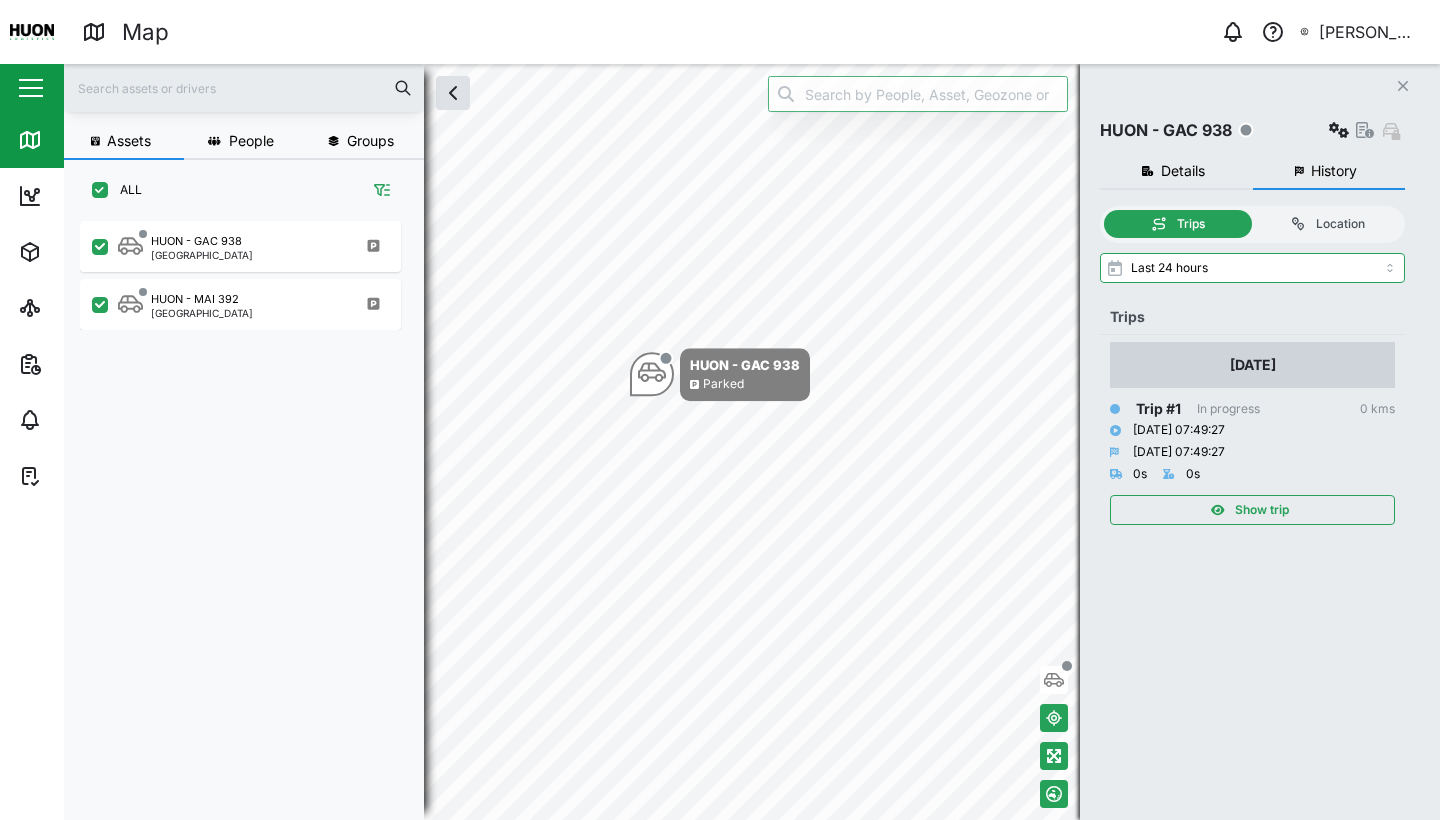 click on "Show trip" at bounding box center (1262, 510) 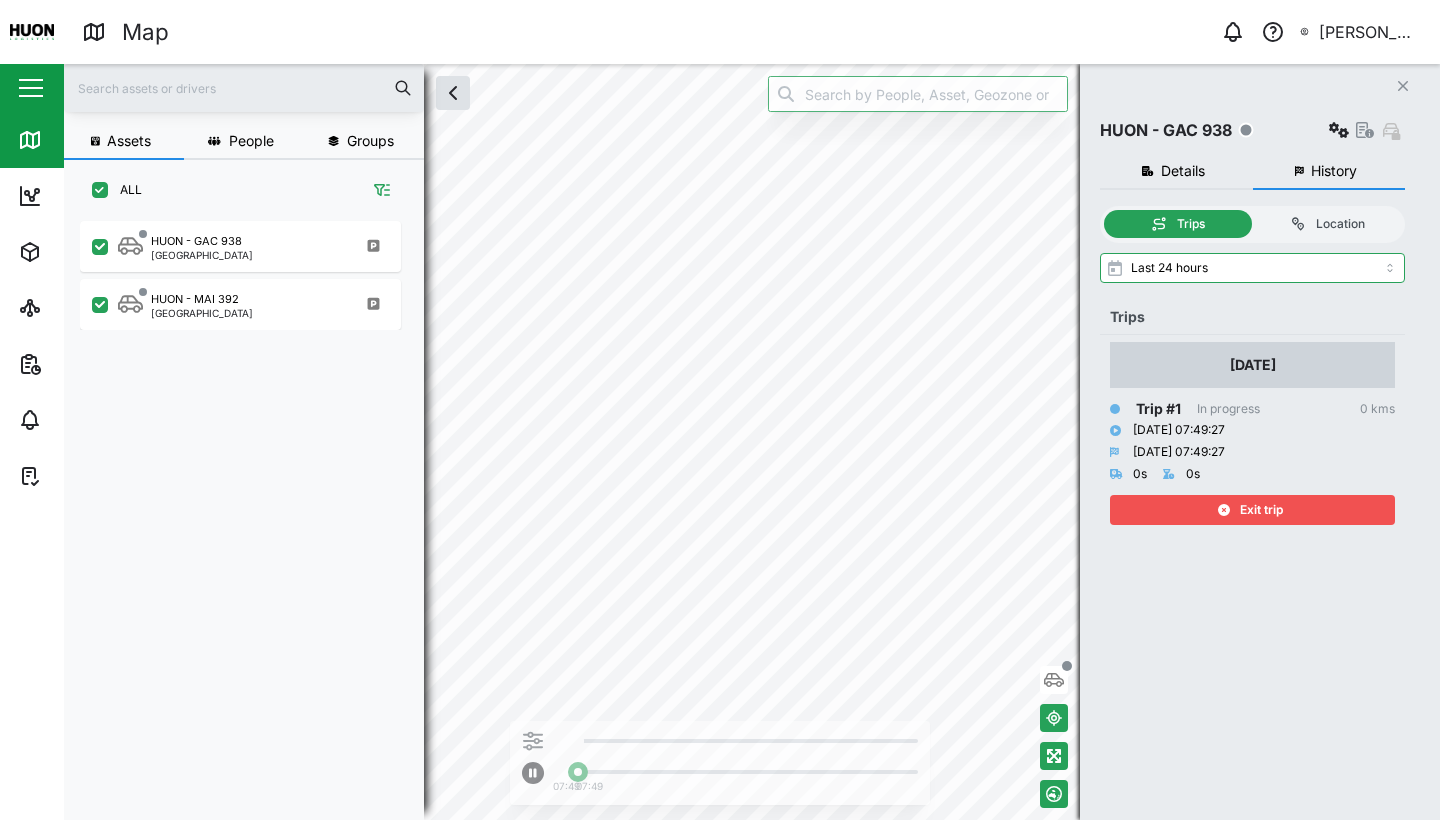 click on "Exit trip" at bounding box center [1250, 510] 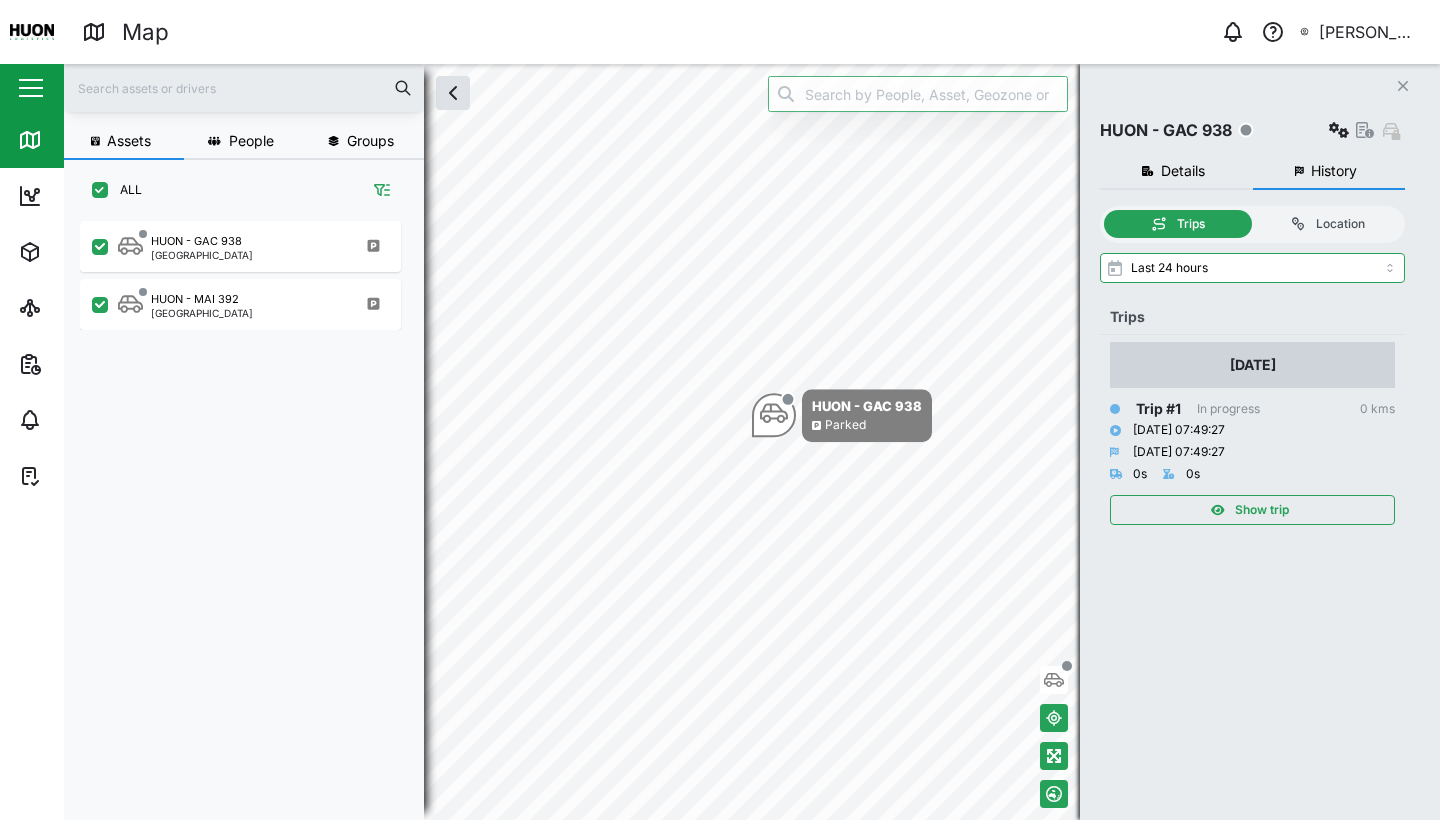 click on "Close" 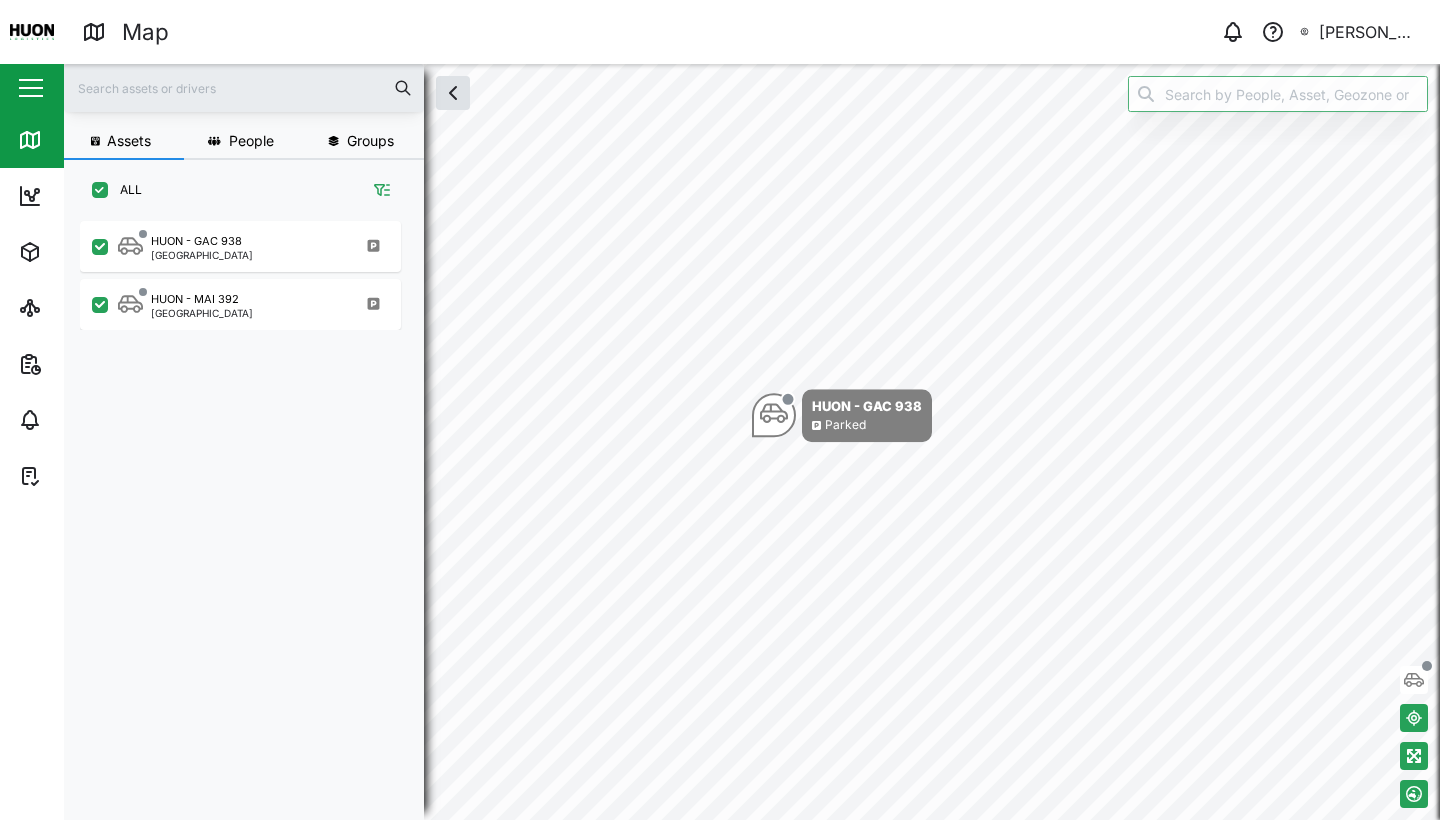 click at bounding box center (32, 32) 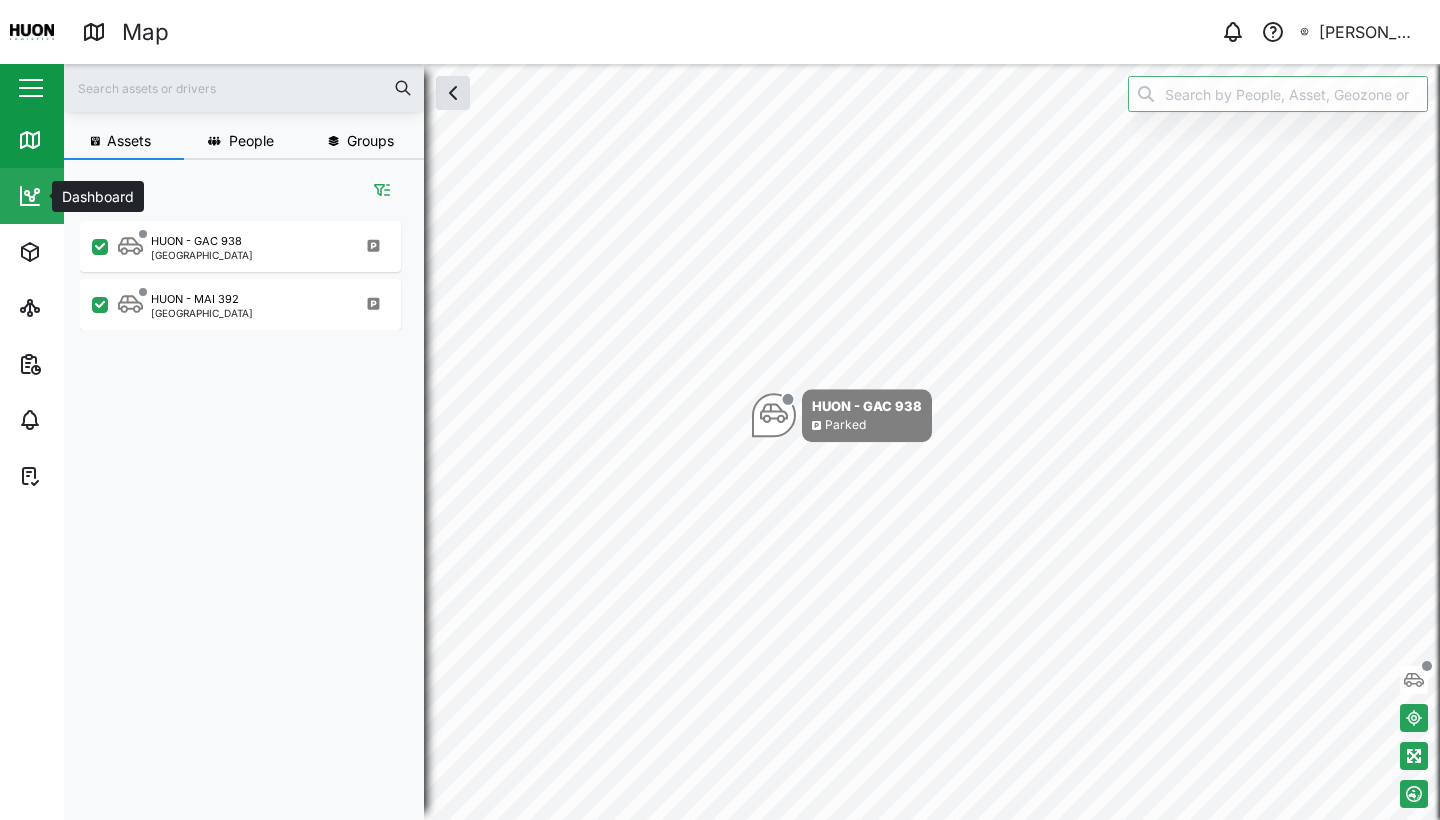 click on "Dashboard" at bounding box center (130, 196) 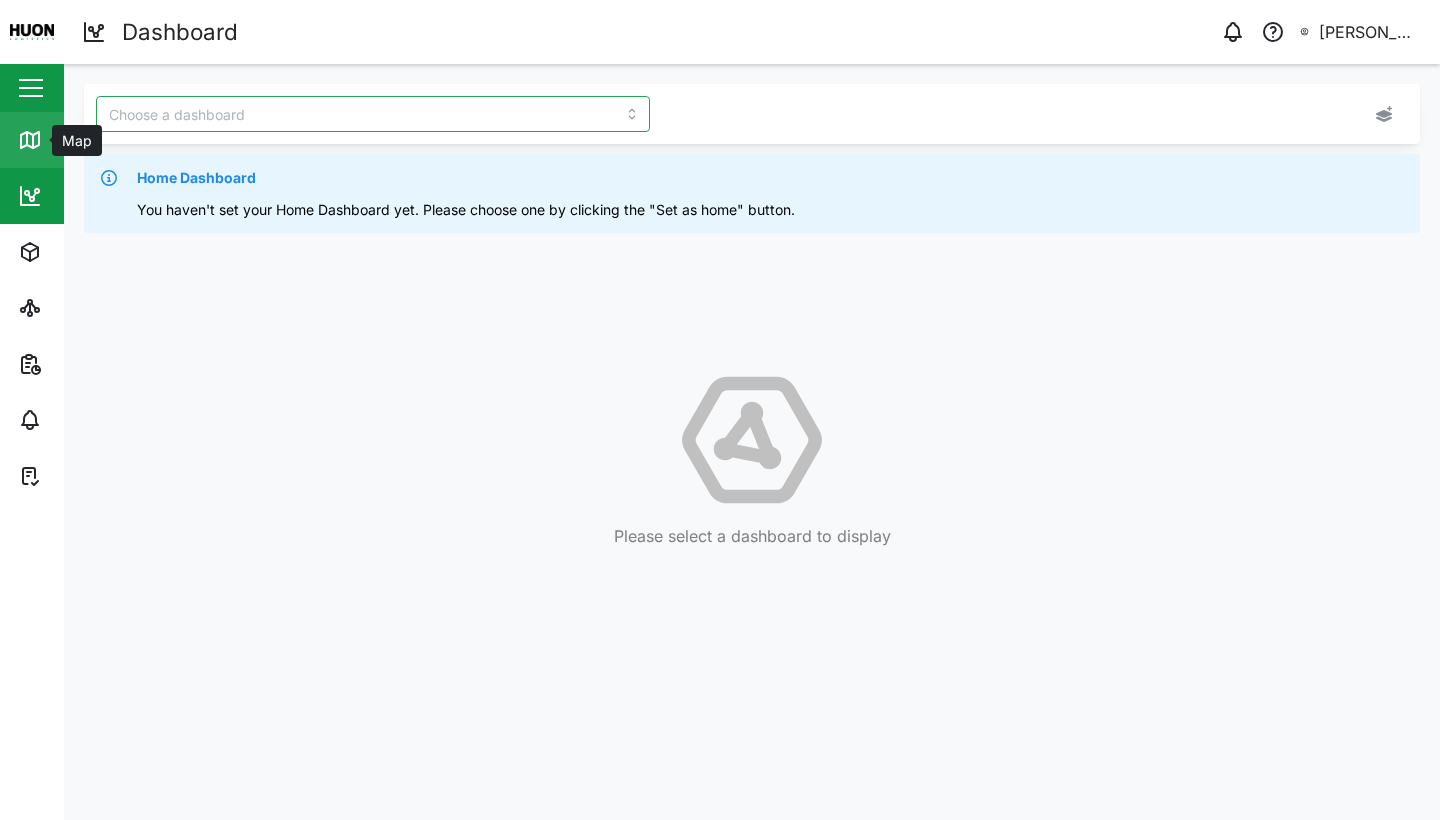 click 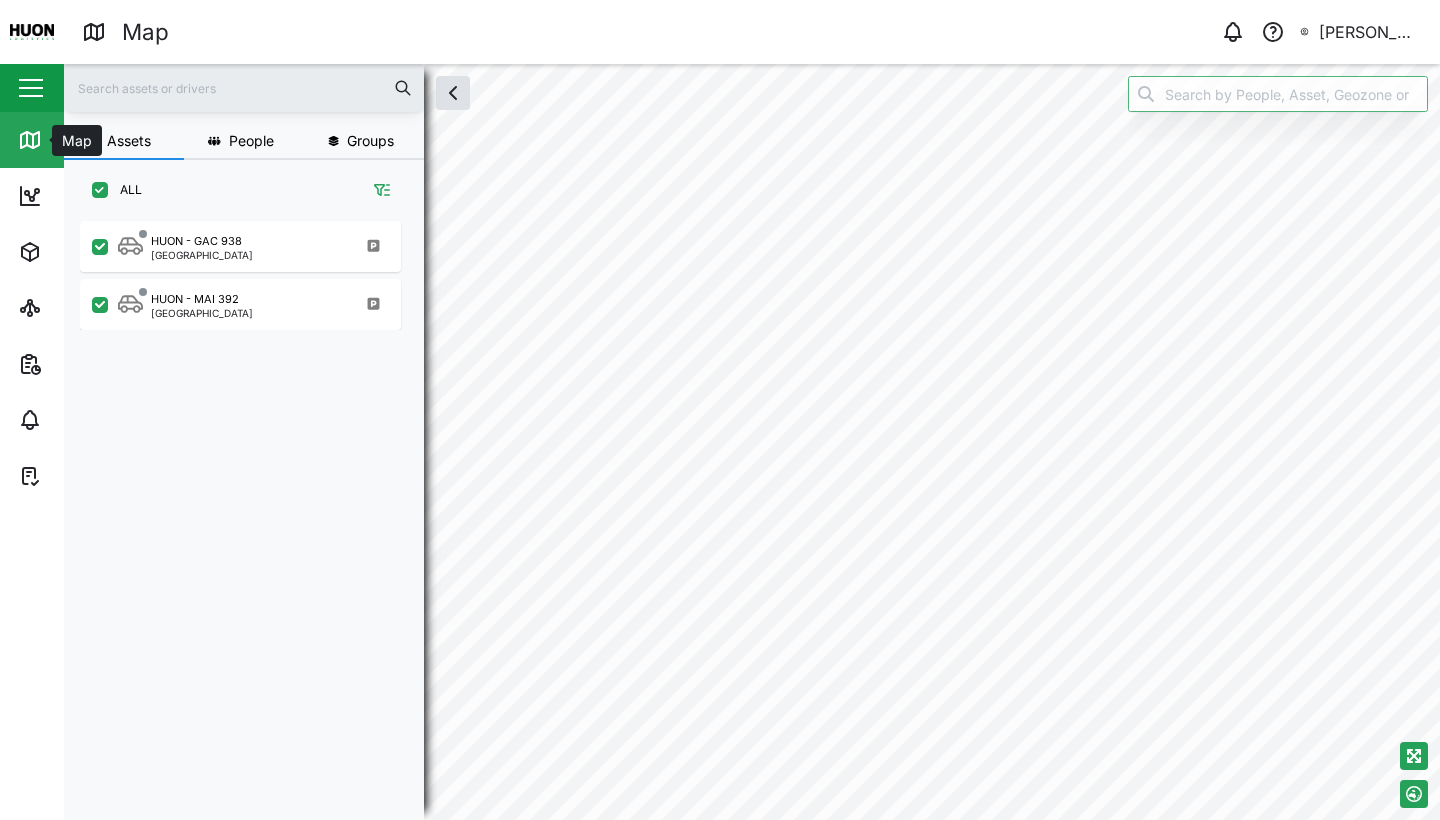 checkbox on "true" 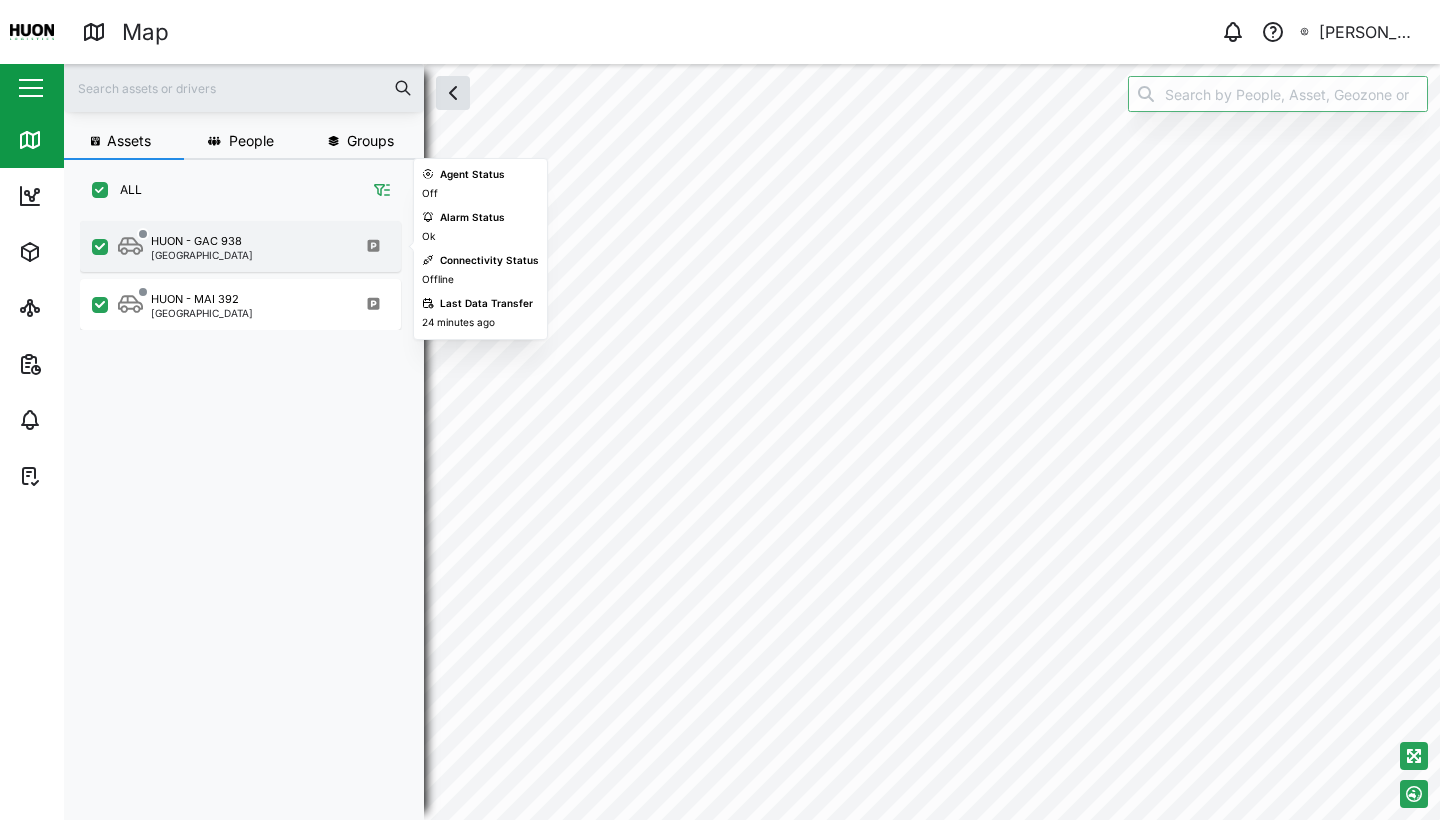 click on "HUON - GAC 938
[GEOGRAPHIC_DATA]" at bounding box center [253, 246] 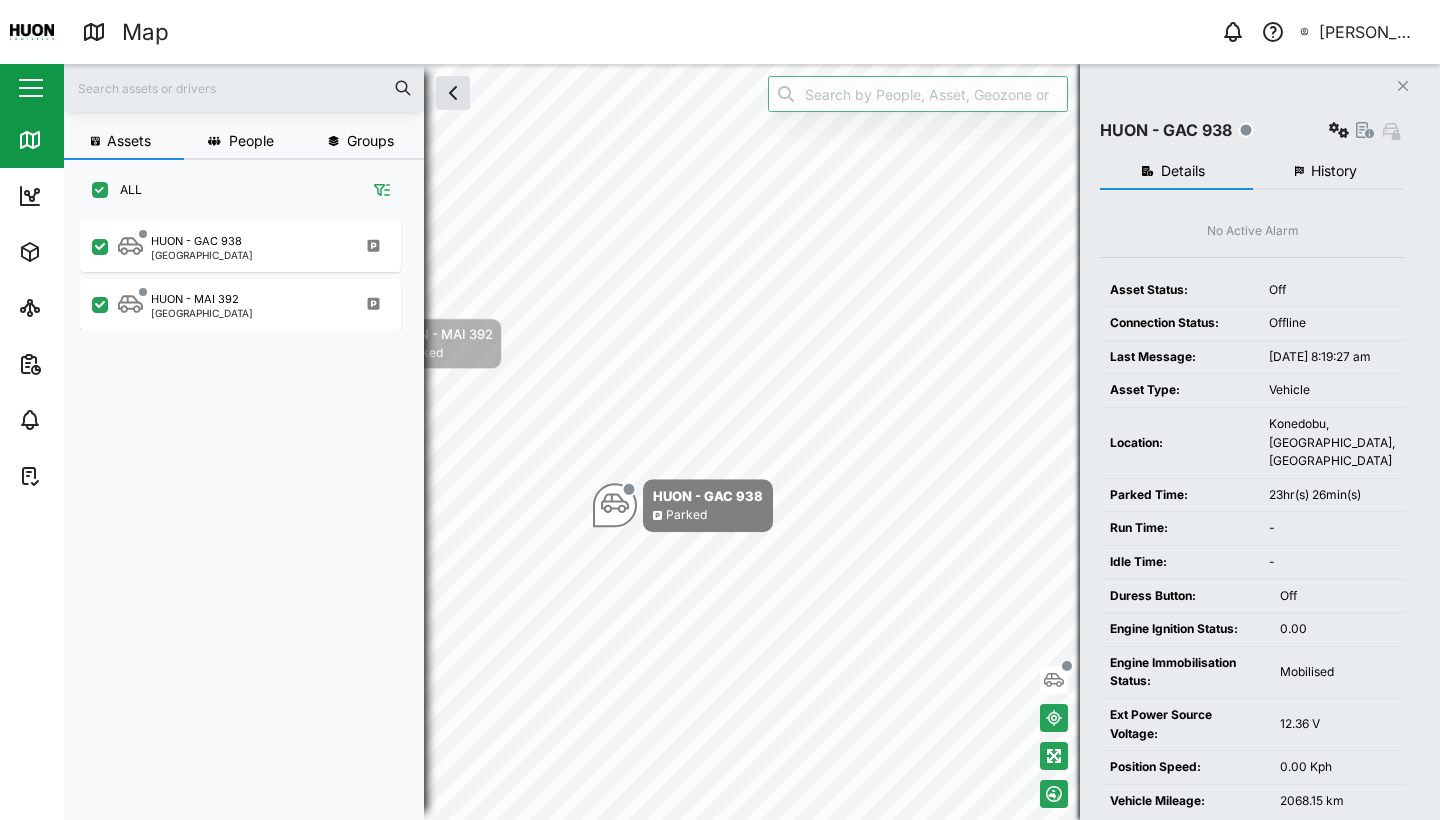 click 